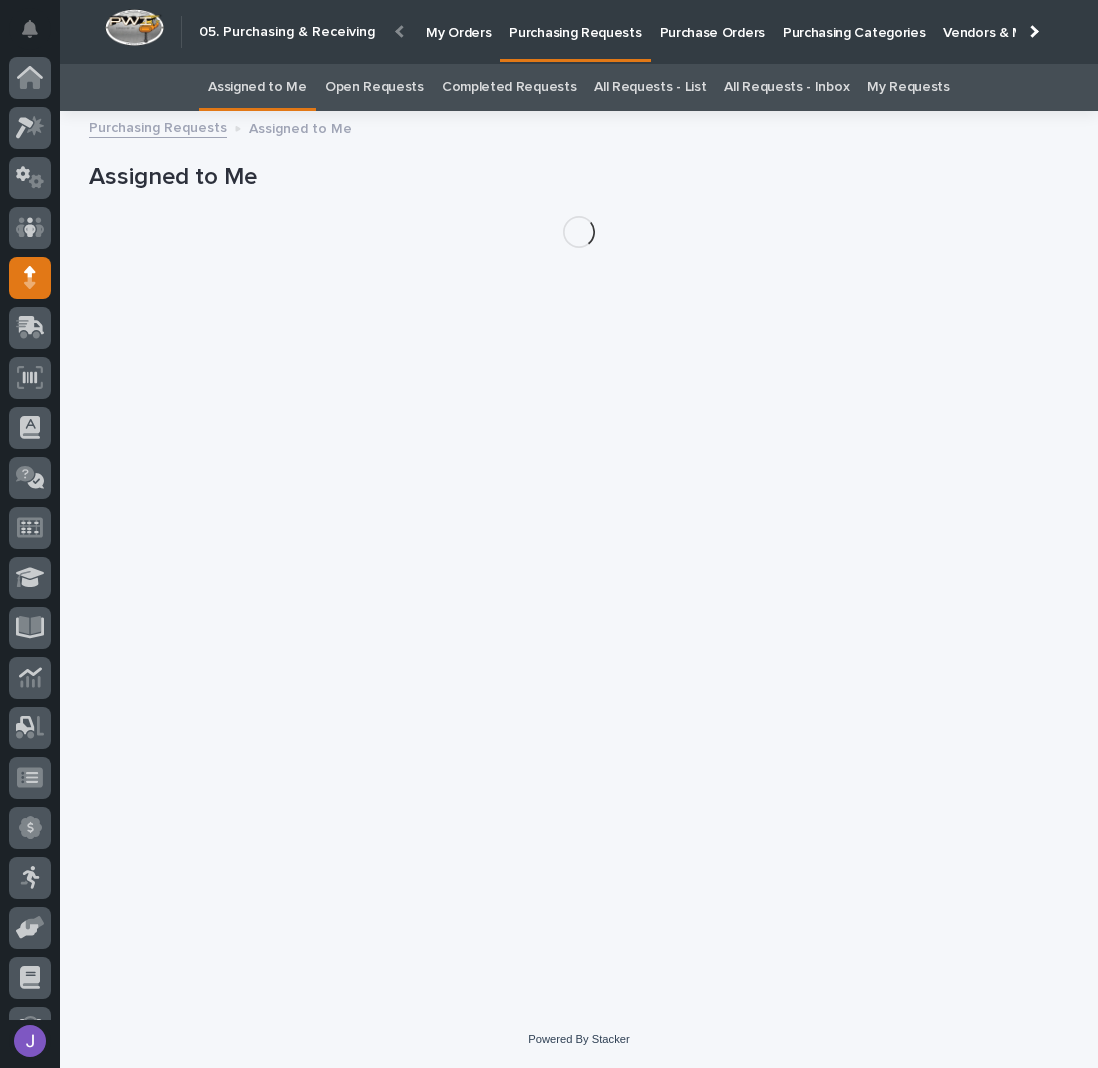 scroll, scrollTop: 0, scrollLeft: 0, axis: both 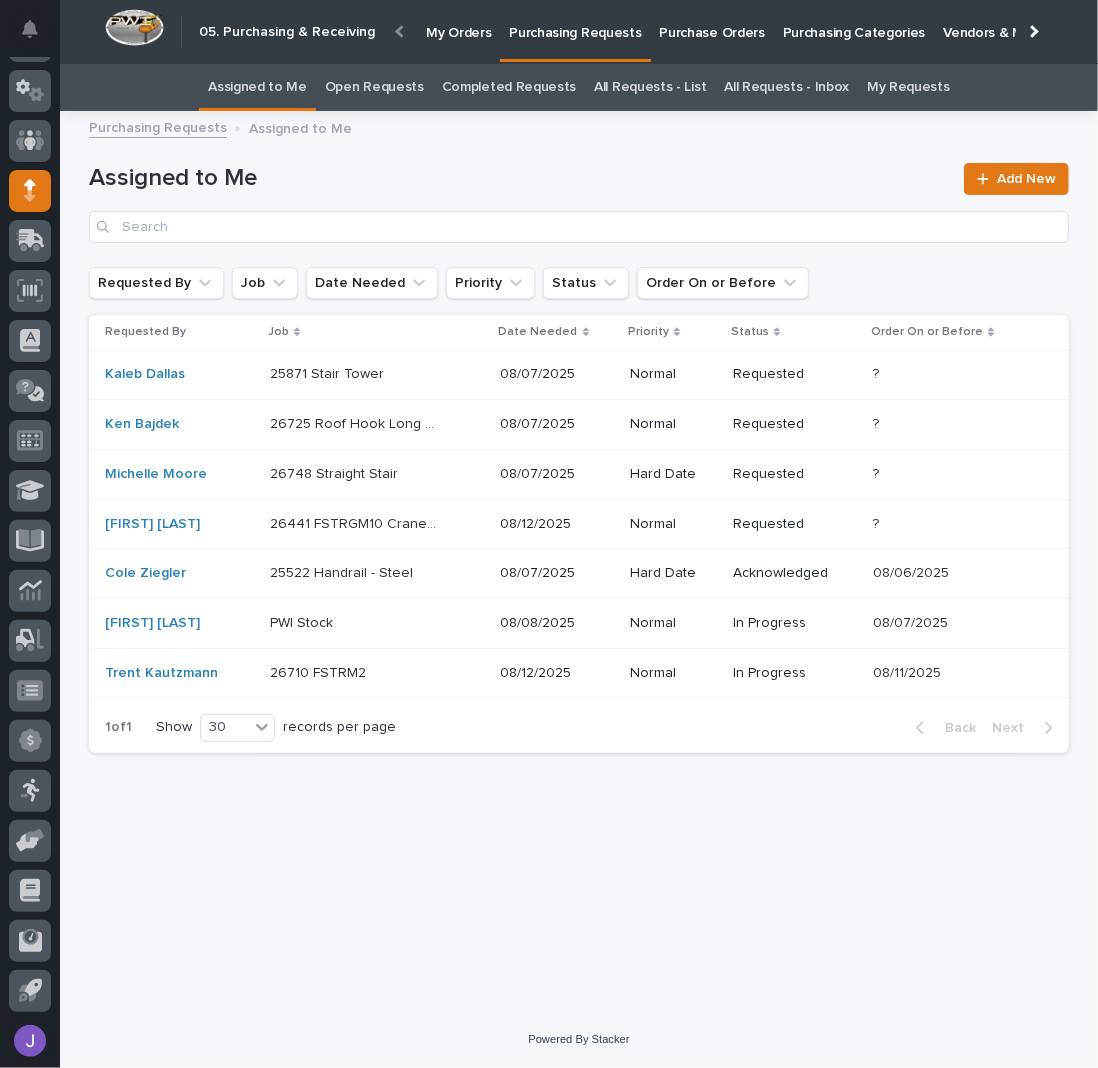 click on "Loading... Saving… Loading... Saving… Assigned to Me Add New Requested By Job Date Needed Priority Status Order On or Before Requested By Job Date Needed Priority Status Order On or Before [FIRST] [LAST]   25871 Stair Tower  25871 Stair Tower    08/07/[YEAR] Normal Requested ? ?   [FIRST] [LAST]   26725 Roof Hook Long Double - Steel  26725 Roof Hook Long Double - Steel    08/07/[YEAR] Normal Requested ? ?   [FIRST] [LAST]   26748 Straight Stair  26748 Straight Stair    08/07/[YEAR] Hard Date Requested ? ?   [FIRST] [LAST]   26441 FSTRGM10 Crane System 26441 FSTRGM10 Crane System   08/12/[YEAR] Normal Requested ? ?   [FIRST] [LAST]   25522 Handrail - Steel 25522 Handrail - Steel   08/07/[YEAR] Hard Date Acknowledged 08/06/[YEAR] 08/06/[YEAR]    [FIRST] [LAST]   PWI Stock PWI Stock   08/08/[YEAR] Normal In Progress 08/07/[YEAR] 08/07/[YEAR]    [FIRST] [LAST]   26710 FSTRM2 26710 FSTRM2   08/12/[YEAR] Normal In Progress 08/11/[YEAR] 08/11/[YEAR]    1  of  1 Show 30 records per page Back Next" at bounding box center [579, 542] 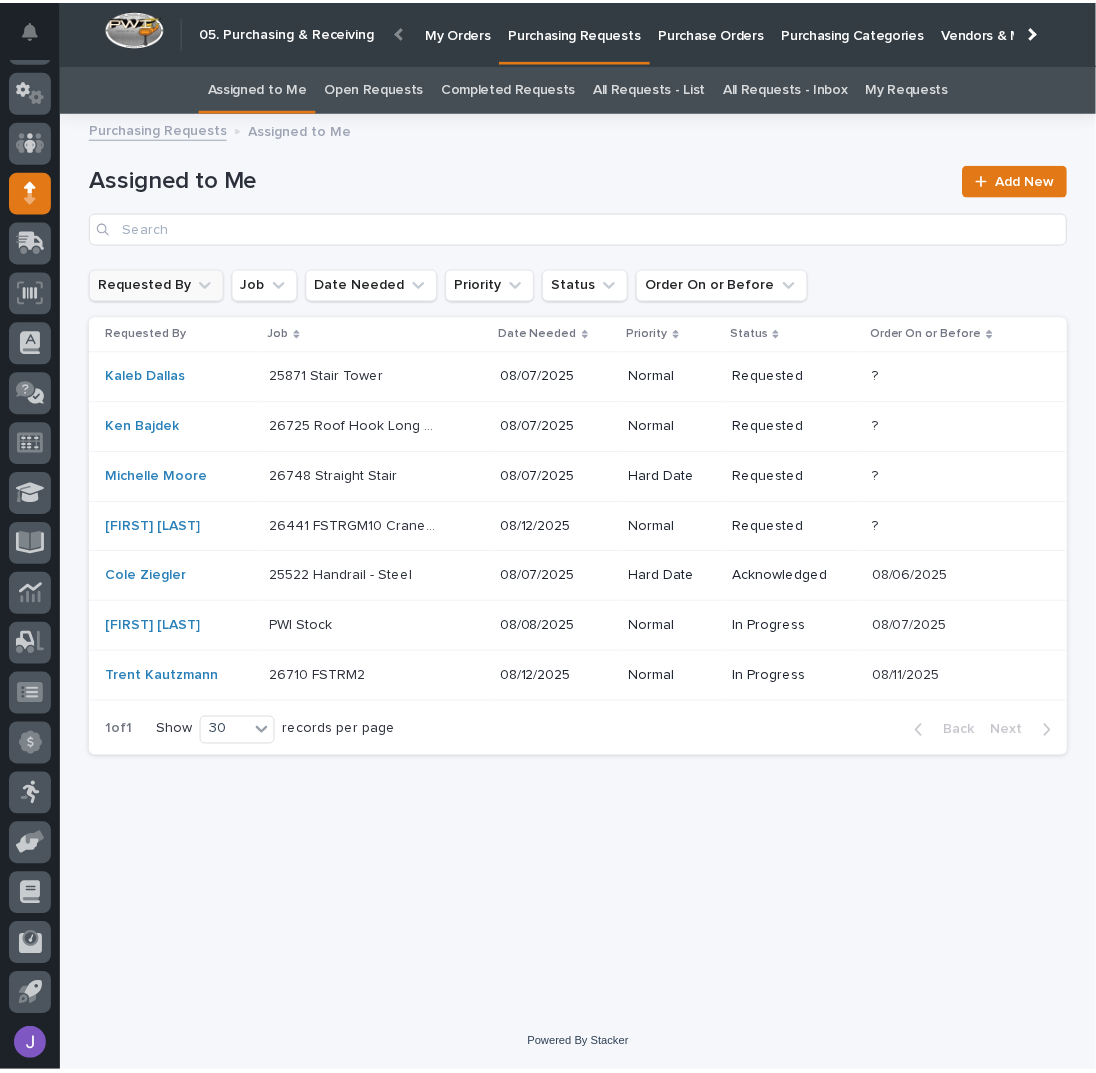 scroll, scrollTop: 82, scrollLeft: 0, axis: vertical 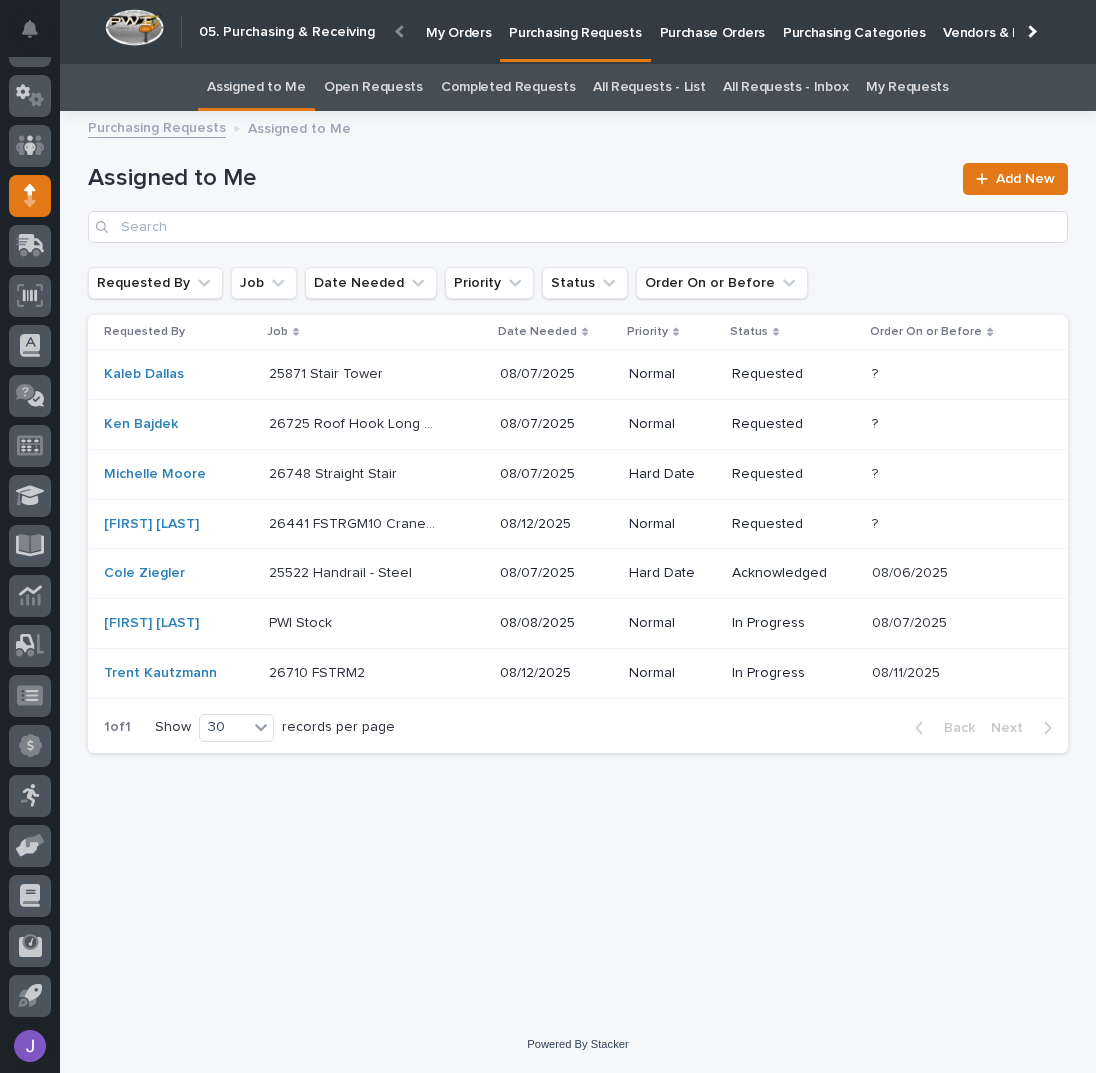click on "26725 Roof Hook Long Double - Steel  26725 Roof Hook Long Double - Steel" at bounding box center (376, 424) 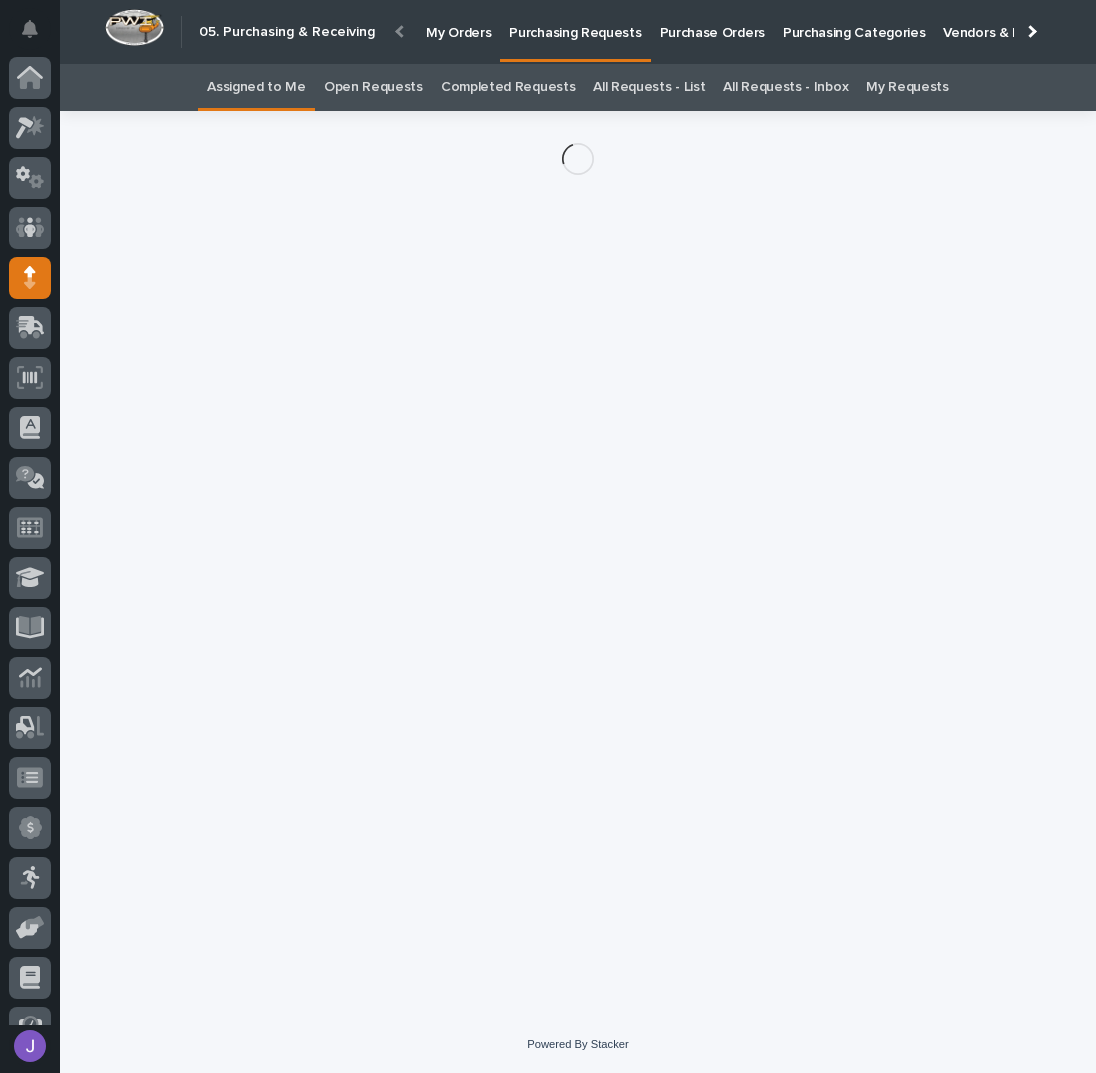 scroll, scrollTop: 82, scrollLeft: 0, axis: vertical 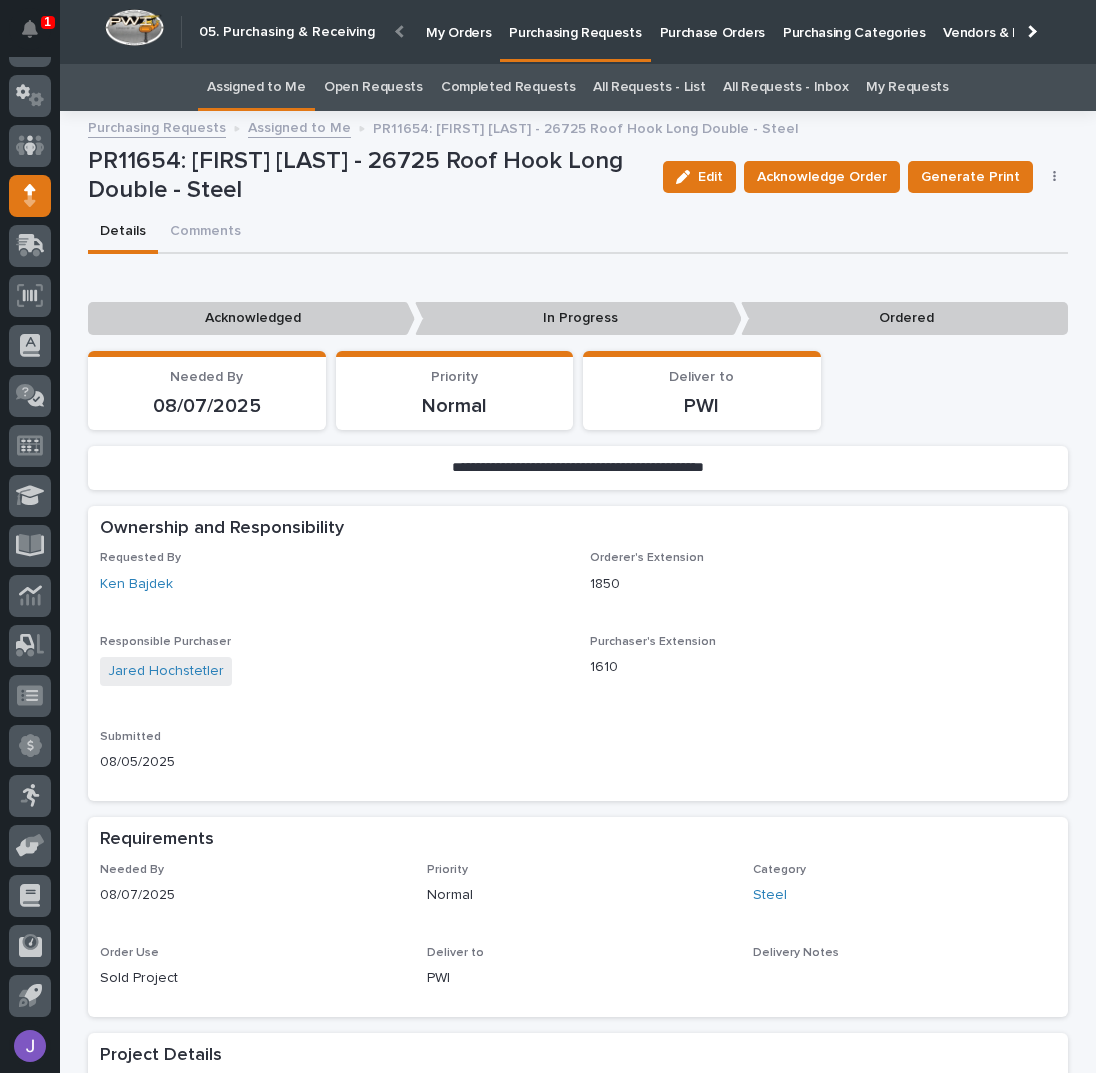 click on "Purchase Orders" at bounding box center (712, 21) 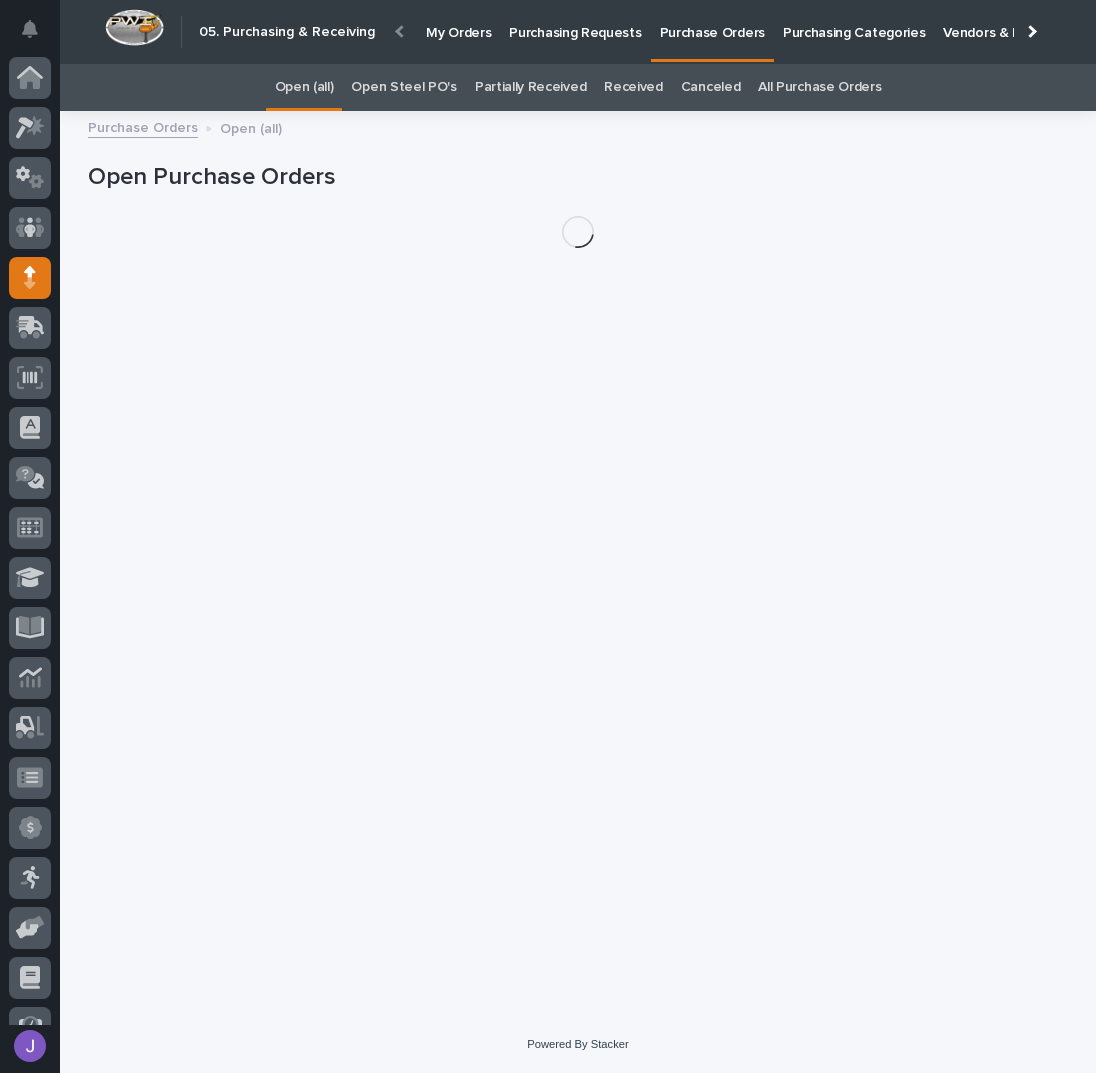 scroll, scrollTop: 82, scrollLeft: 0, axis: vertical 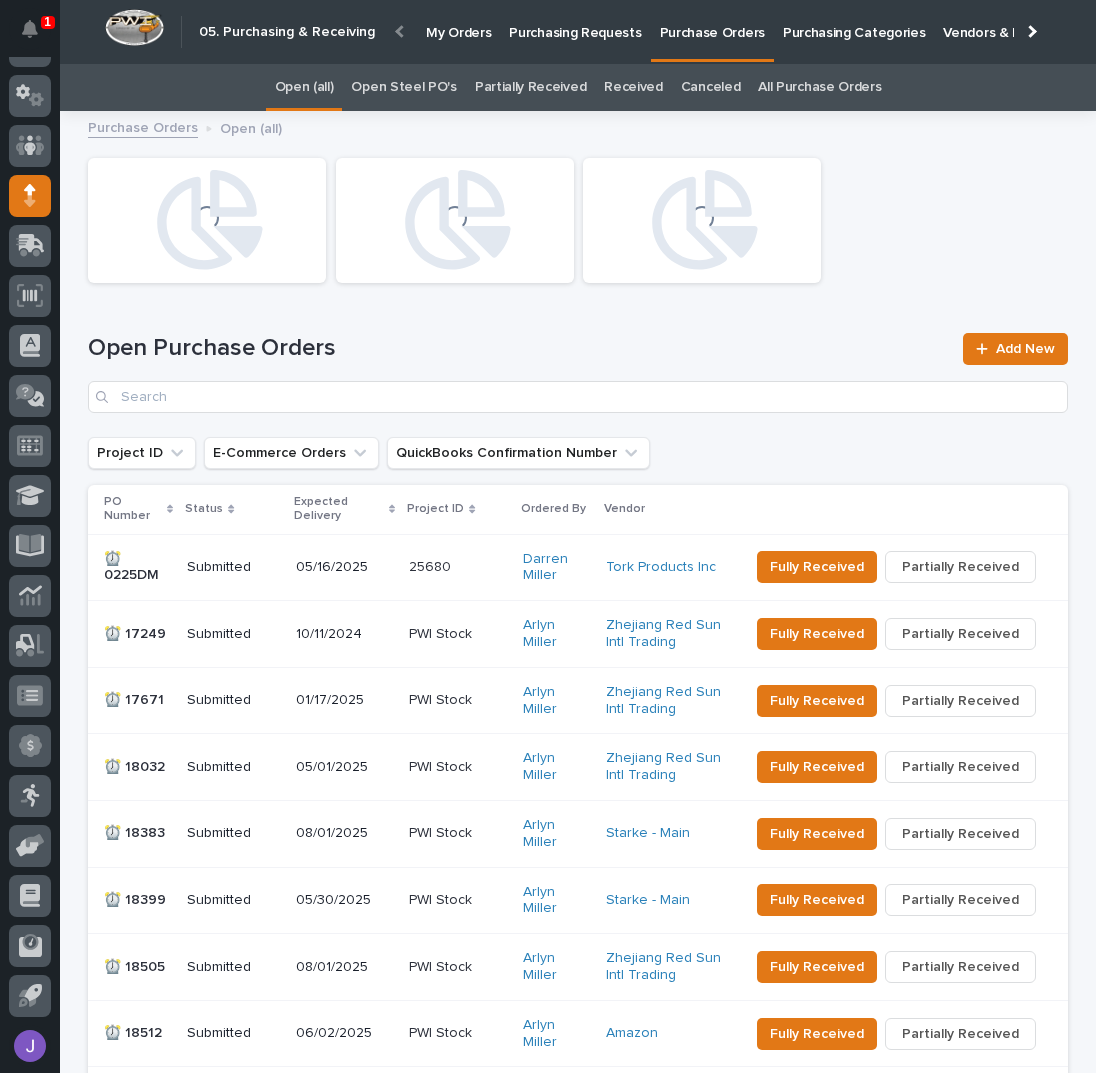 click on "Open Steel PO's" at bounding box center (403, 87) 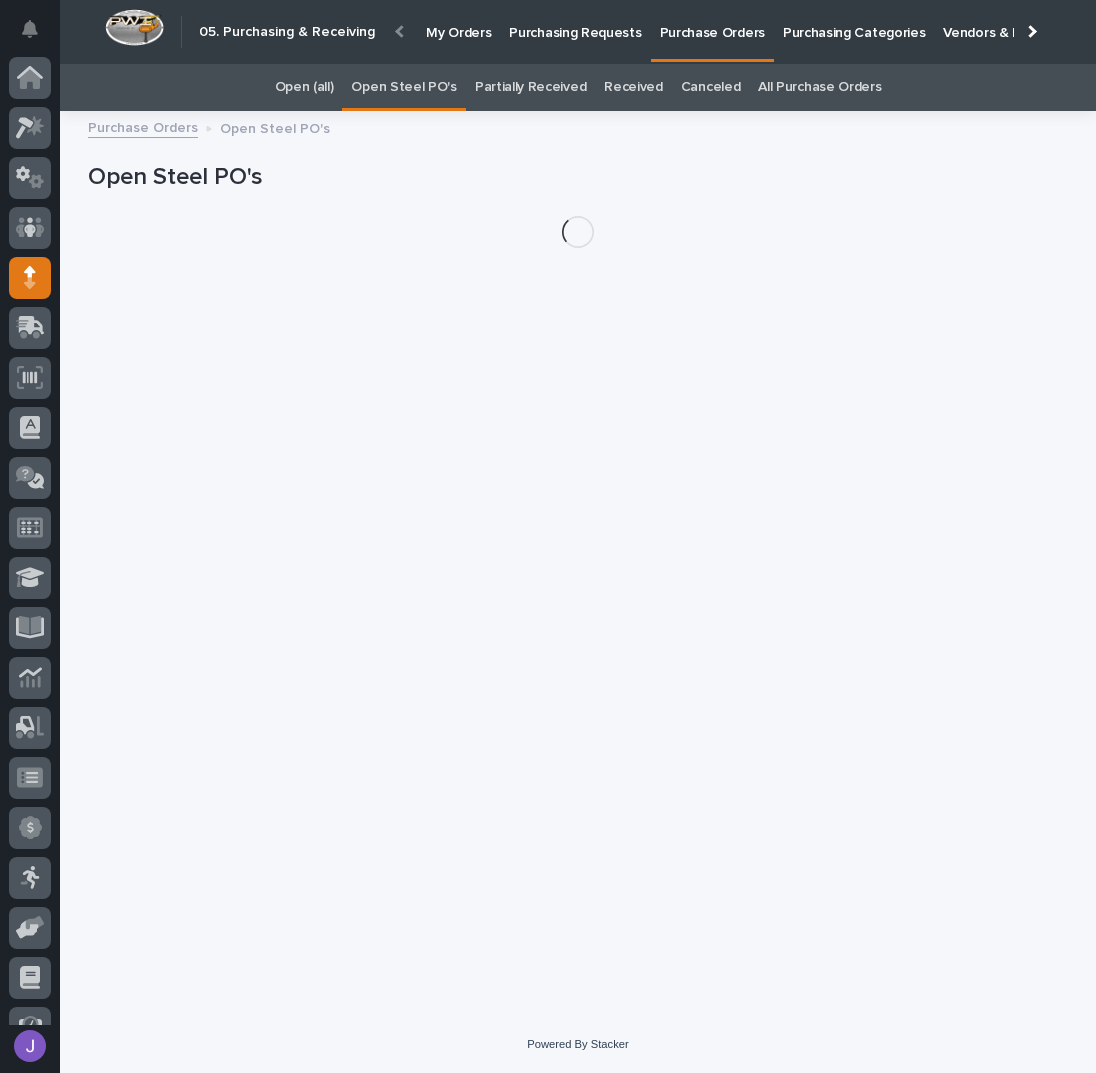scroll, scrollTop: 82, scrollLeft: 0, axis: vertical 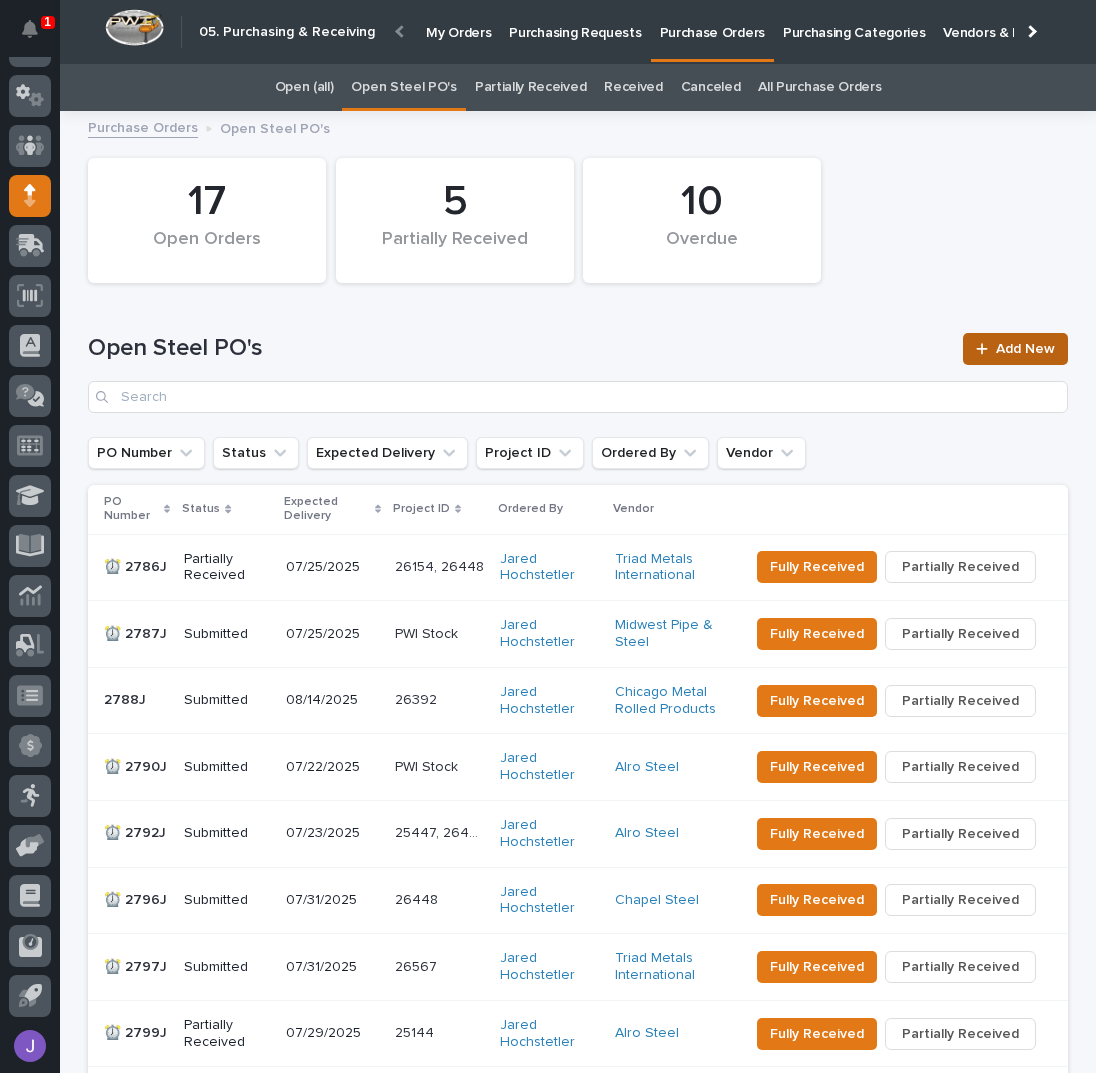 click 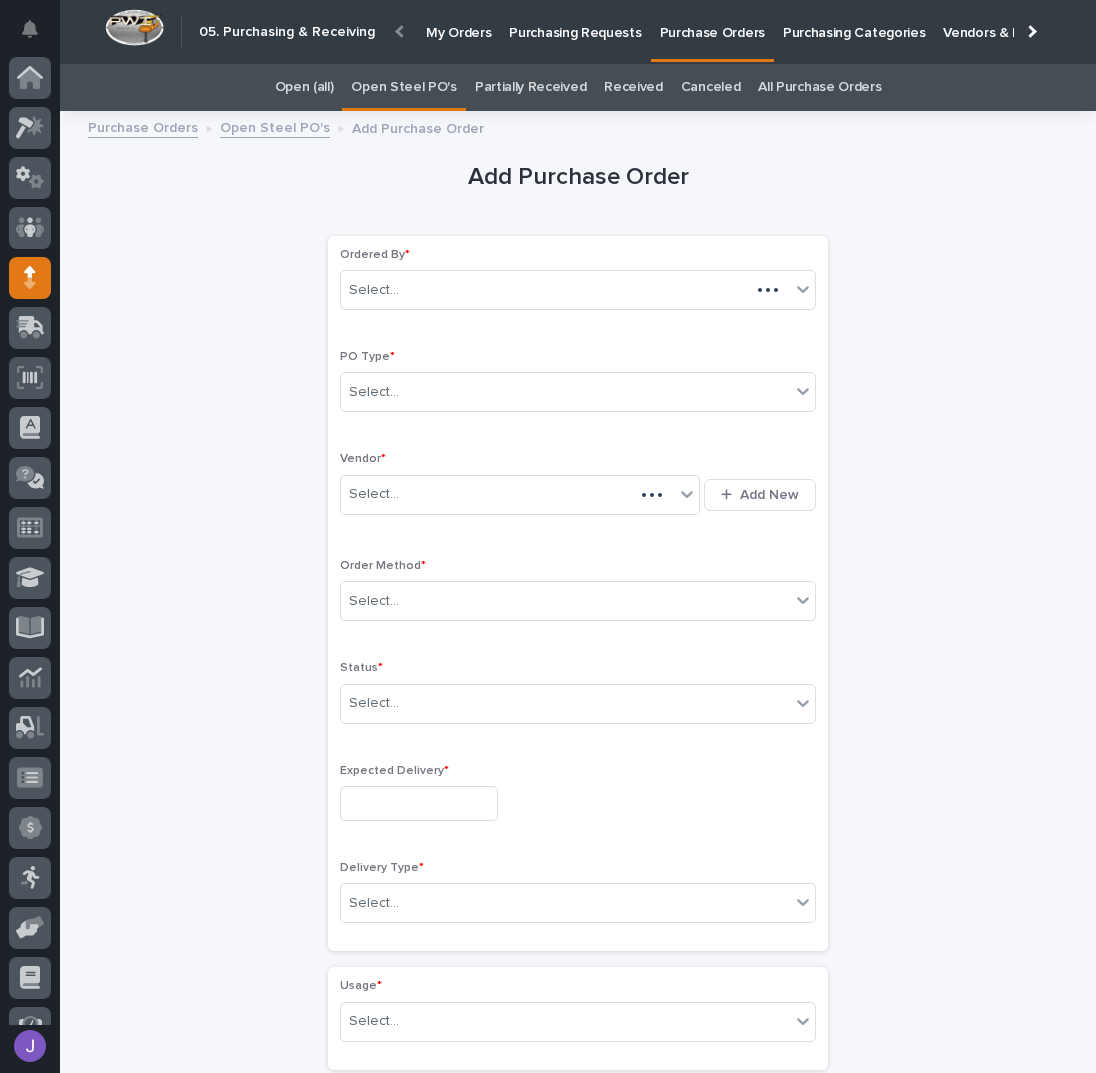 scroll, scrollTop: 63, scrollLeft: 0, axis: vertical 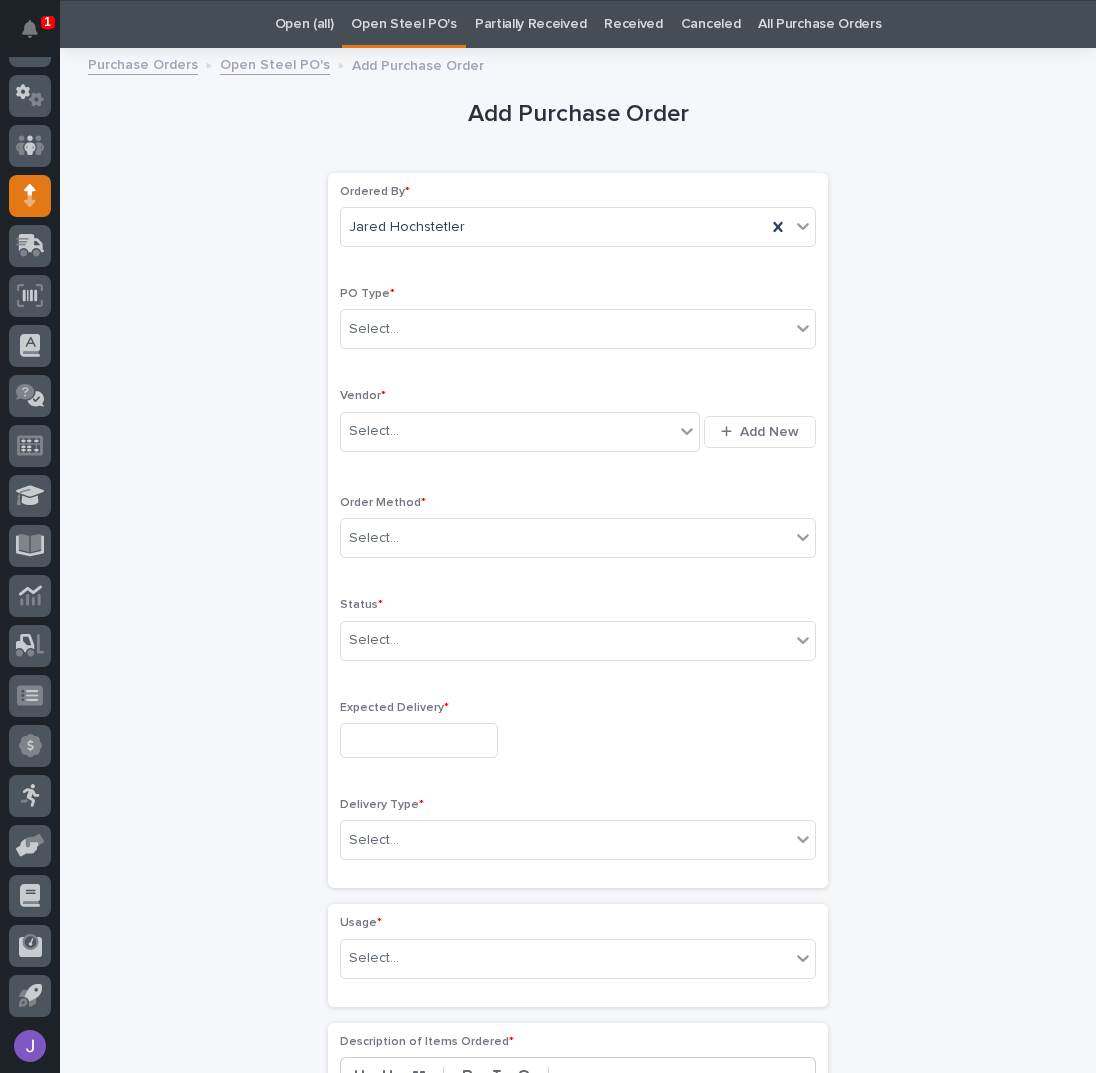 click on "PO Type * Select..." at bounding box center (578, 326) 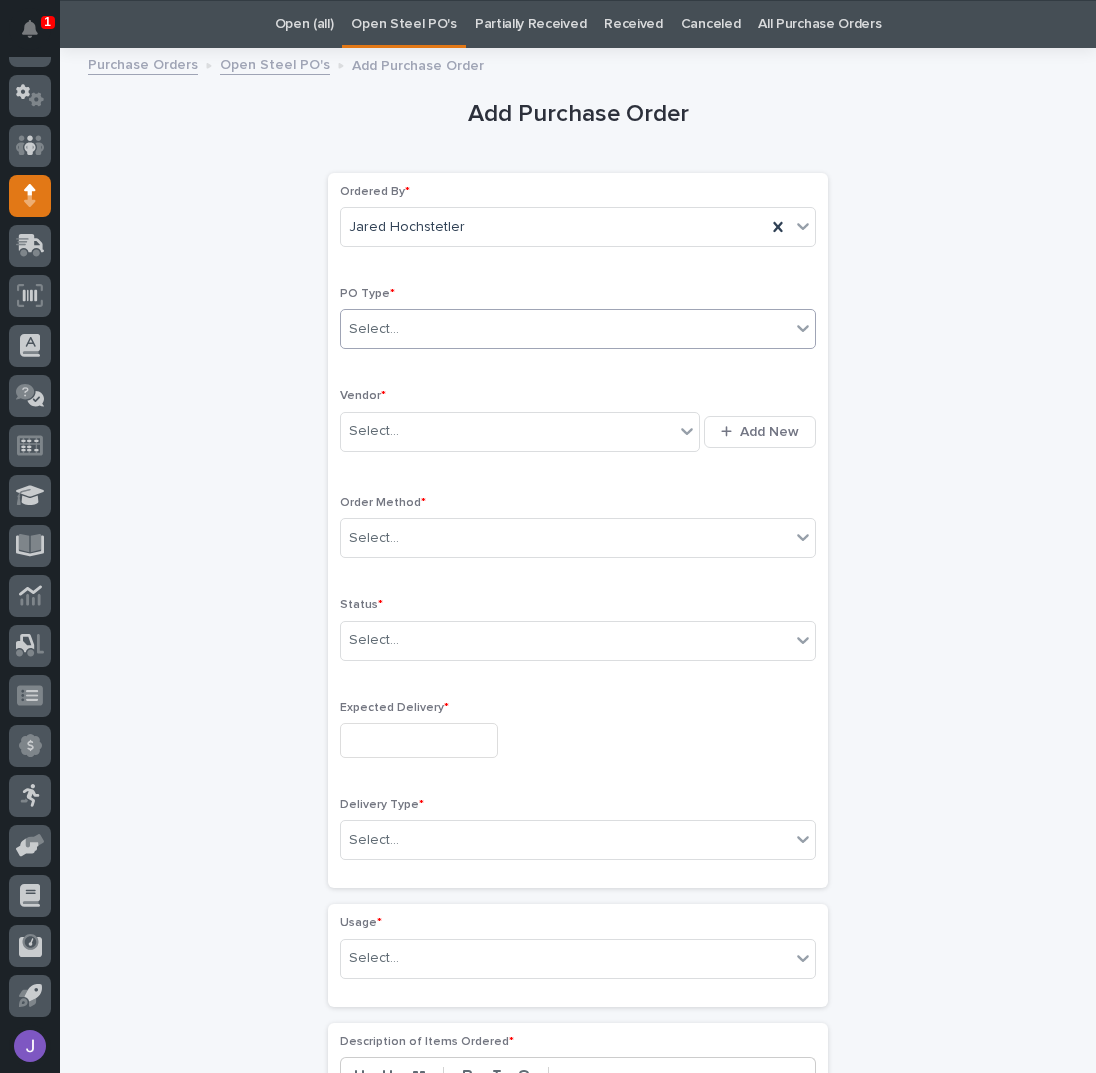 click on "Select..." at bounding box center (578, 329) 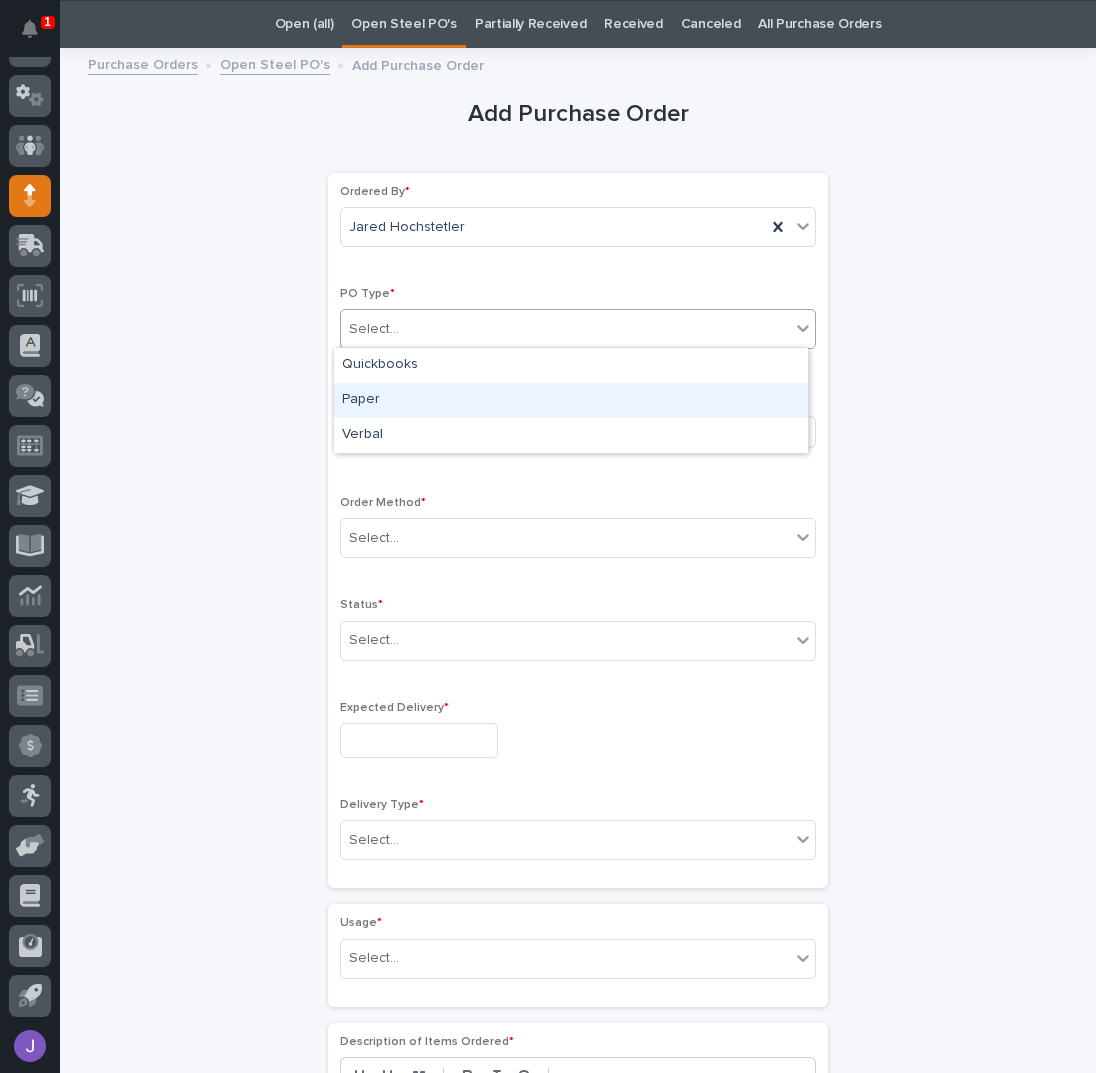 click on "Paper" at bounding box center [571, 400] 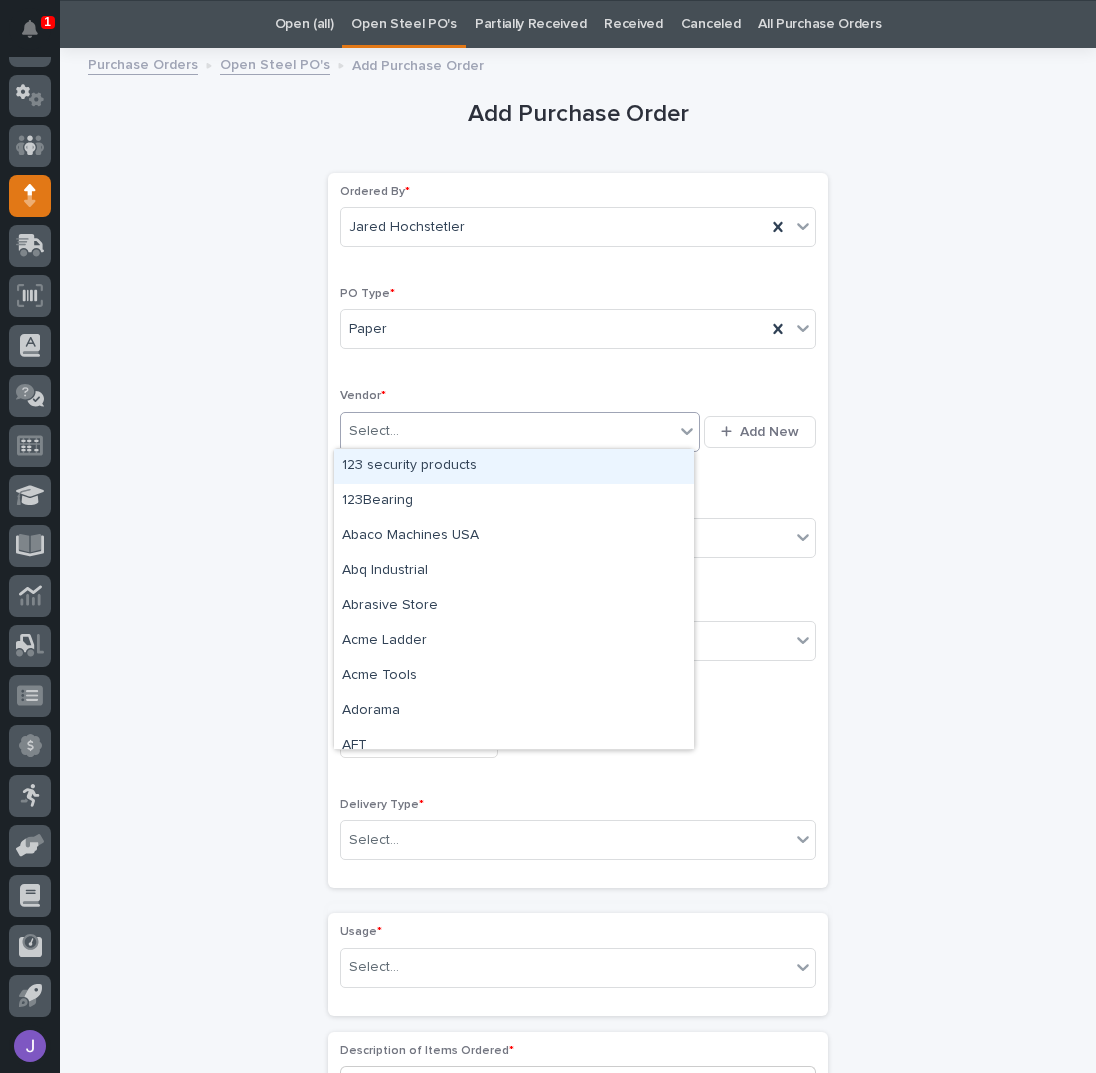 click on "Select..." at bounding box center (520, 432) 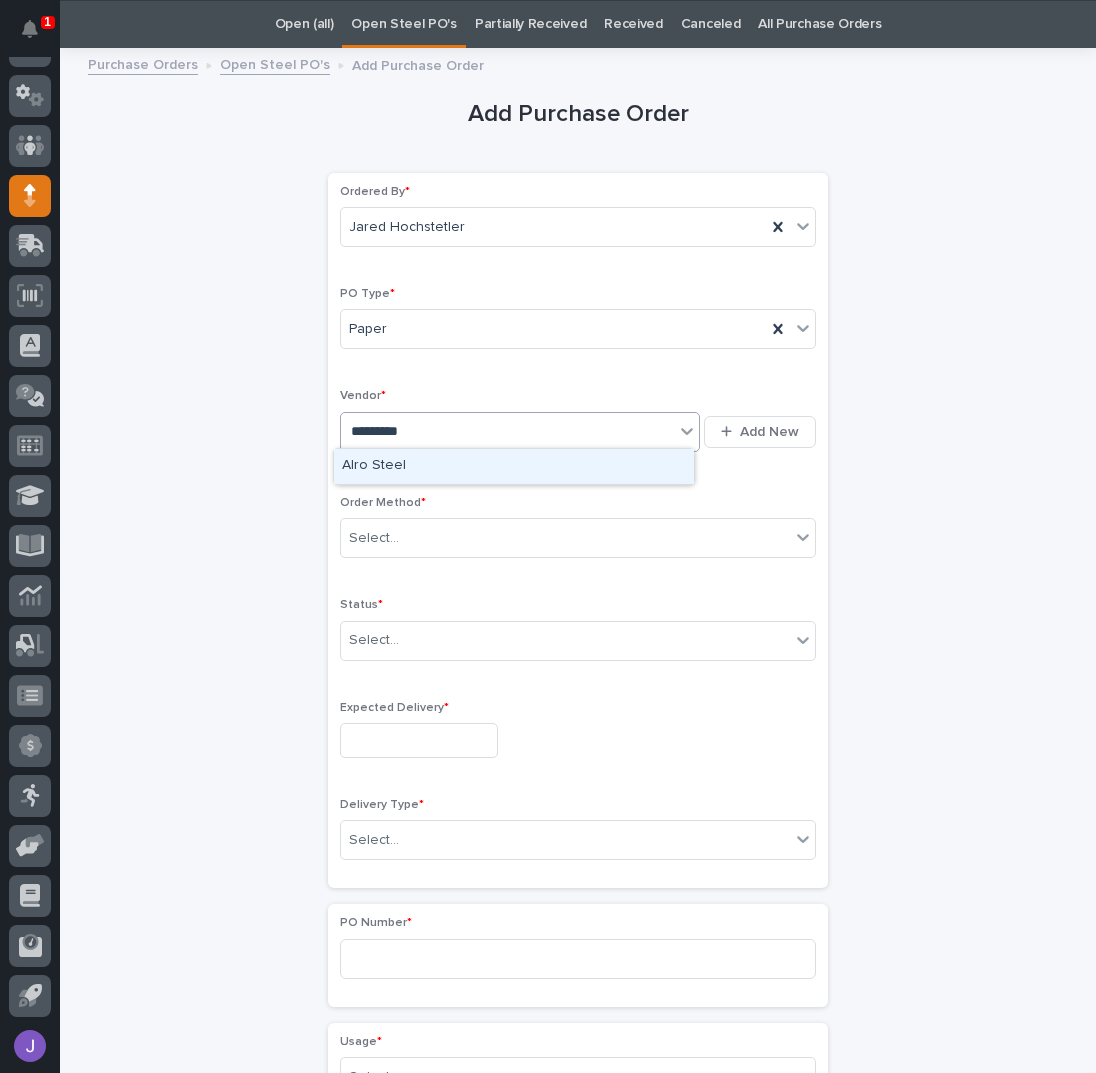 type on "**********" 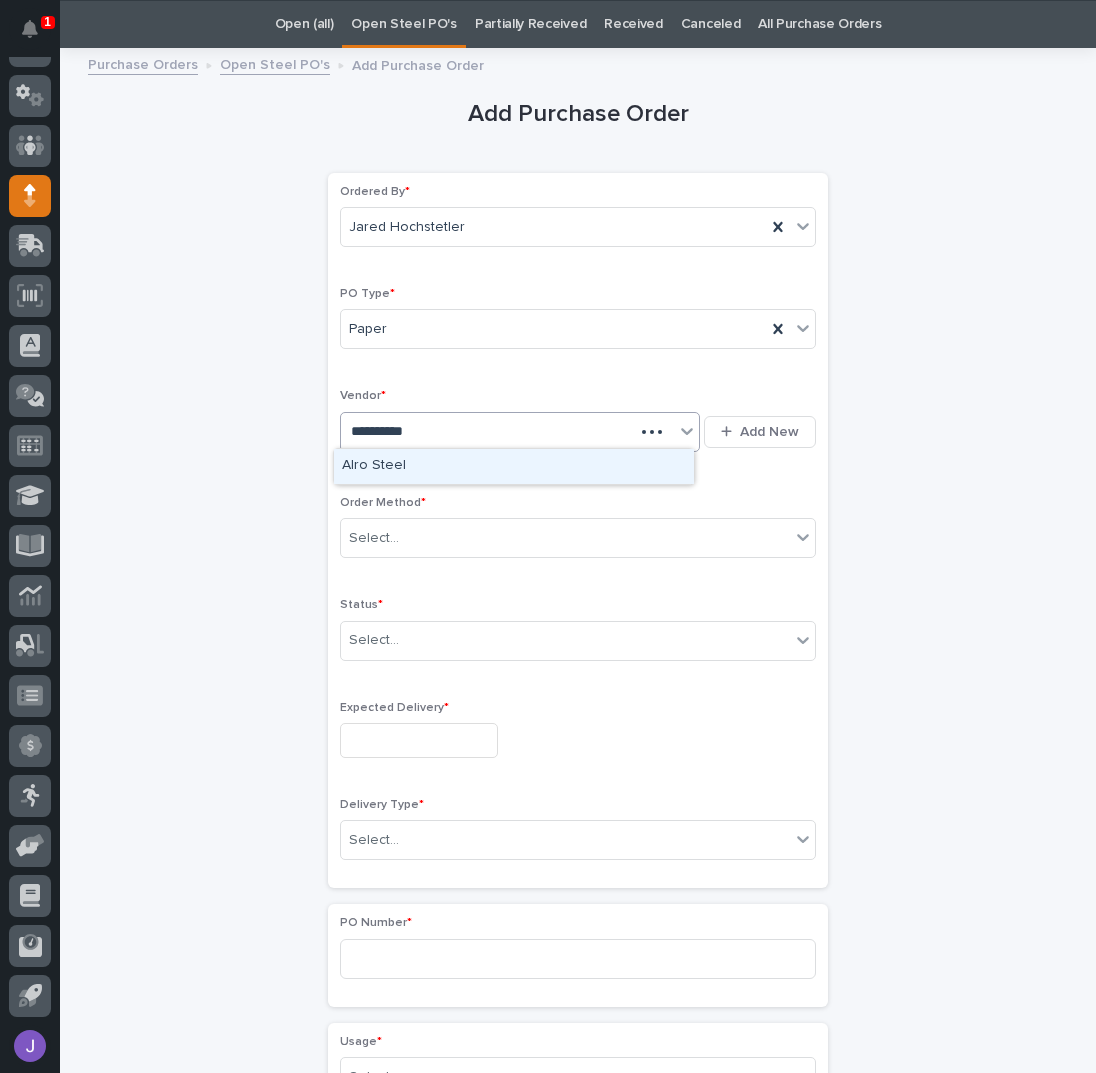 type 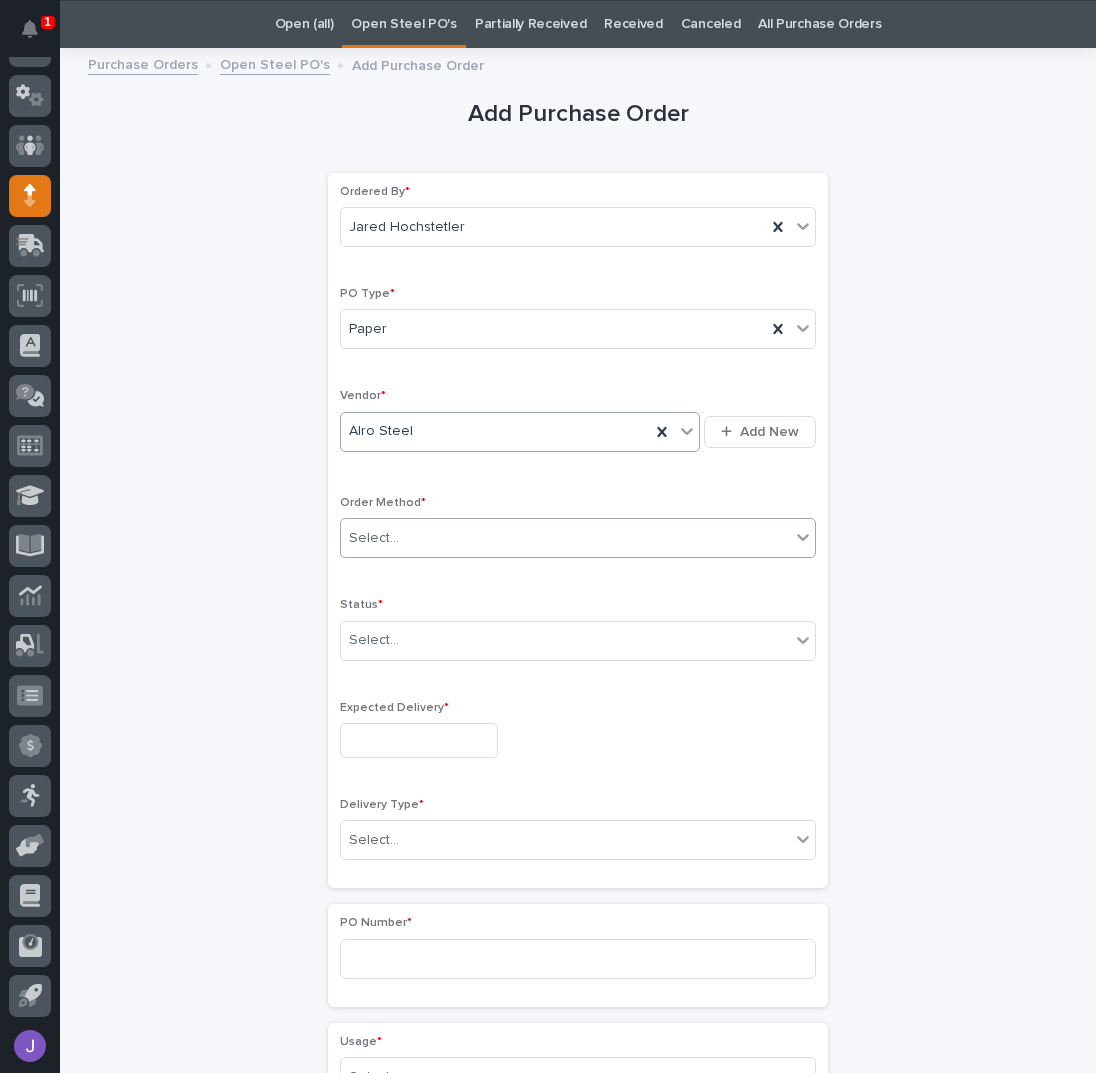 click on "Select..." at bounding box center [374, 538] 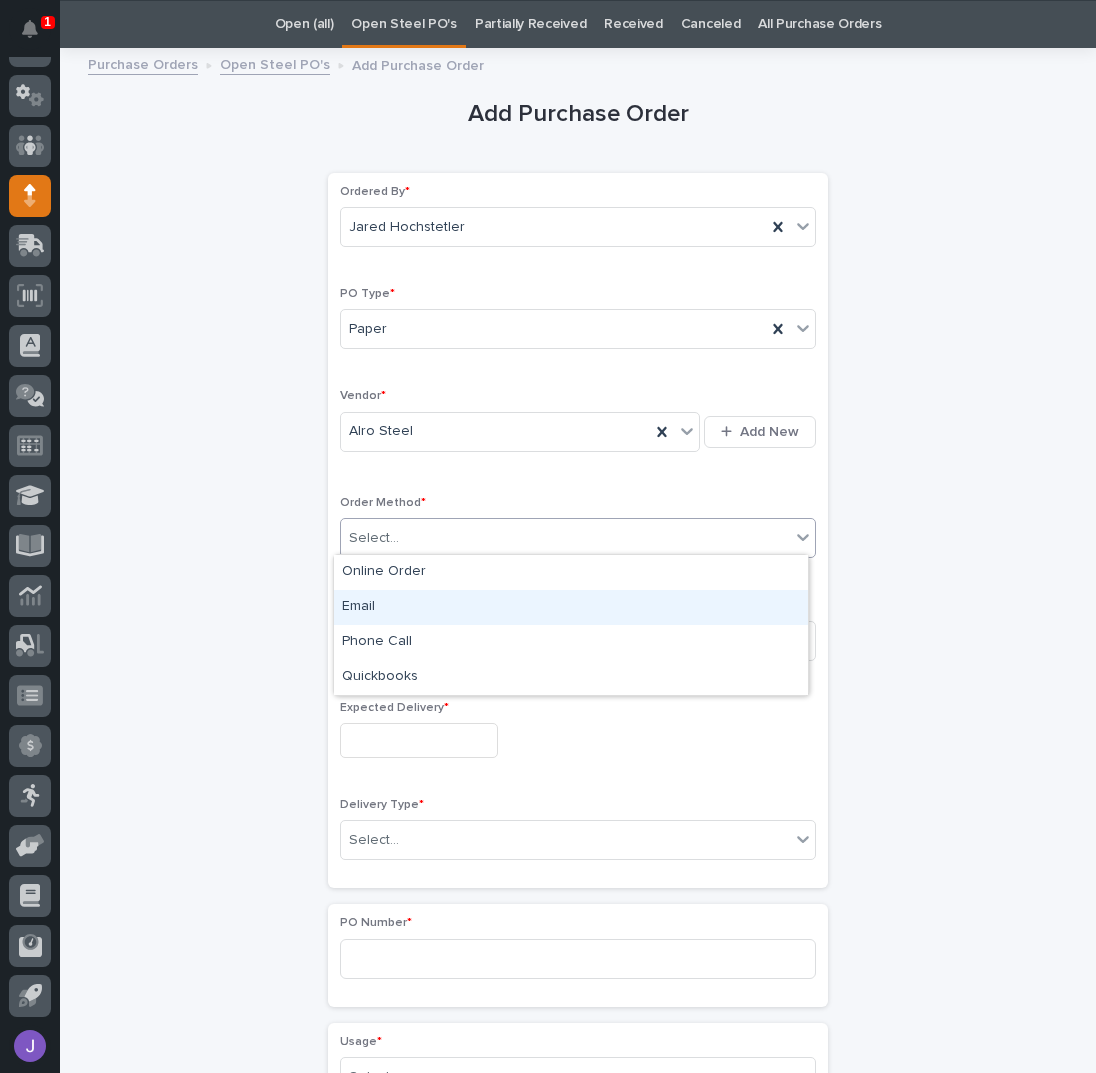 click on "Email" at bounding box center [571, 607] 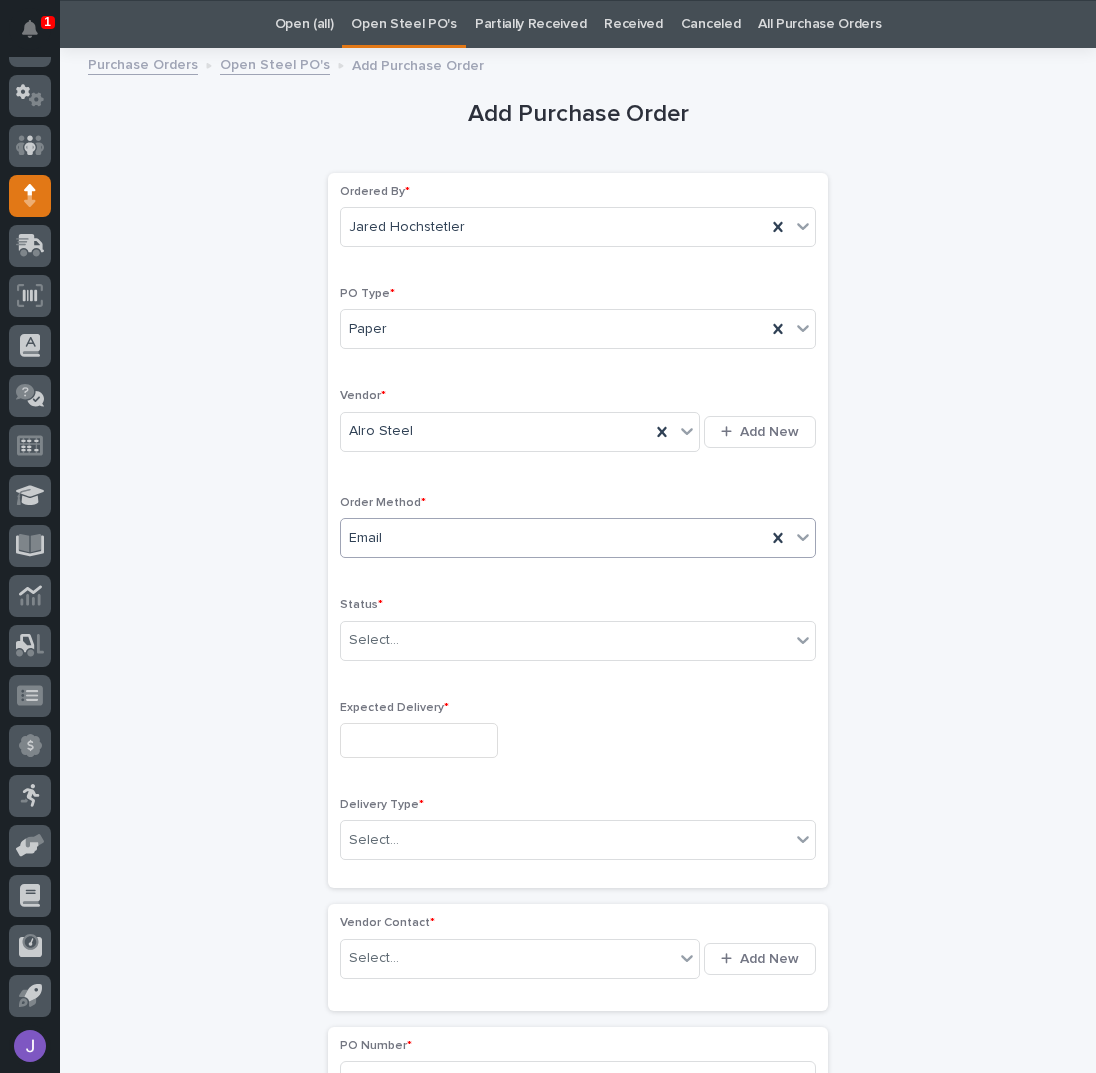 click on "Email" at bounding box center [553, 538] 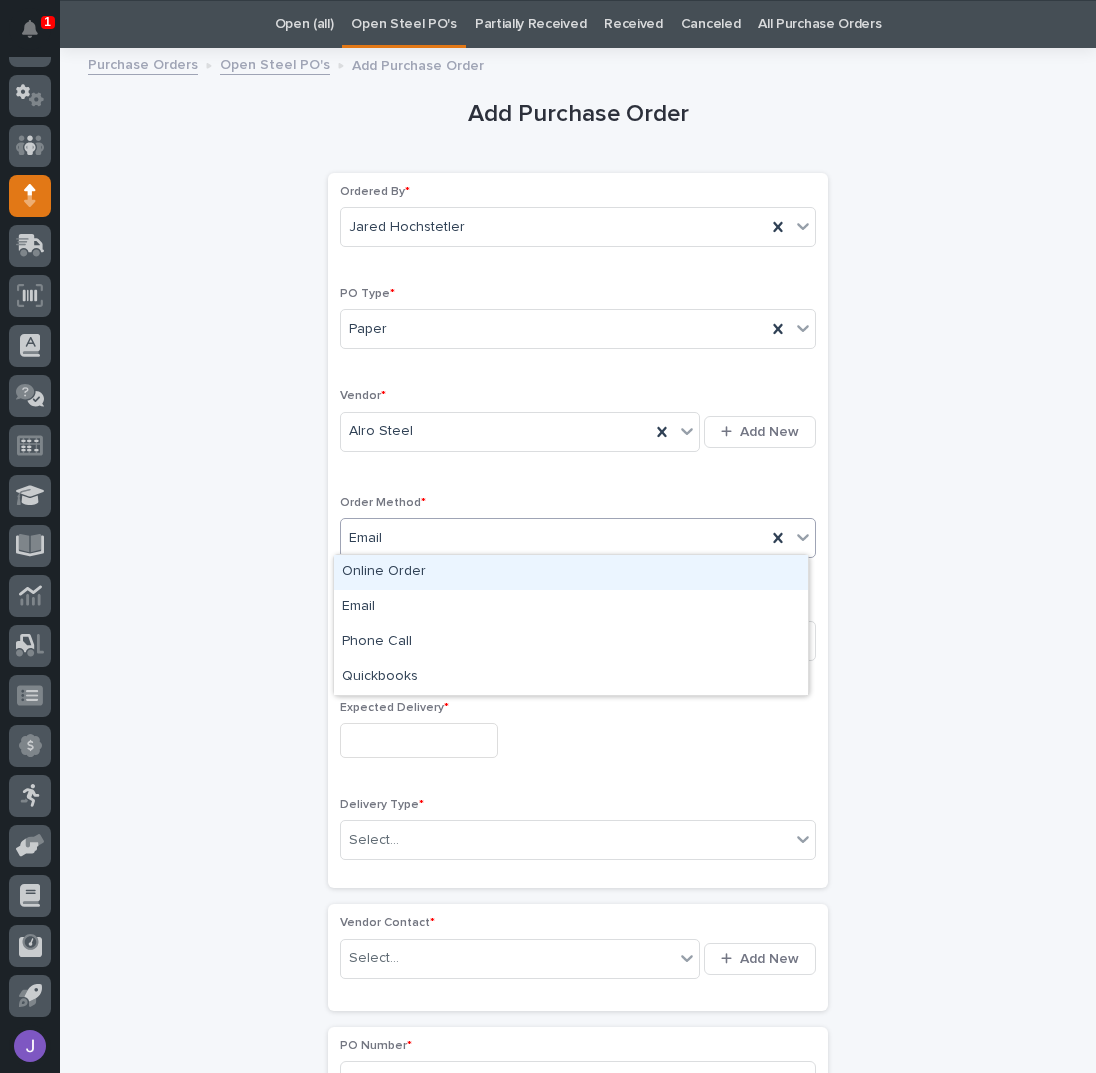 click on "Online Order" at bounding box center (571, 572) 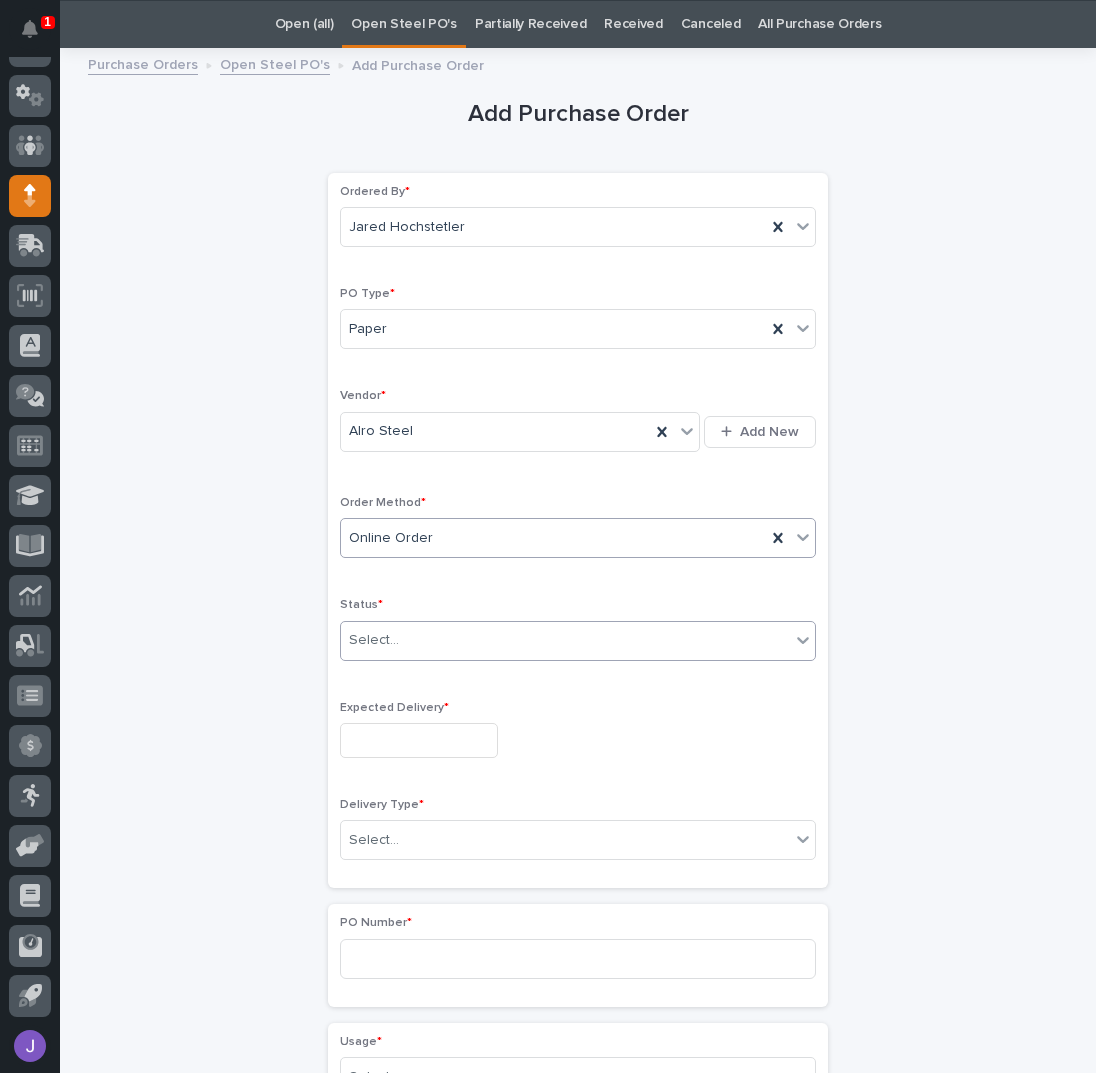 click on "Select..." at bounding box center [374, 640] 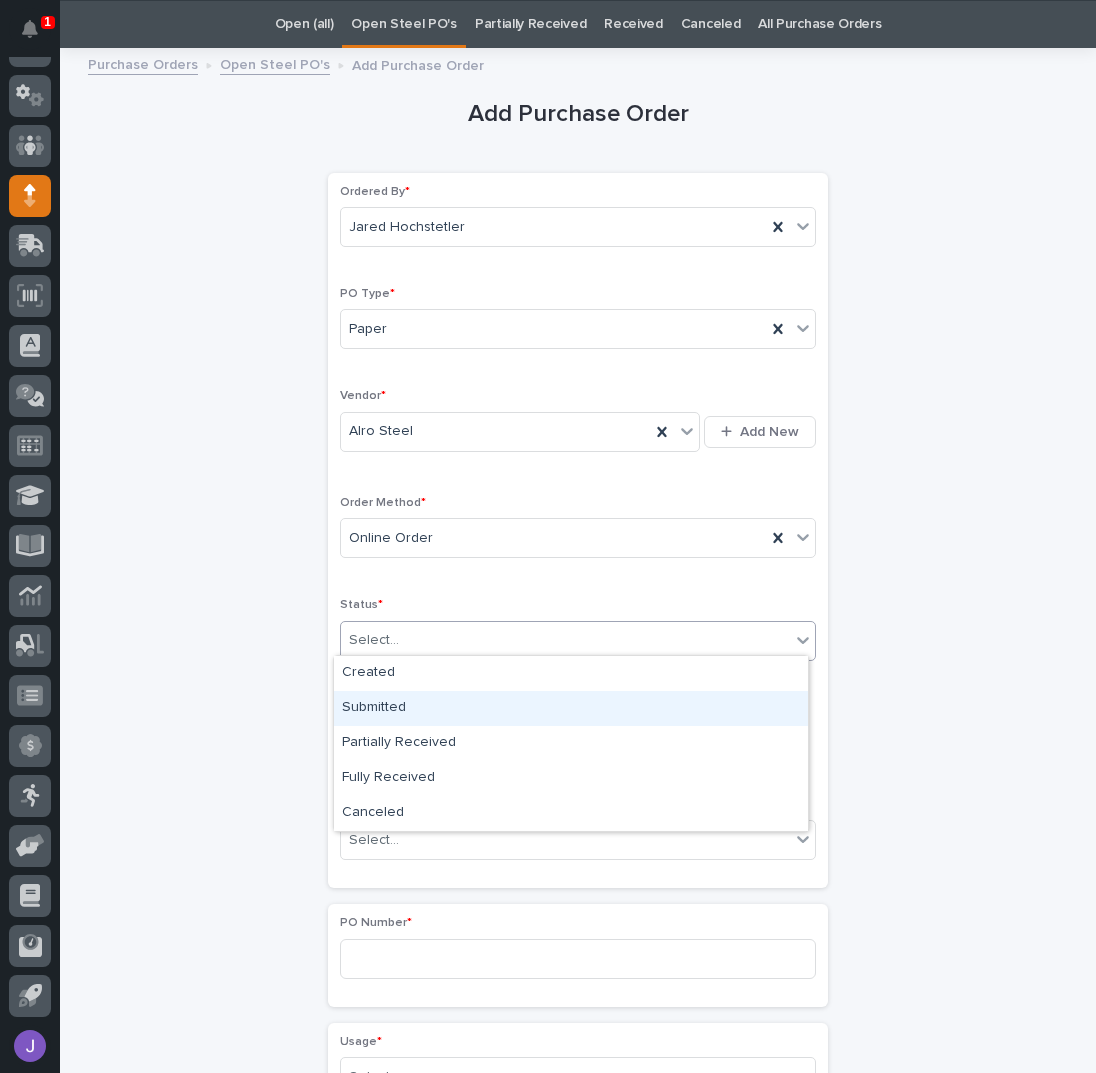 click on "Submitted" at bounding box center [571, 708] 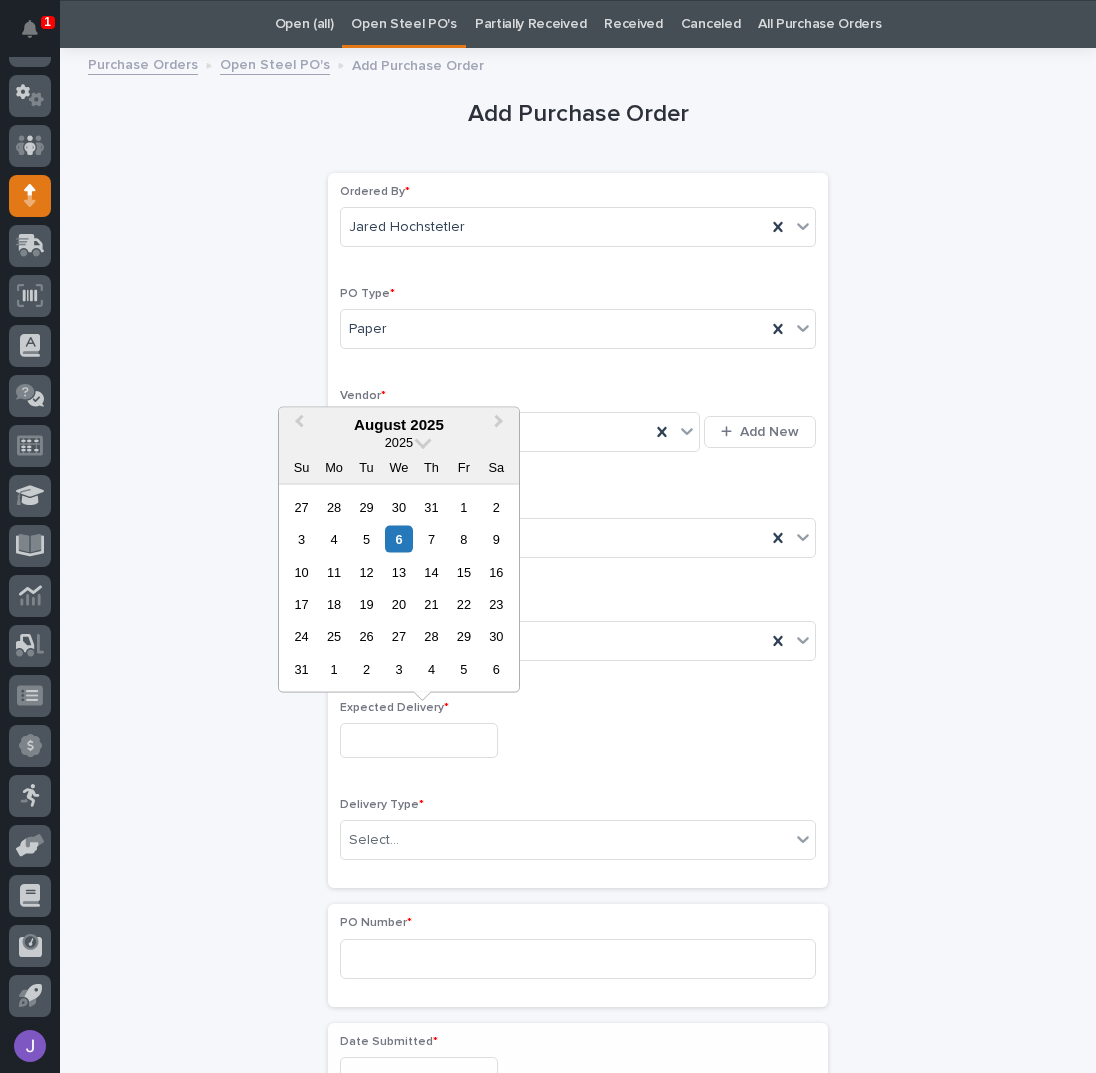 click at bounding box center (419, 740) 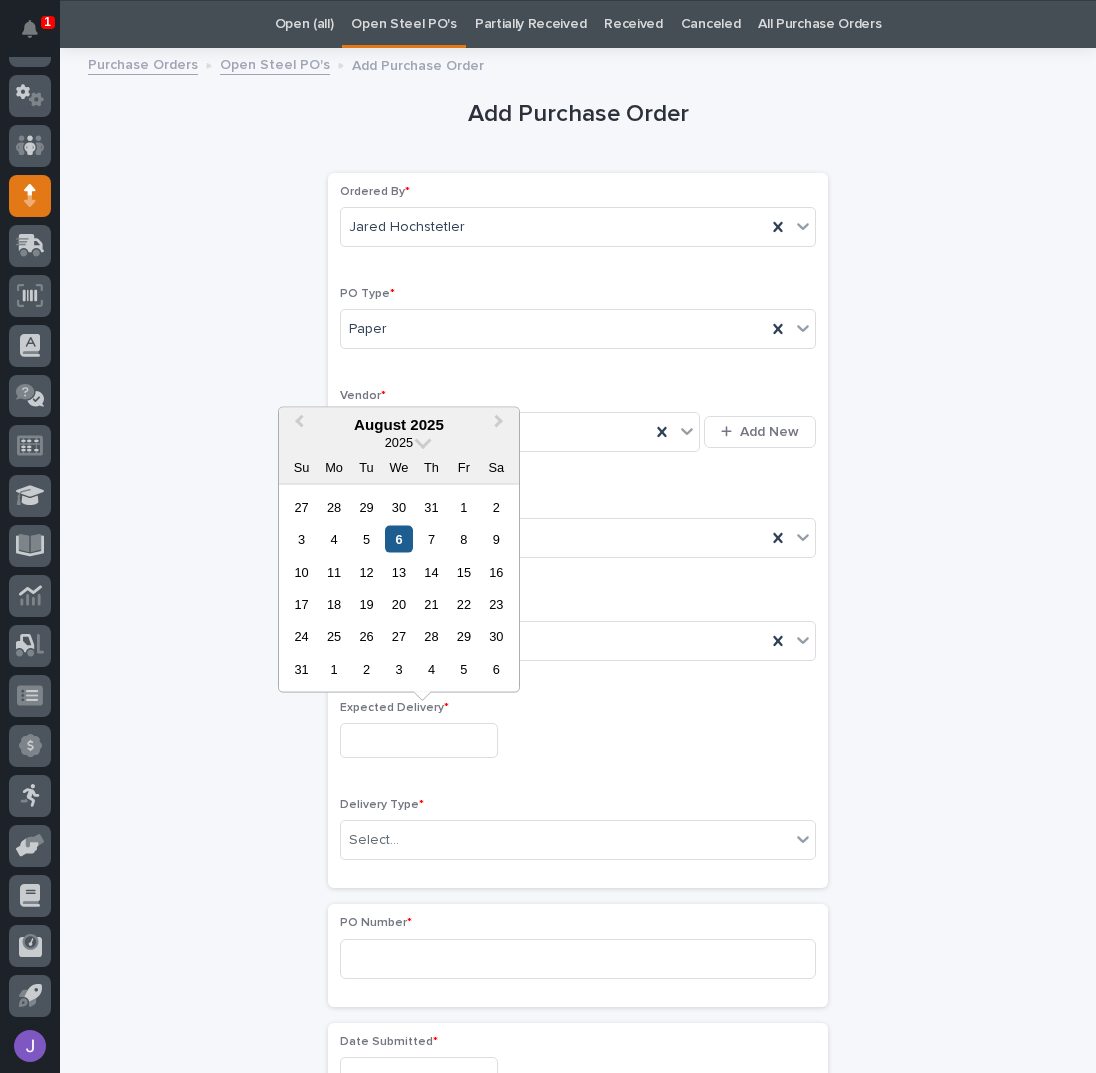 click on "6" at bounding box center (398, 539) 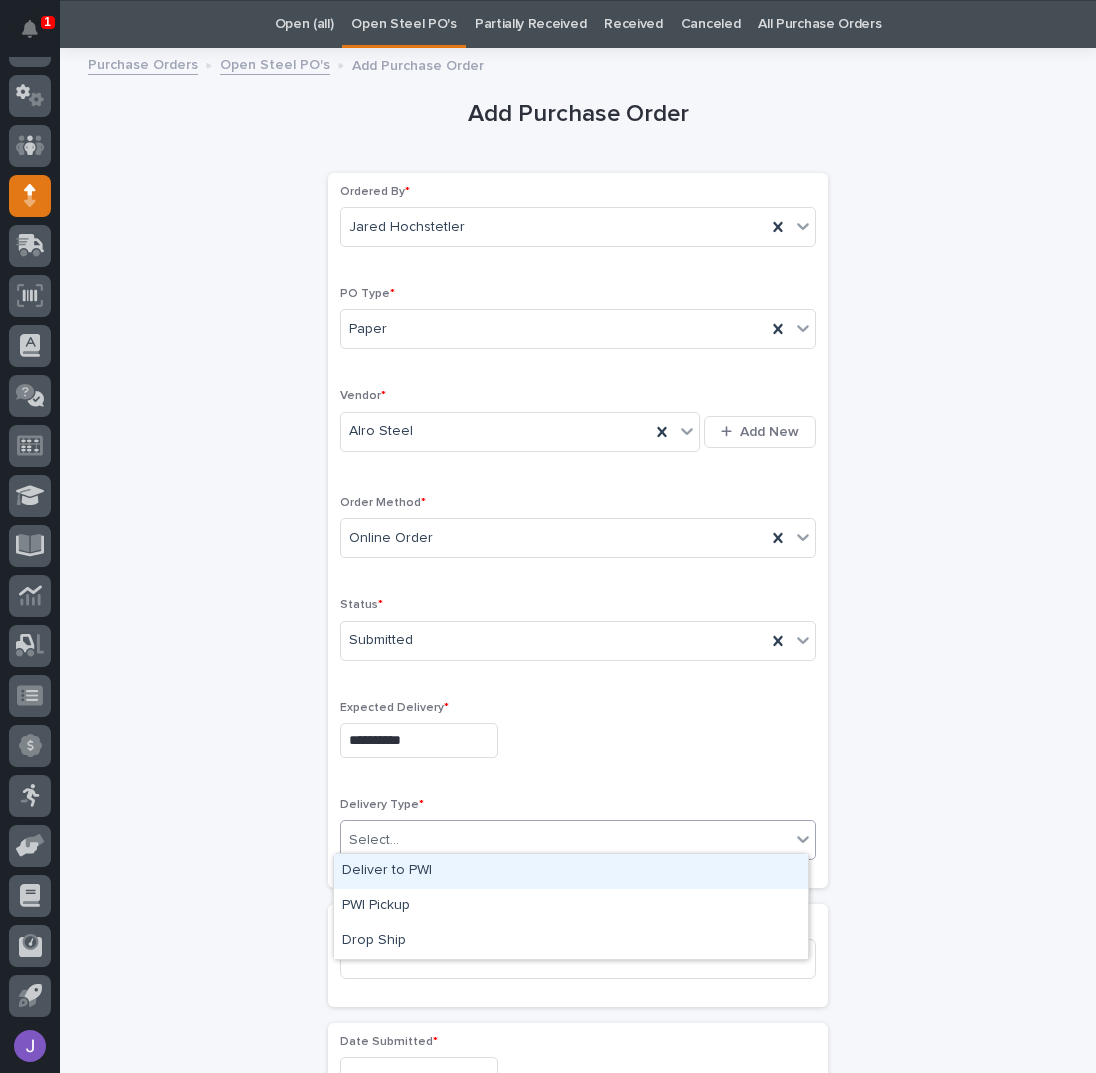 click on "Select..." at bounding box center [374, 840] 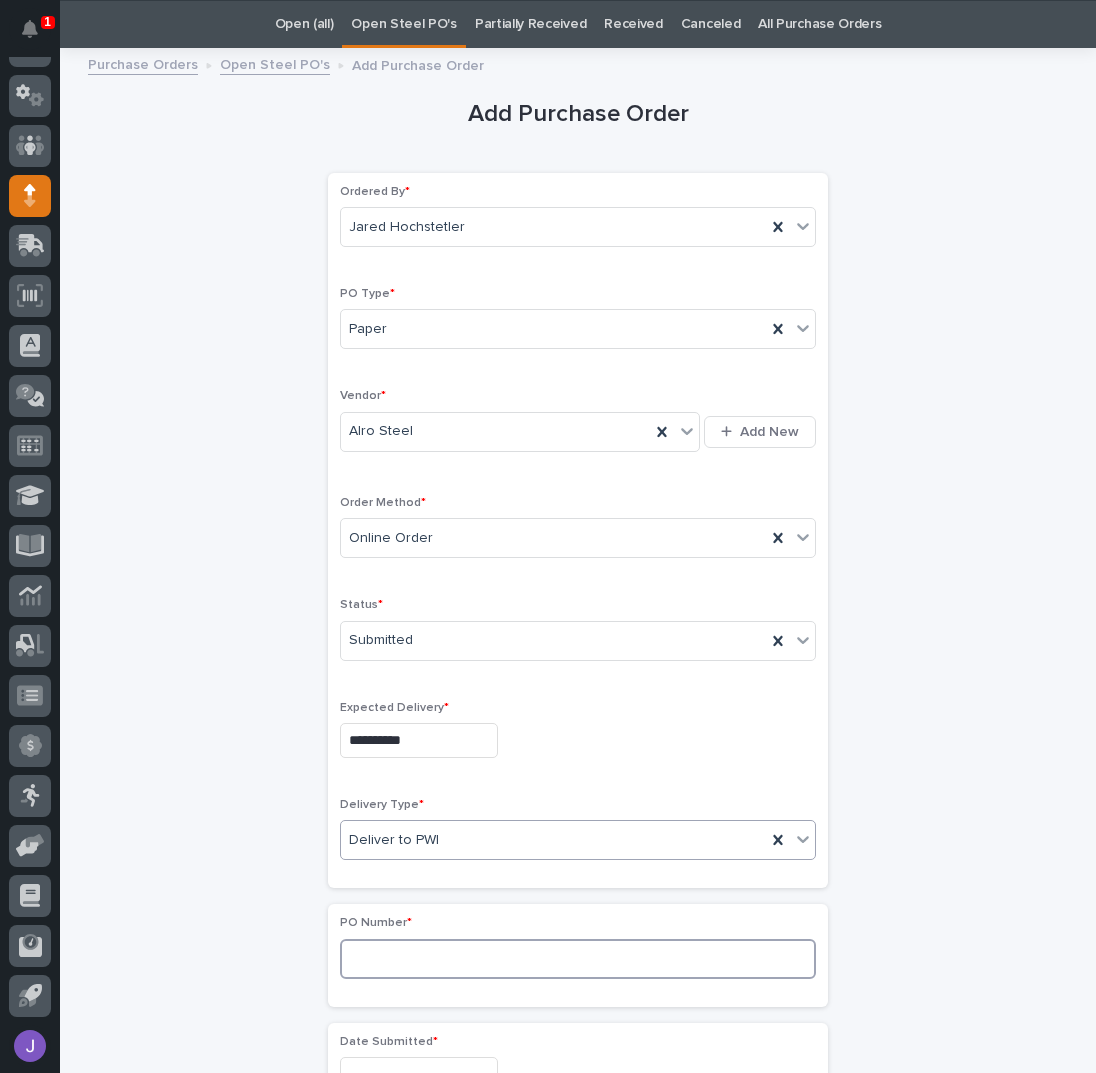 click at bounding box center (578, 959) 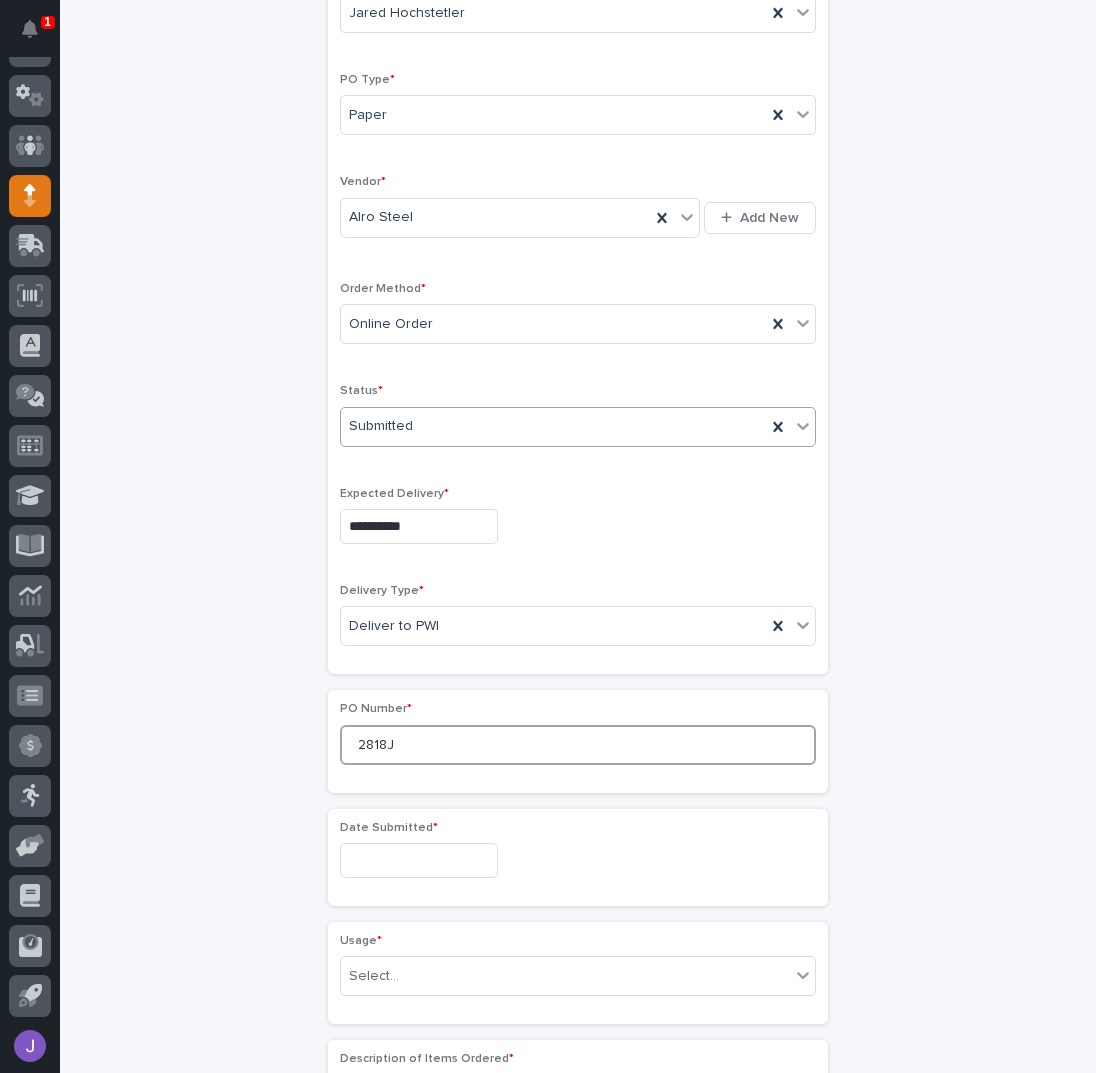scroll, scrollTop: 463, scrollLeft: 0, axis: vertical 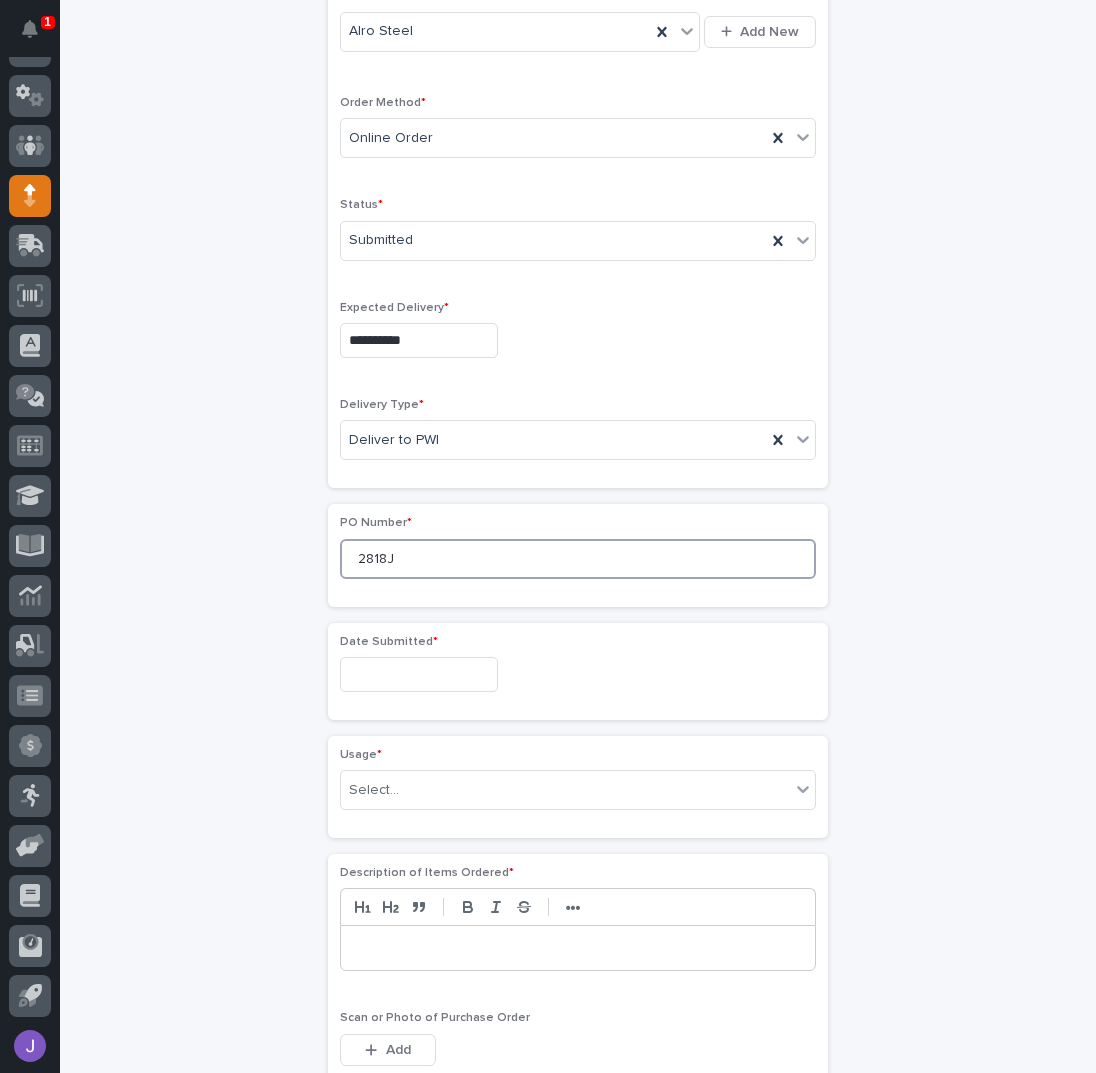 type on "2818J" 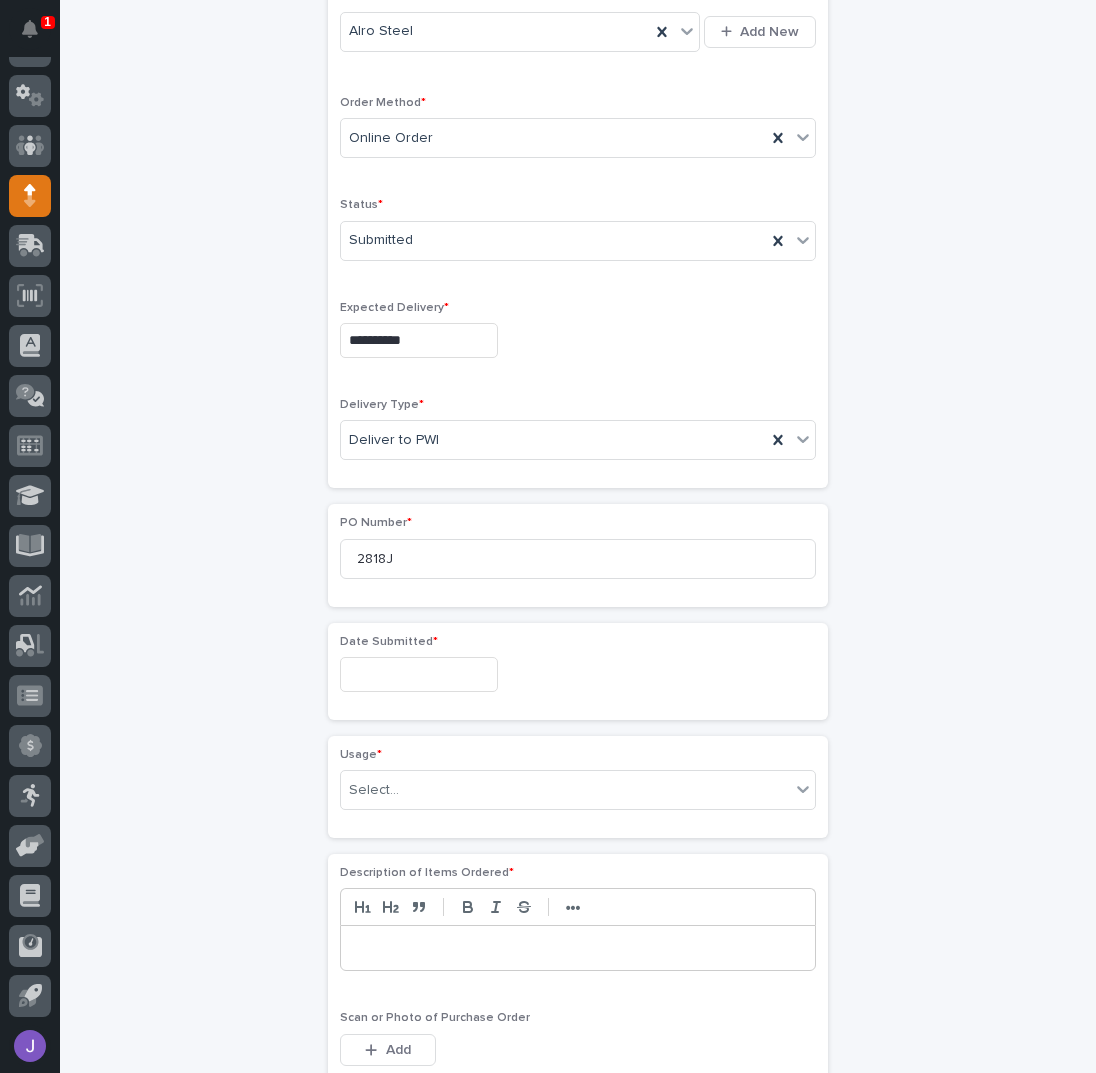 click at bounding box center [419, 674] 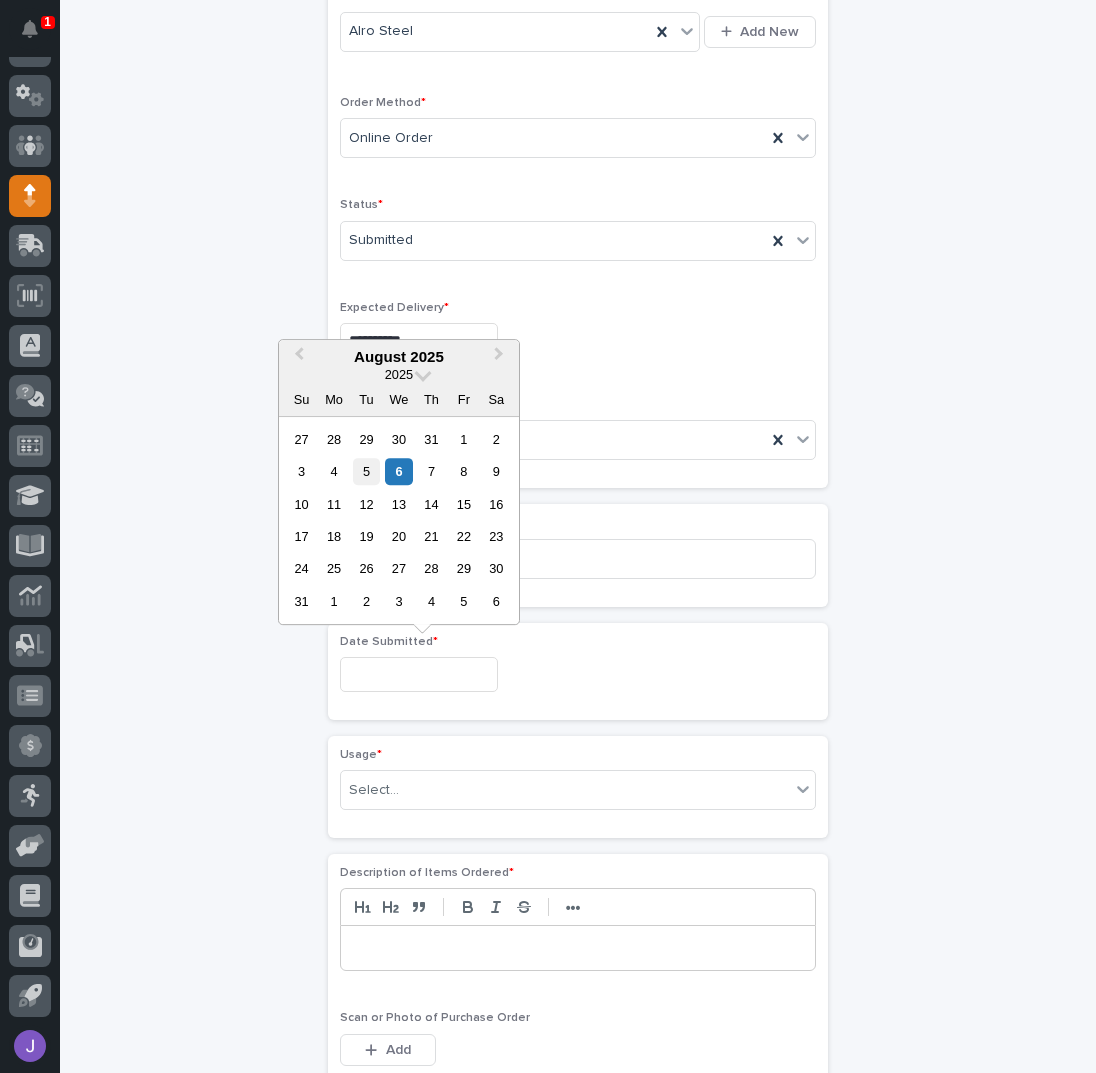 click on "5" at bounding box center [366, 471] 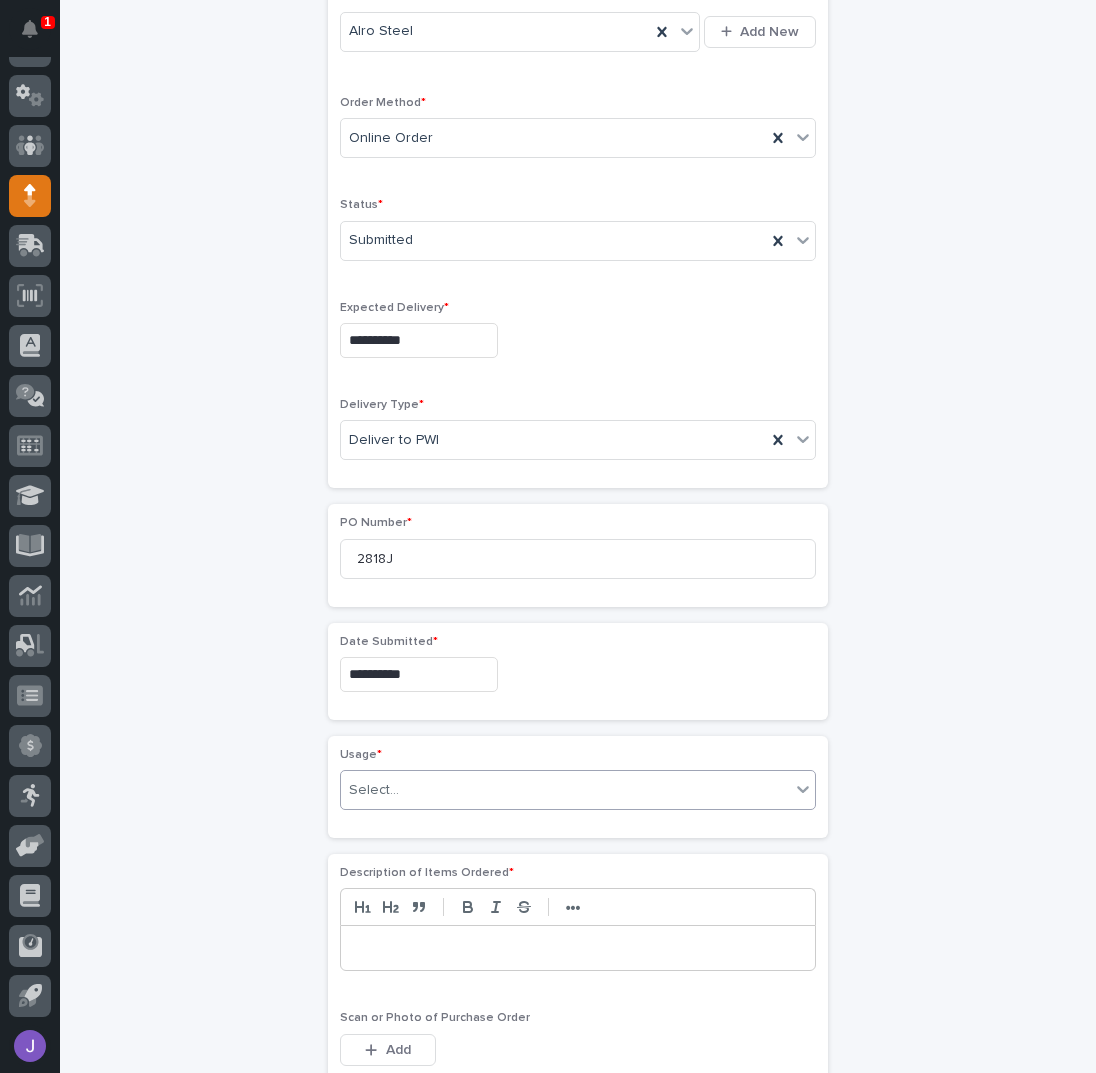 click on "Select..." at bounding box center (374, 790) 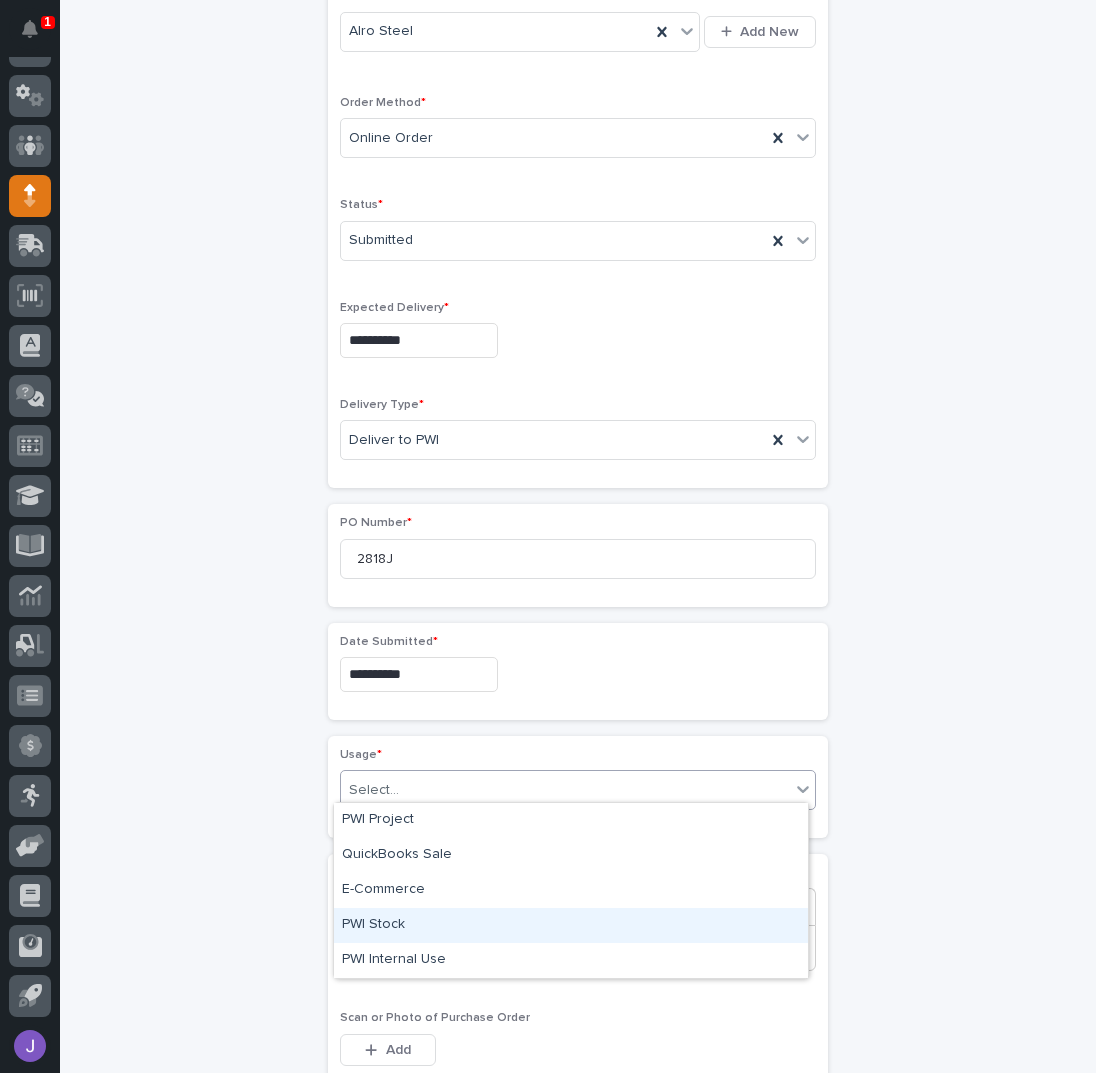 click on "PWI Stock" at bounding box center [571, 925] 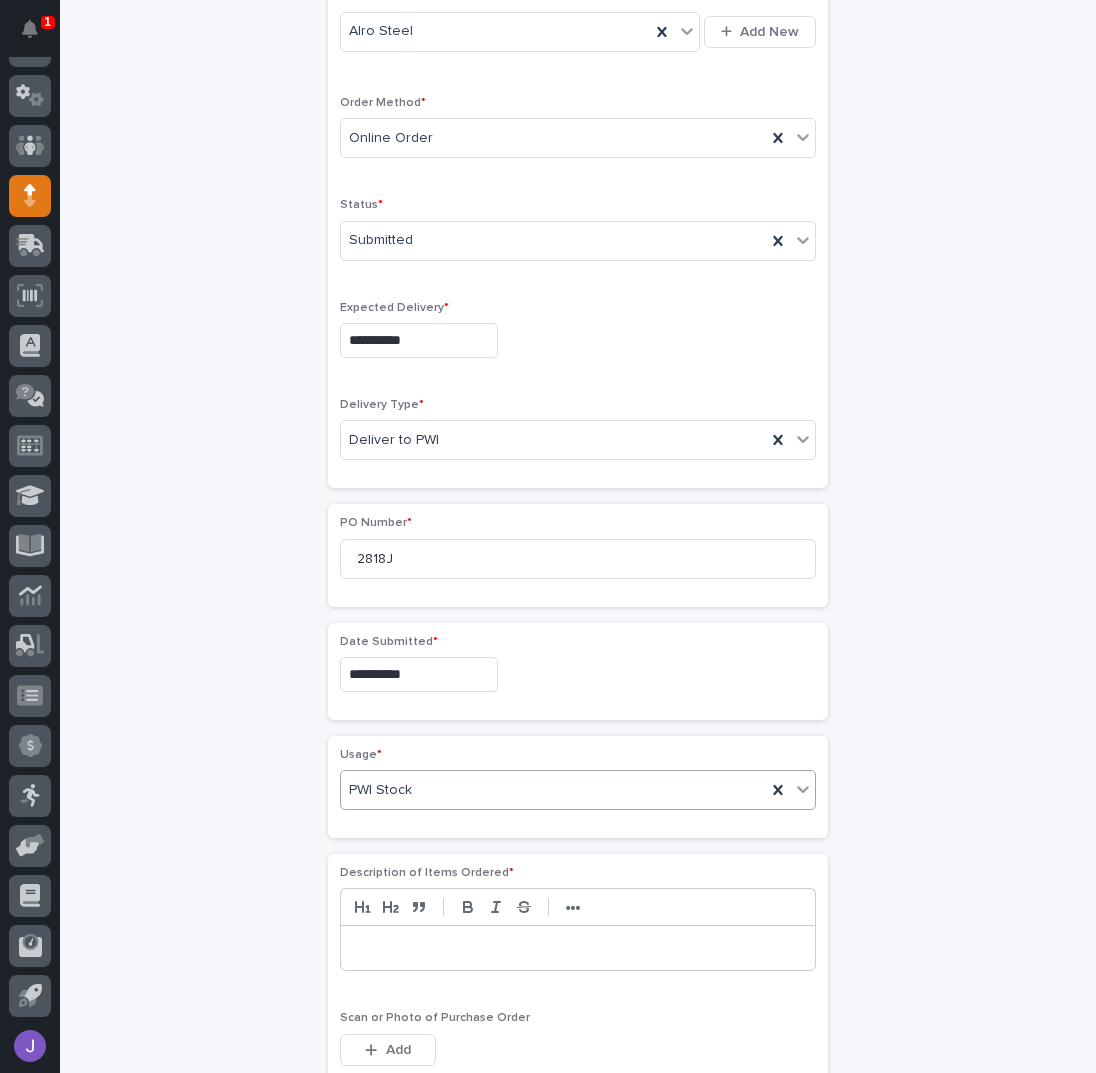click at bounding box center (578, 948) 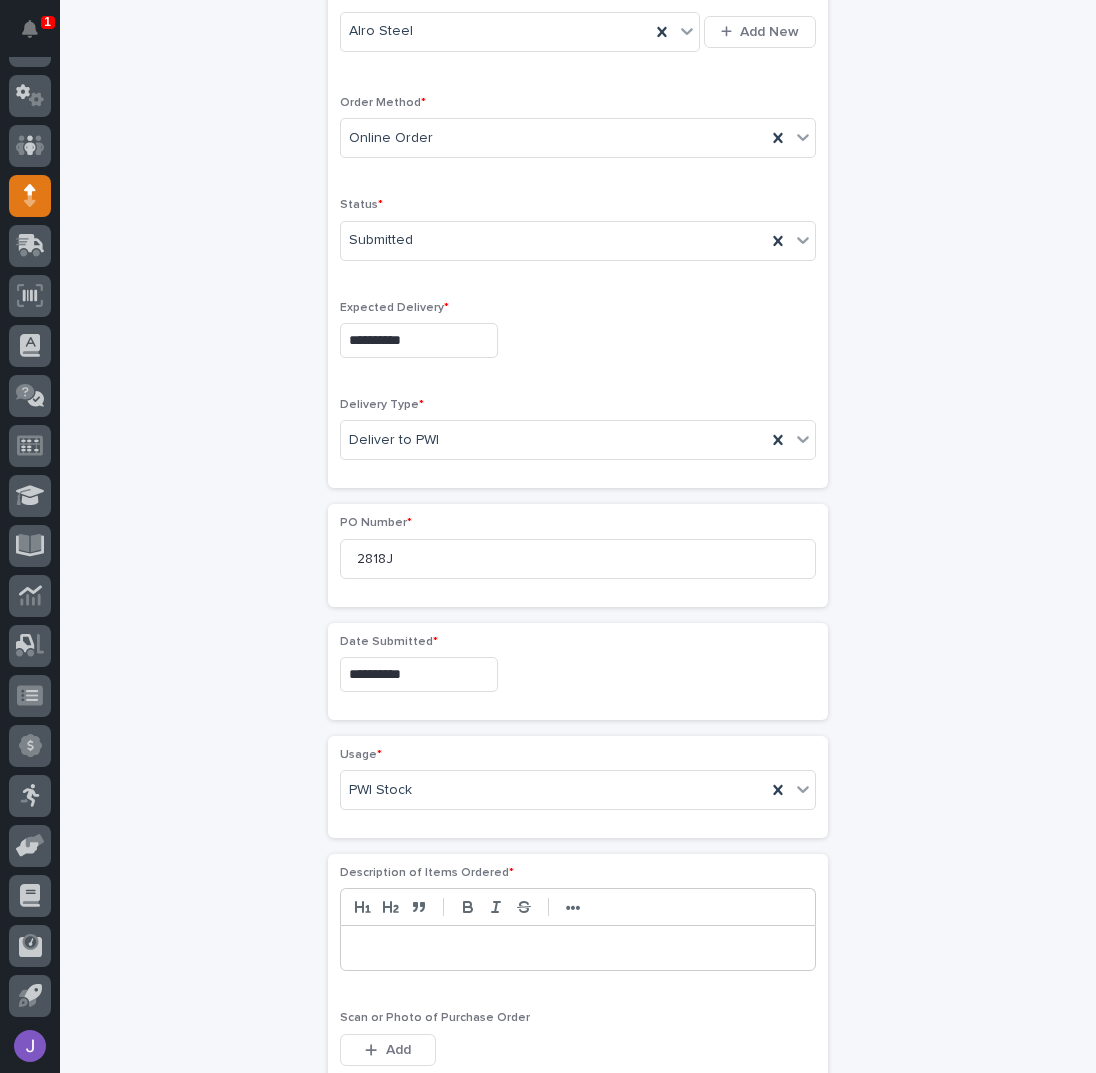 type 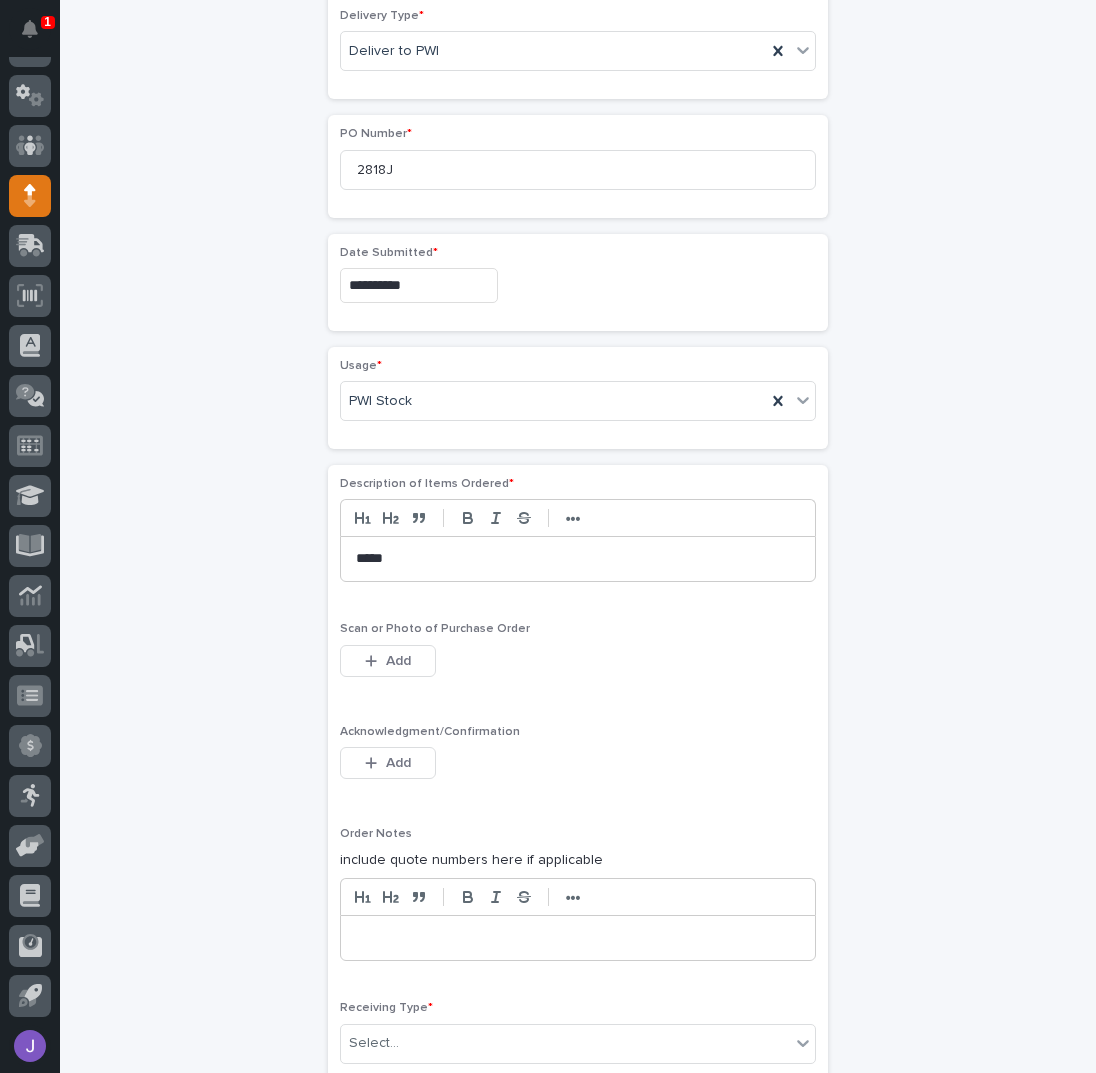 scroll, scrollTop: 863, scrollLeft: 0, axis: vertical 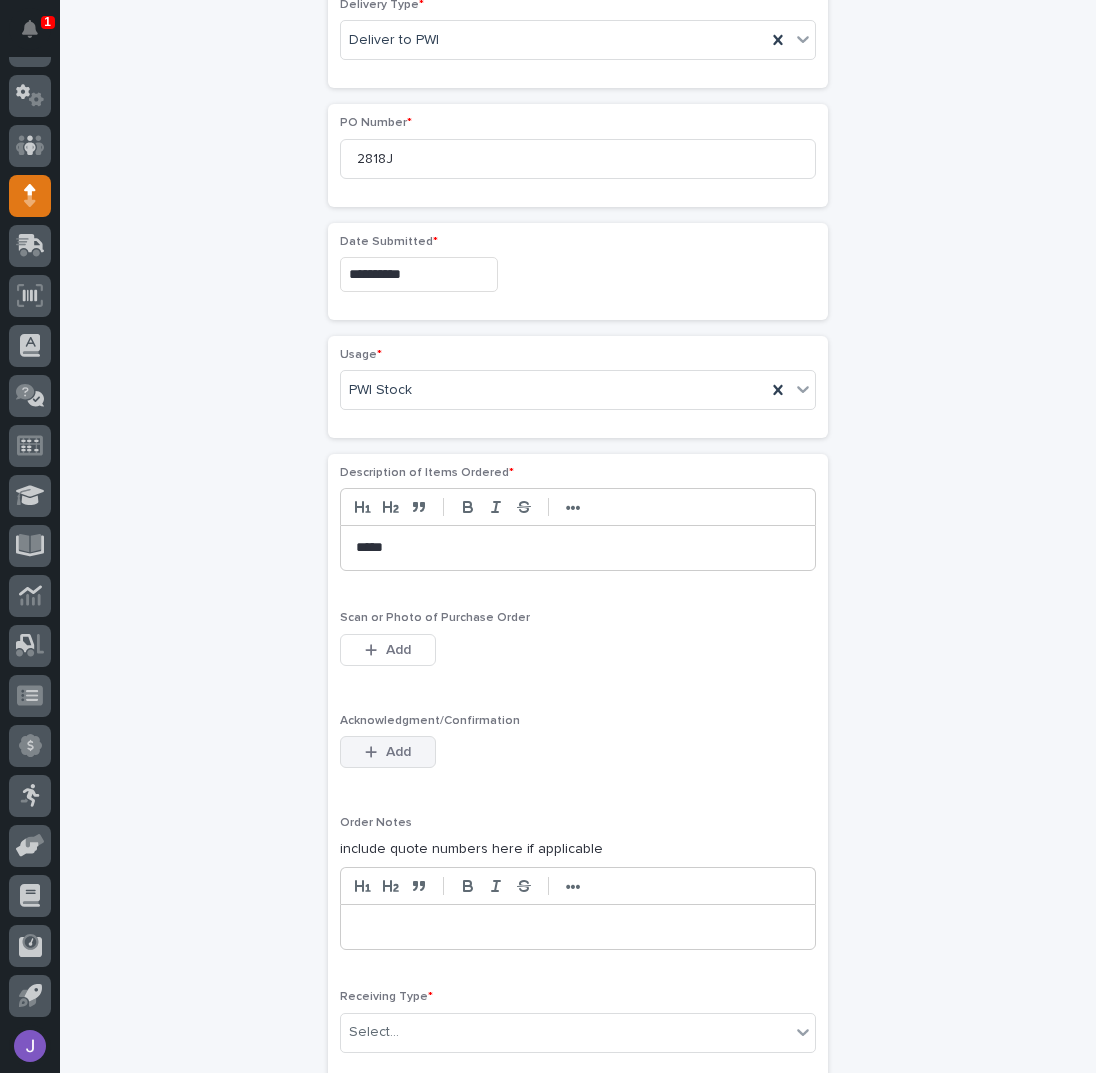 click at bounding box center (375, 752) 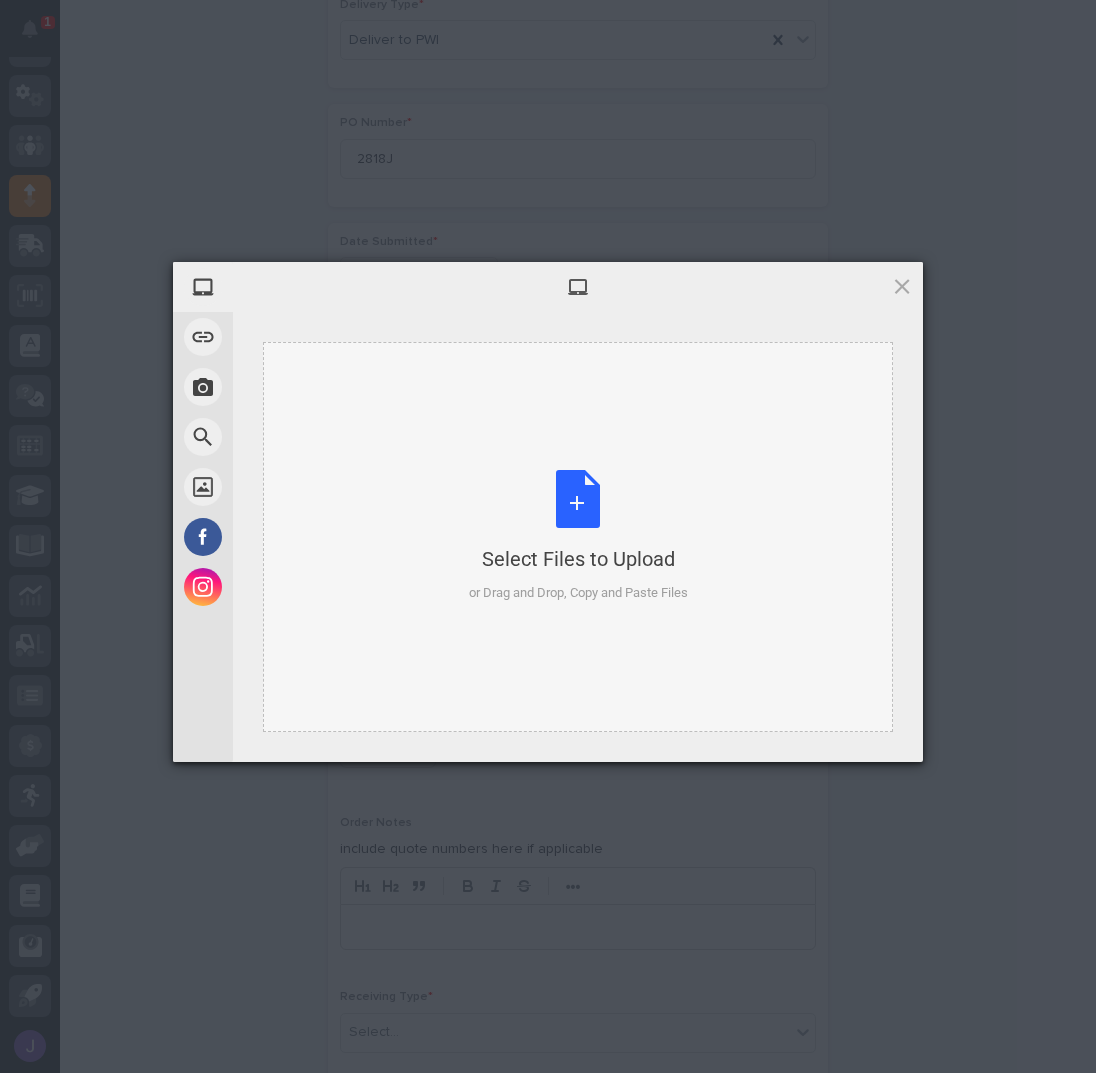 click on "Select Files to Upload
or Drag and Drop, Copy and Paste Files" at bounding box center [578, 537] 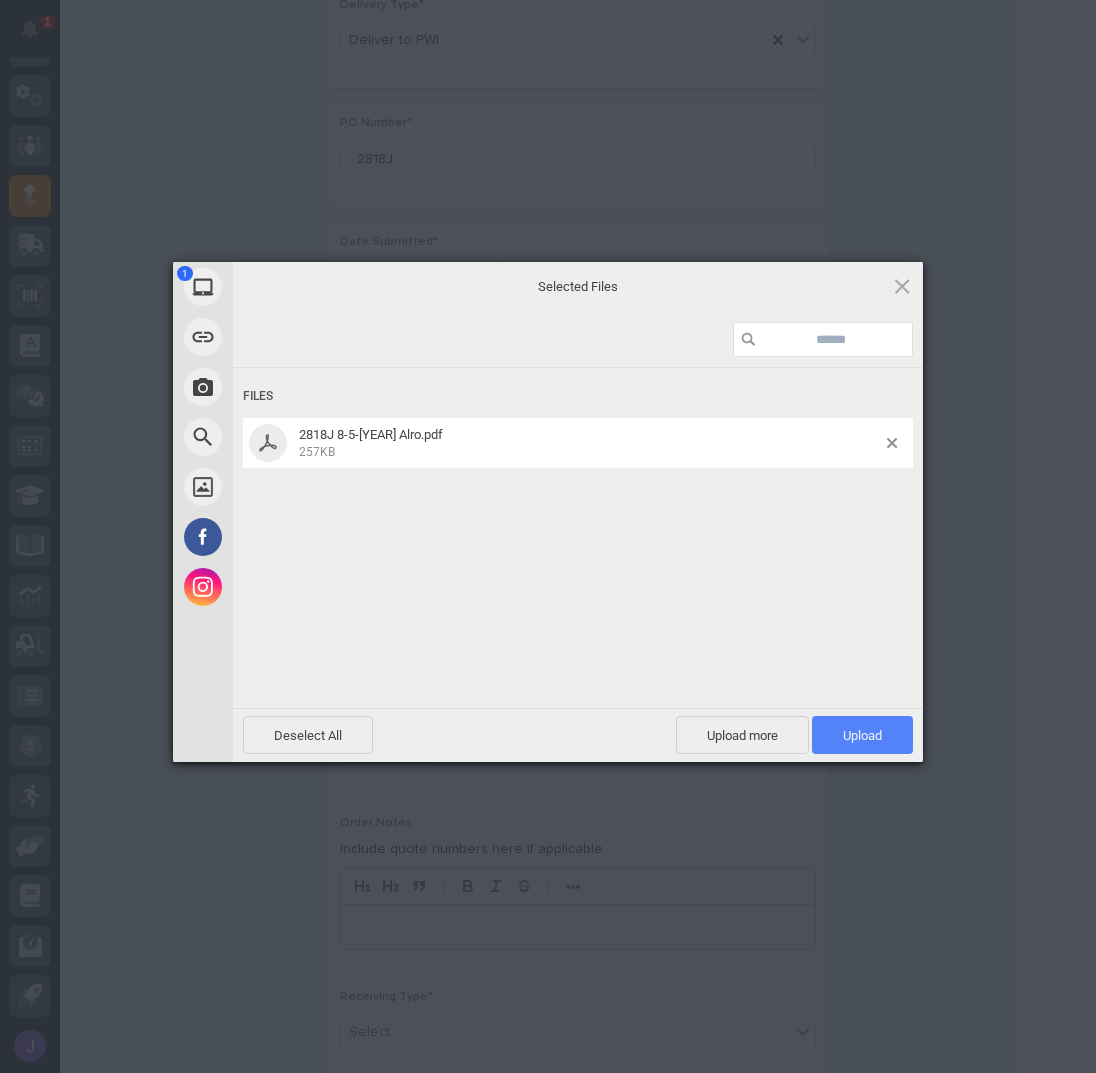 click on "Upload
1" at bounding box center [862, 735] 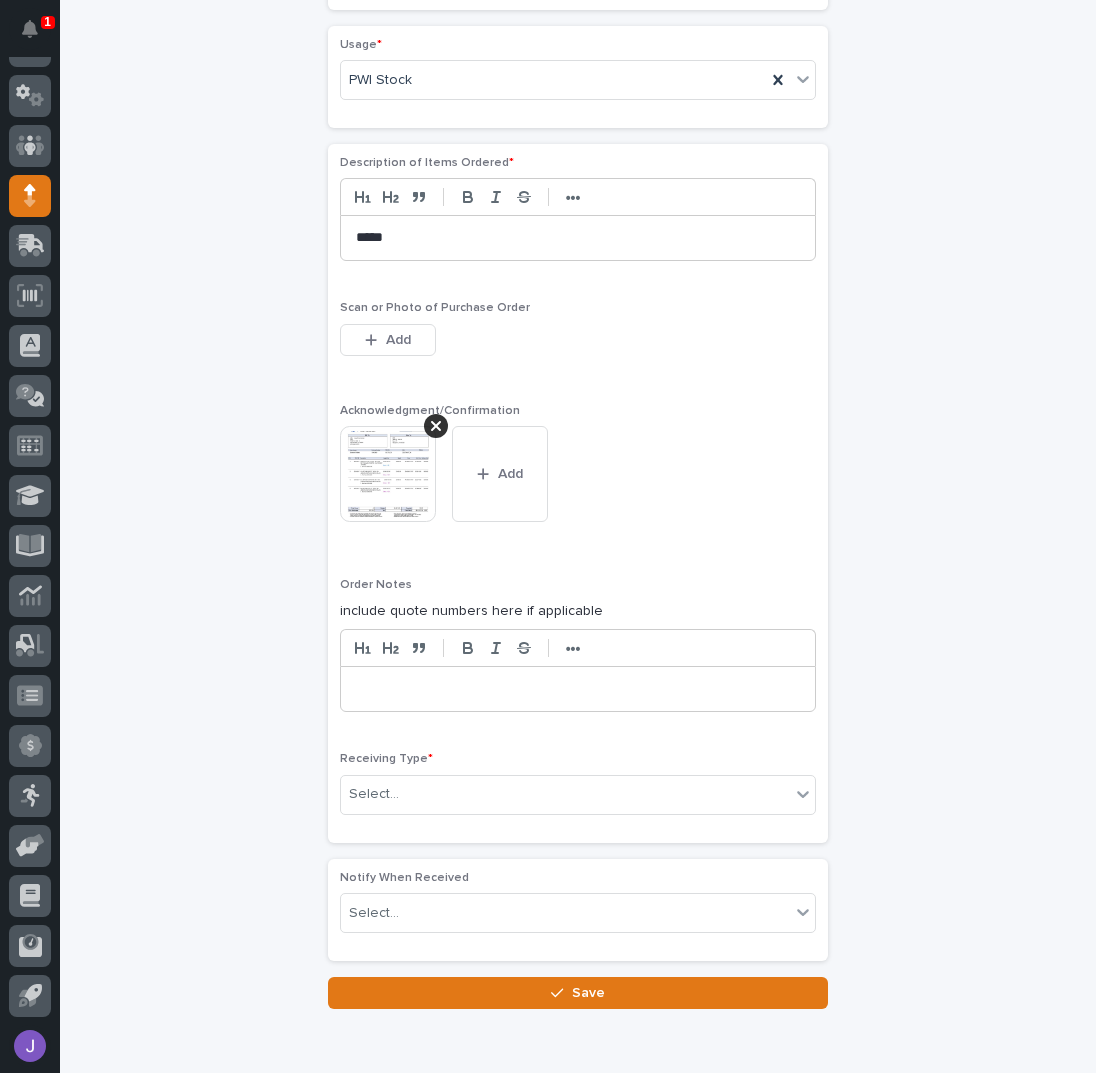 scroll, scrollTop: 1253, scrollLeft: 0, axis: vertical 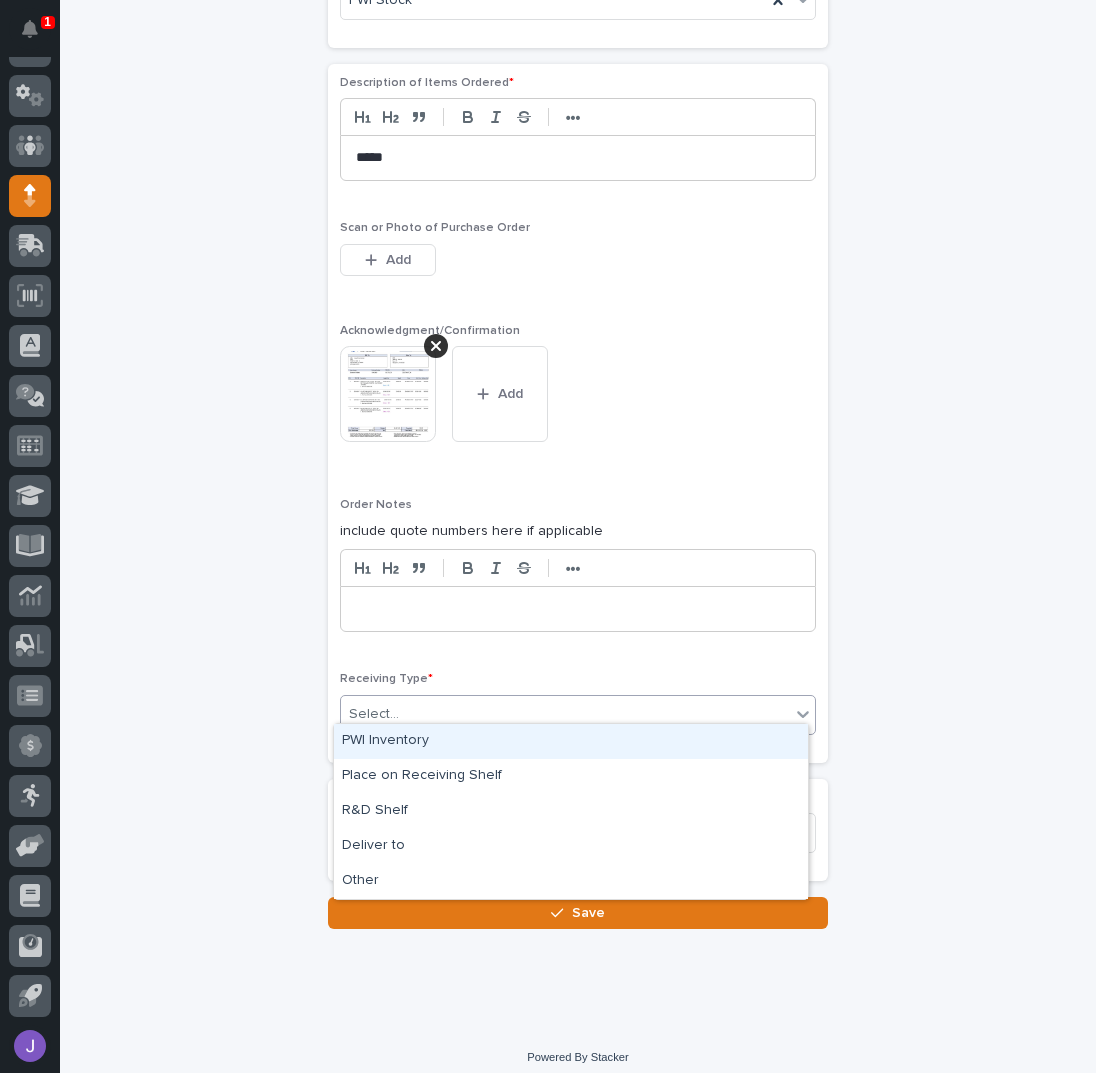 click on "Select..." at bounding box center (565, 714) 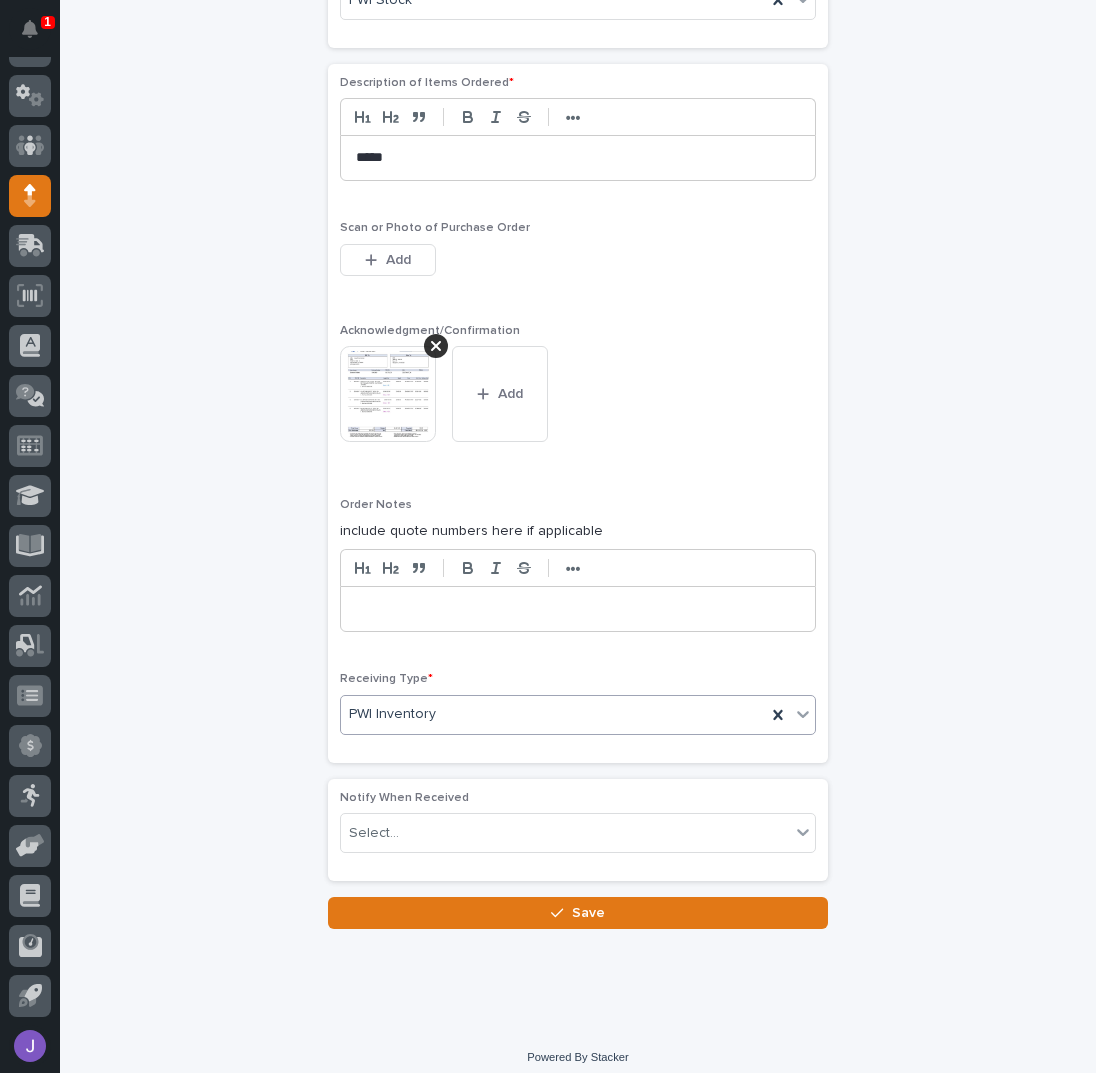 click on "**********" at bounding box center (578, -100) 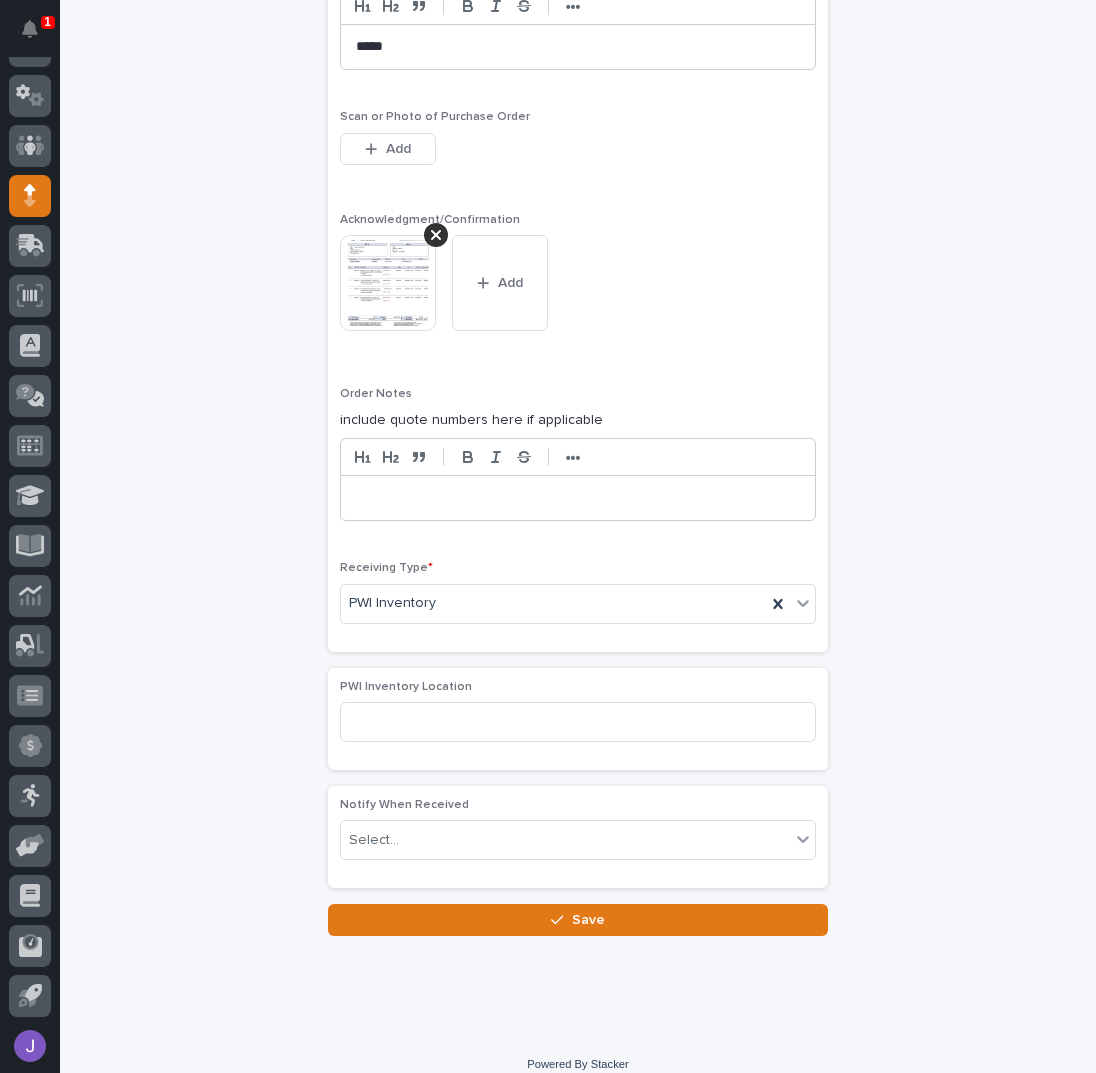 scroll, scrollTop: 1371, scrollLeft: 0, axis: vertical 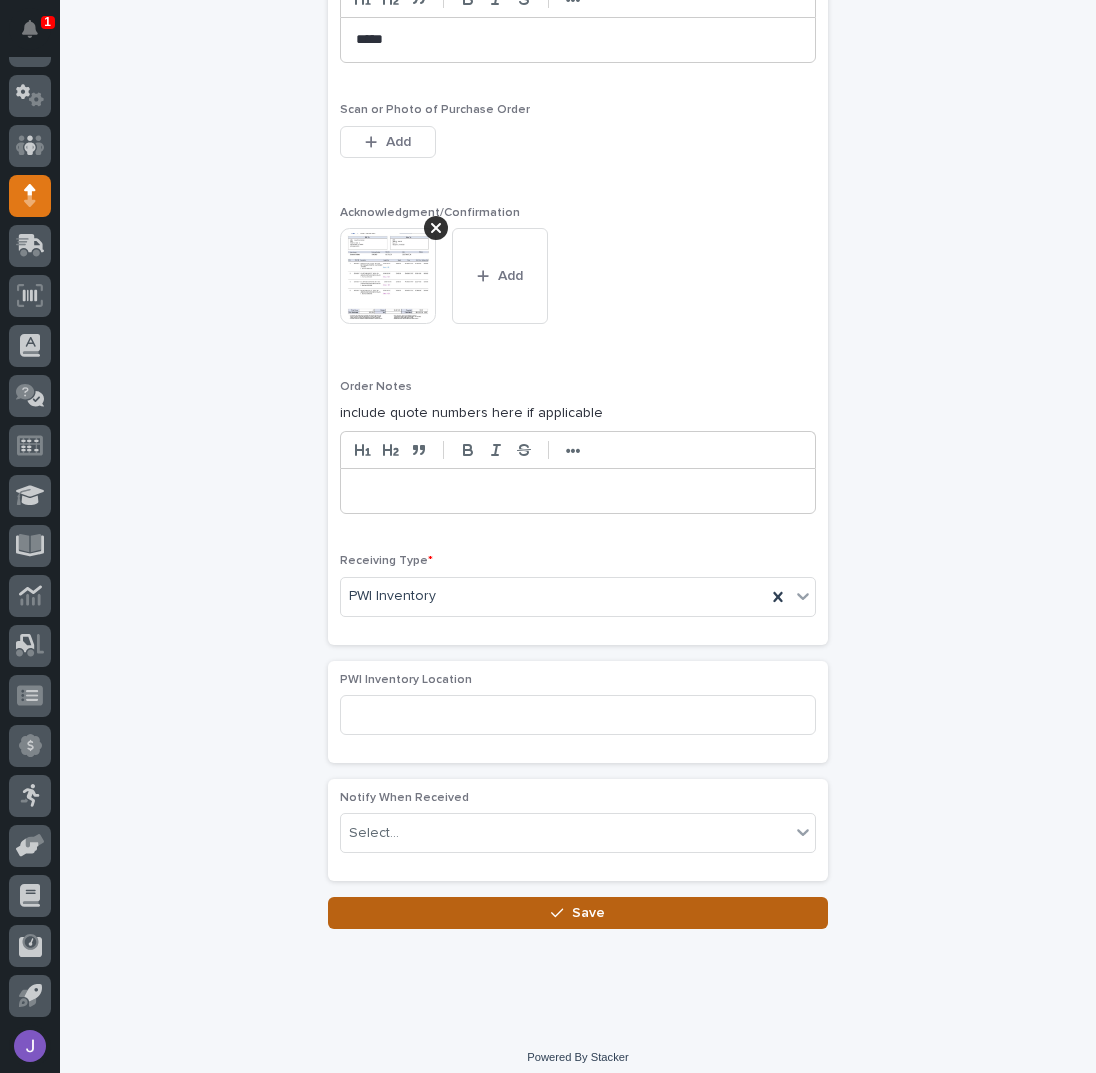 click on "Save" at bounding box center (578, 913) 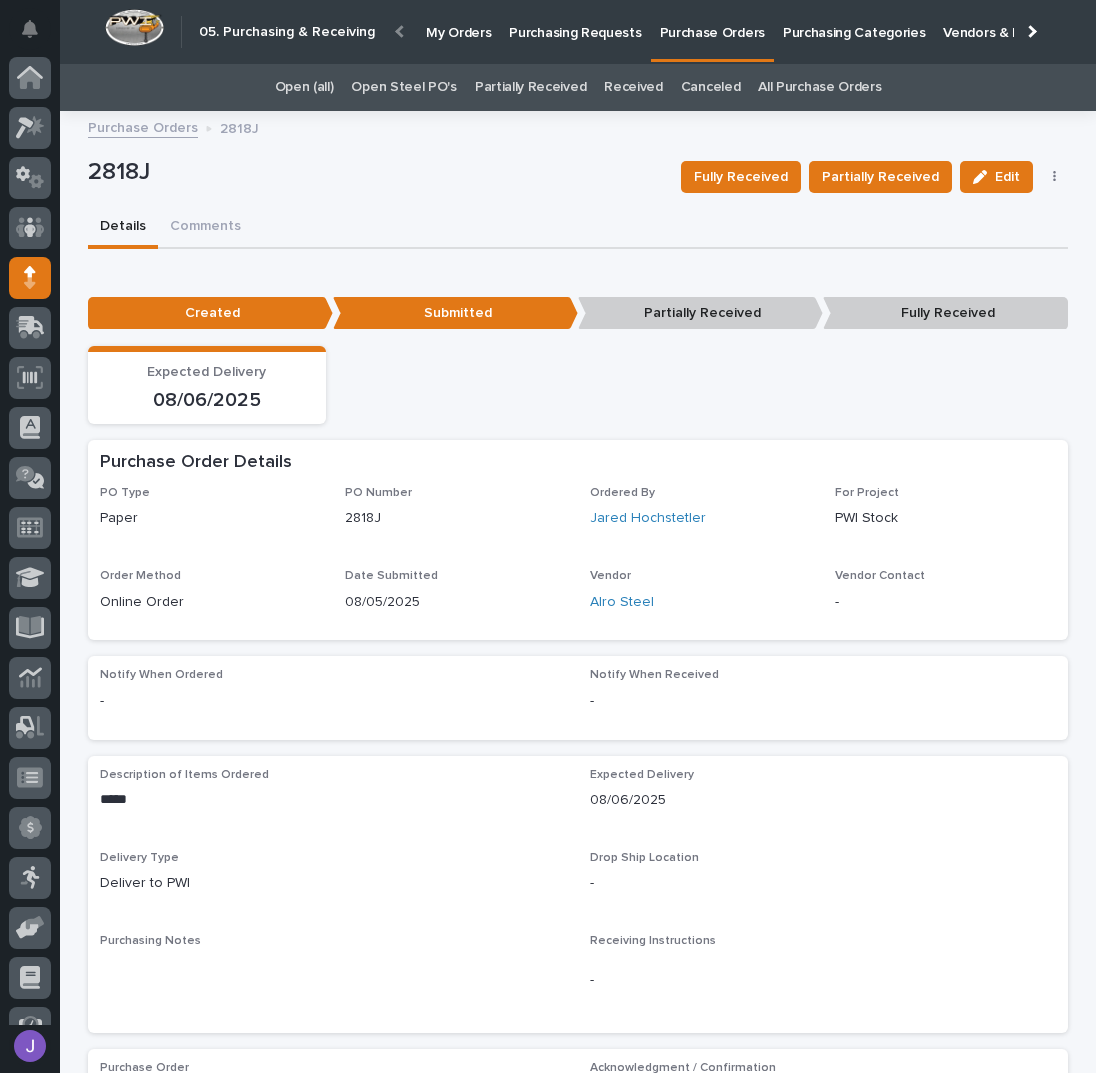 scroll, scrollTop: 82, scrollLeft: 0, axis: vertical 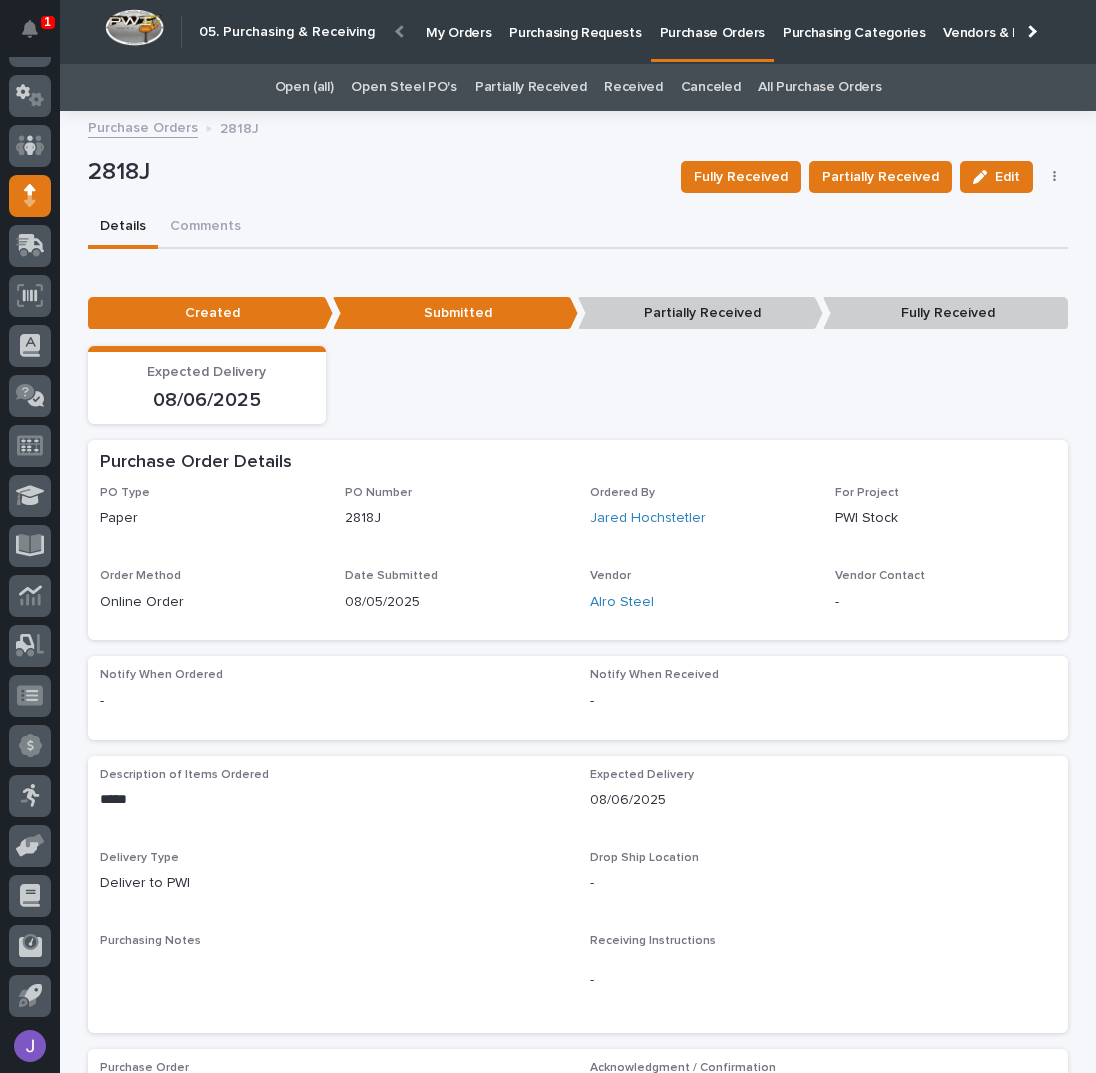 click on "Purchasing Requests" at bounding box center (575, 31) 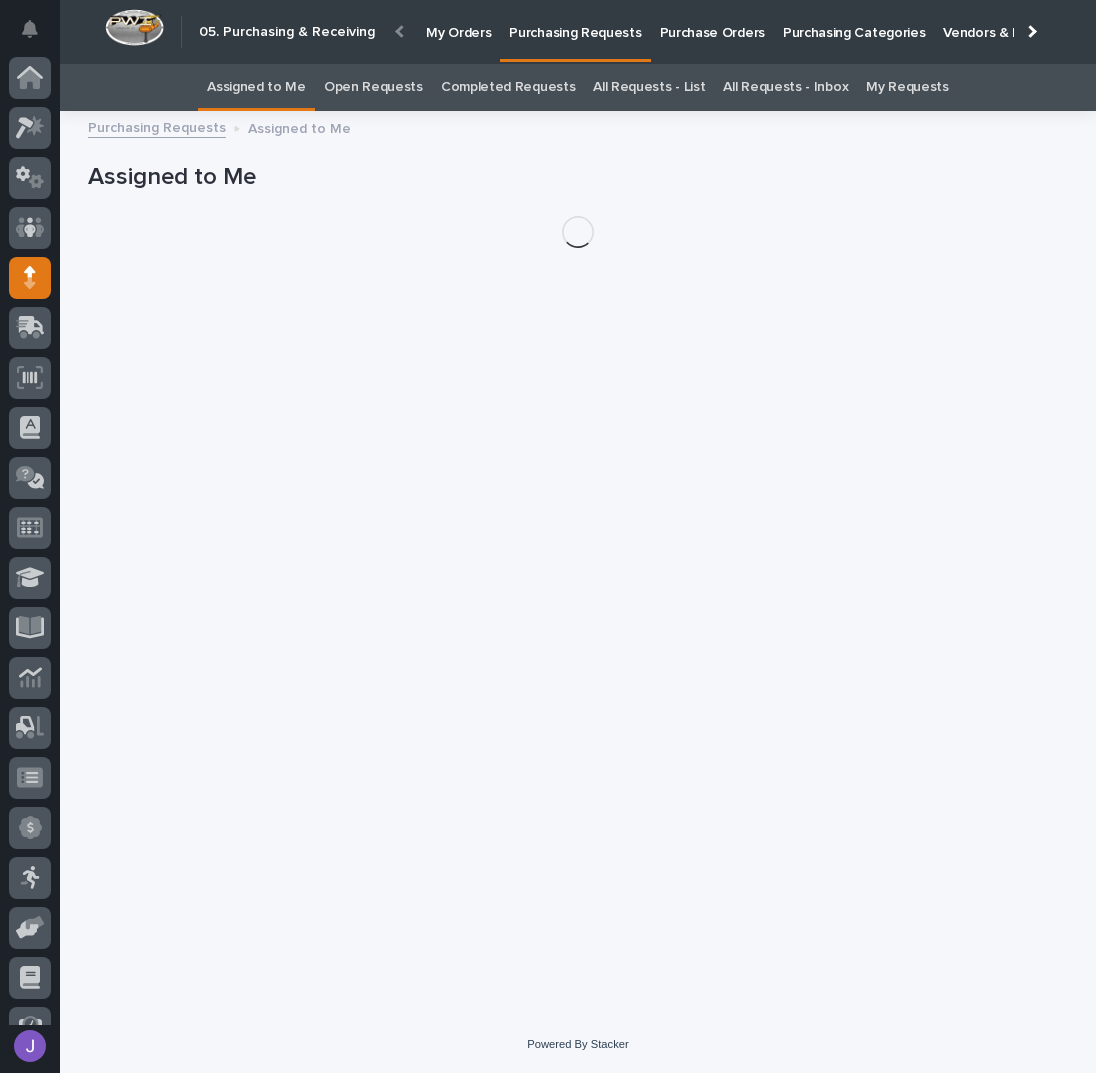 scroll, scrollTop: 82, scrollLeft: 0, axis: vertical 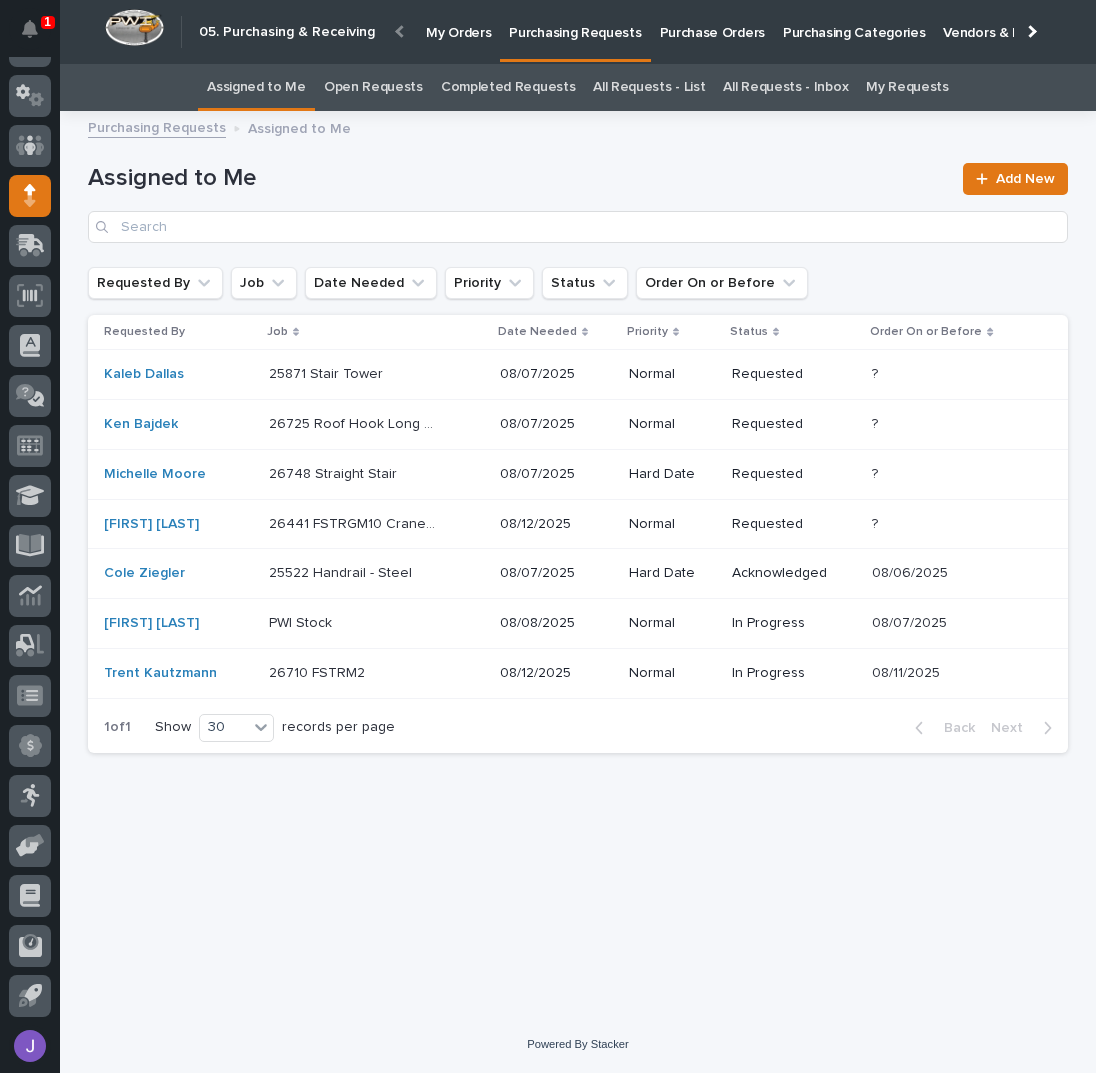 click on "Assigned to Me Add New" at bounding box center (578, 203) 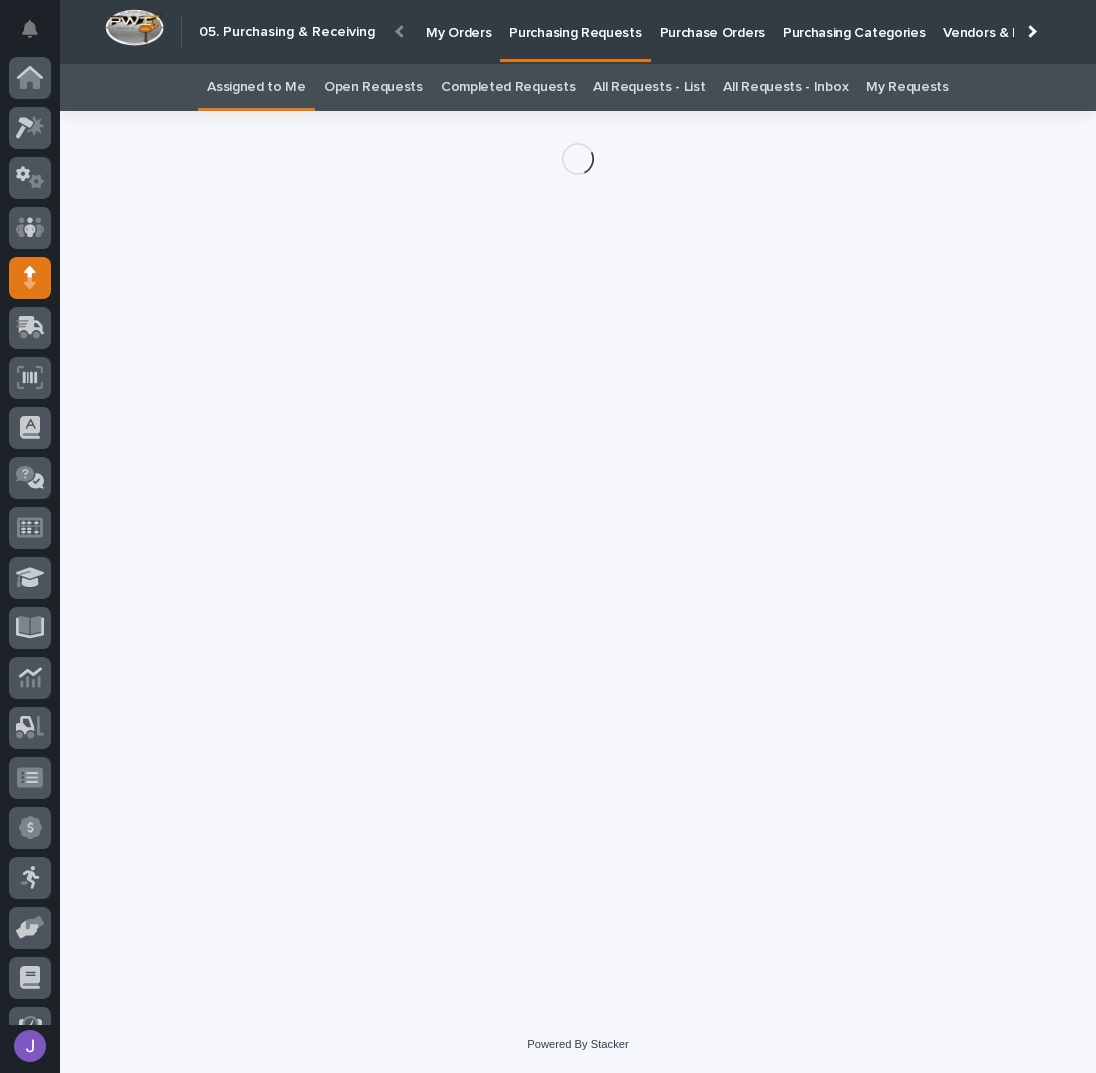 scroll, scrollTop: 82, scrollLeft: 0, axis: vertical 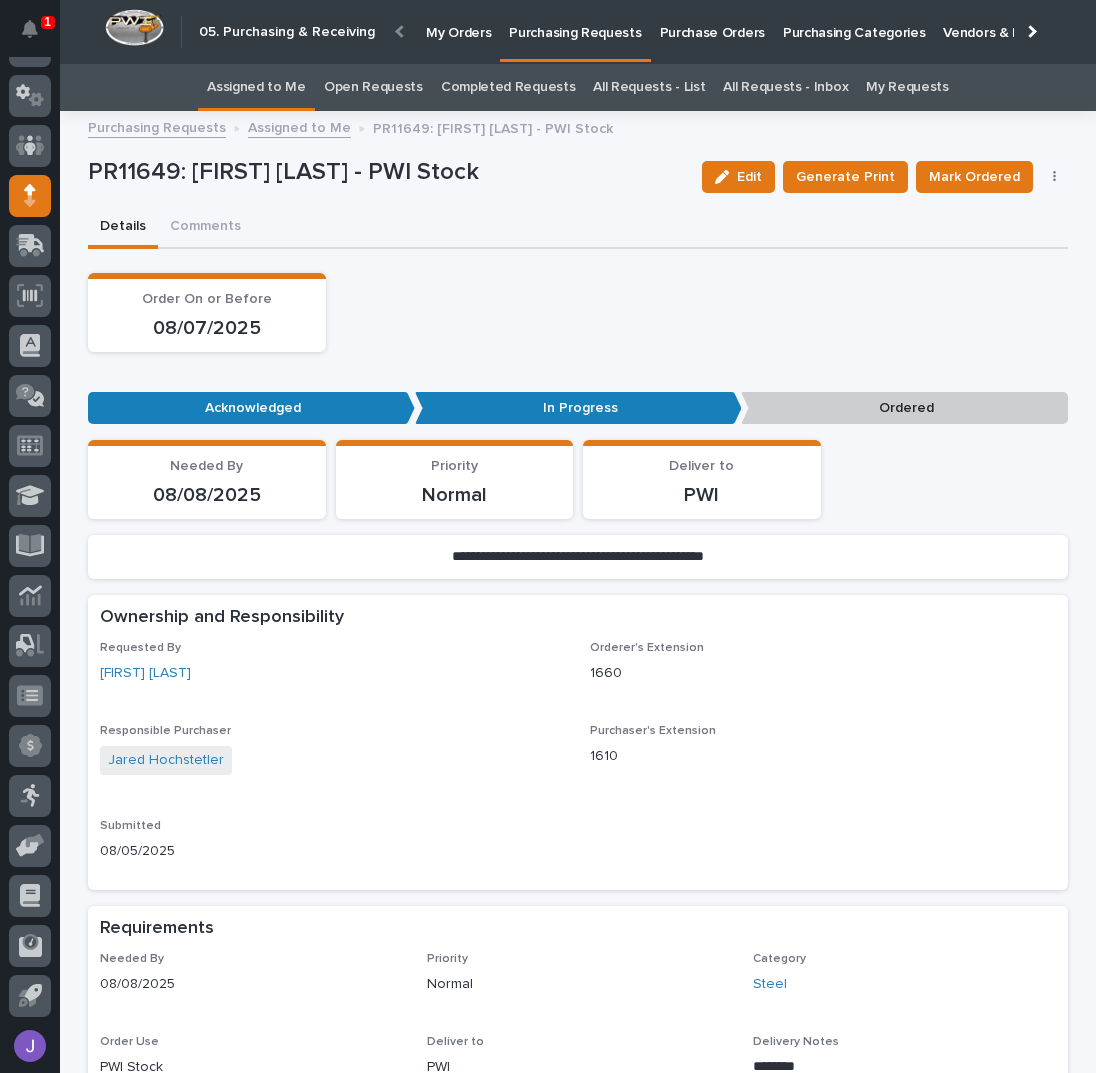 click at bounding box center [1055, 177] 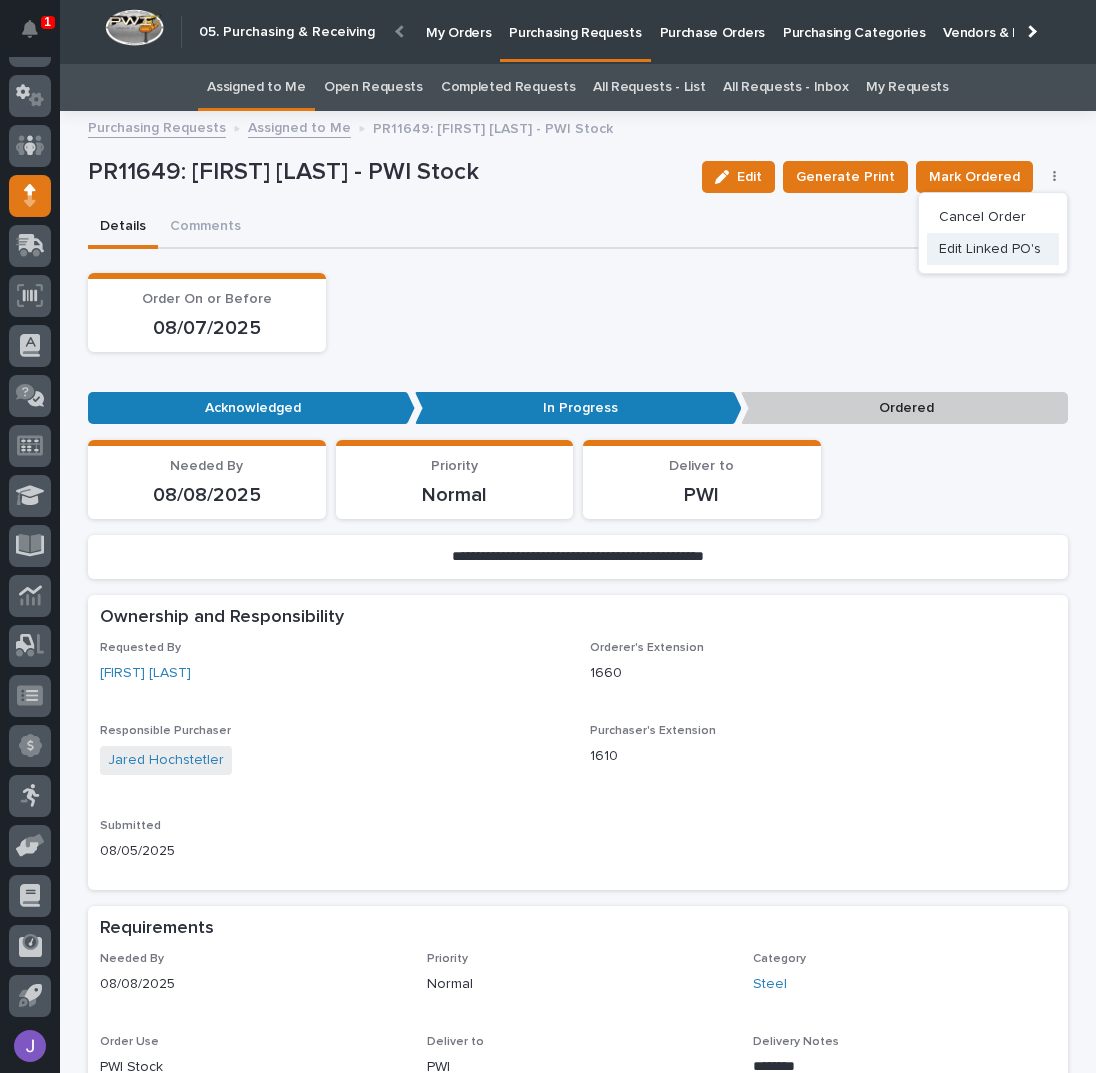 click on "Edit Linked PO's" at bounding box center (990, 249) 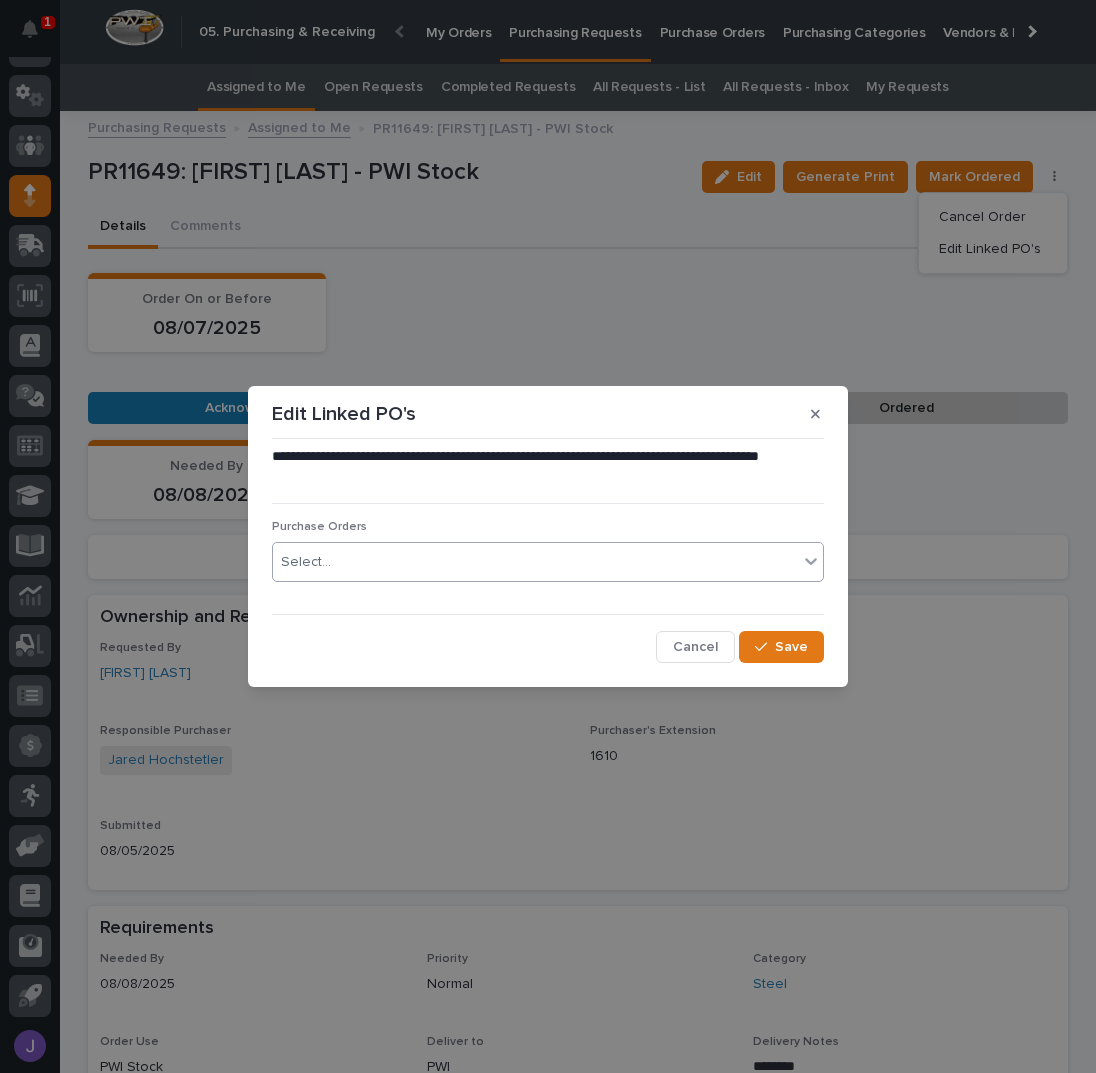 click on "Select..." at bounding box center [535, 562] 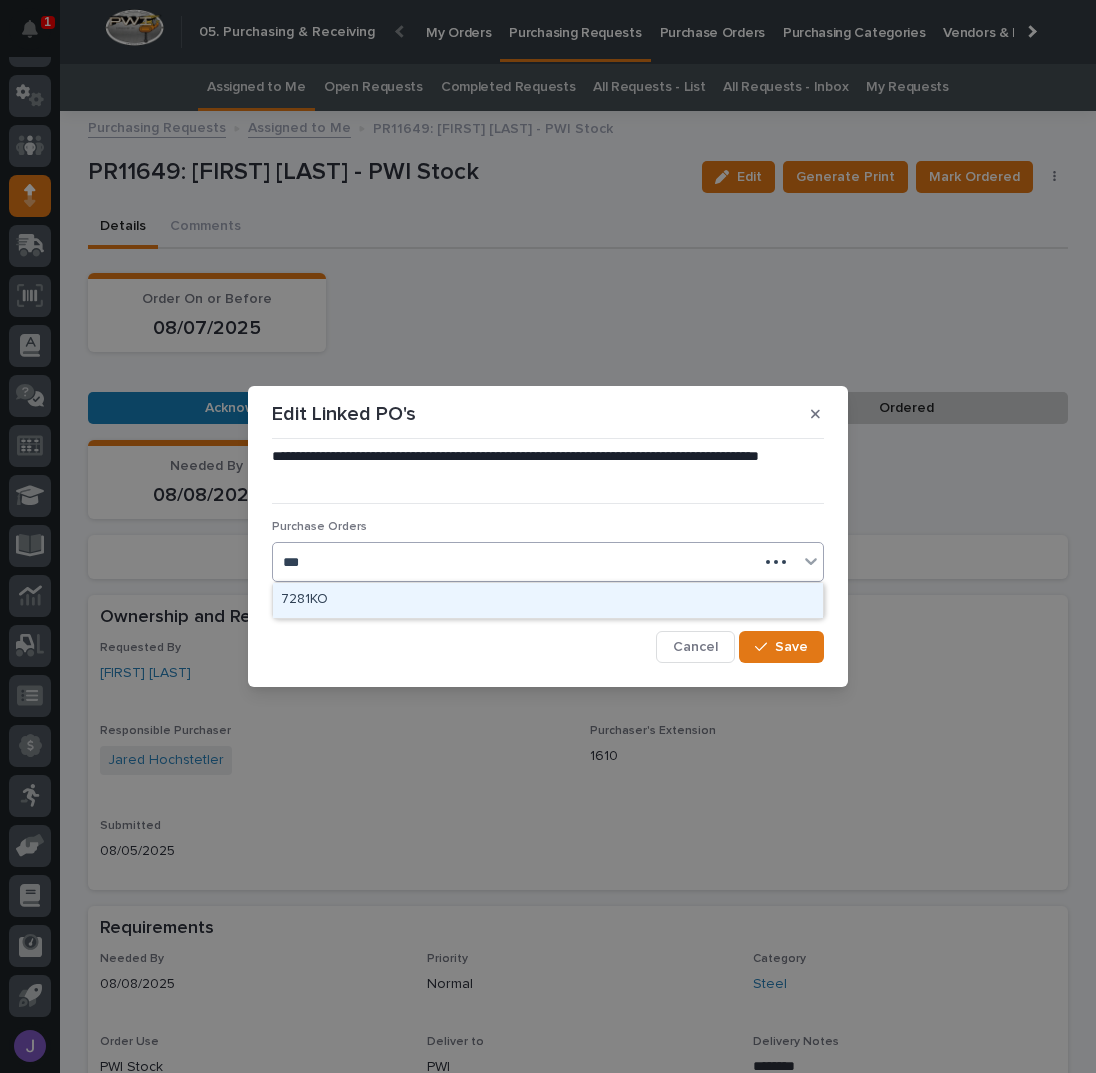 type on "****" 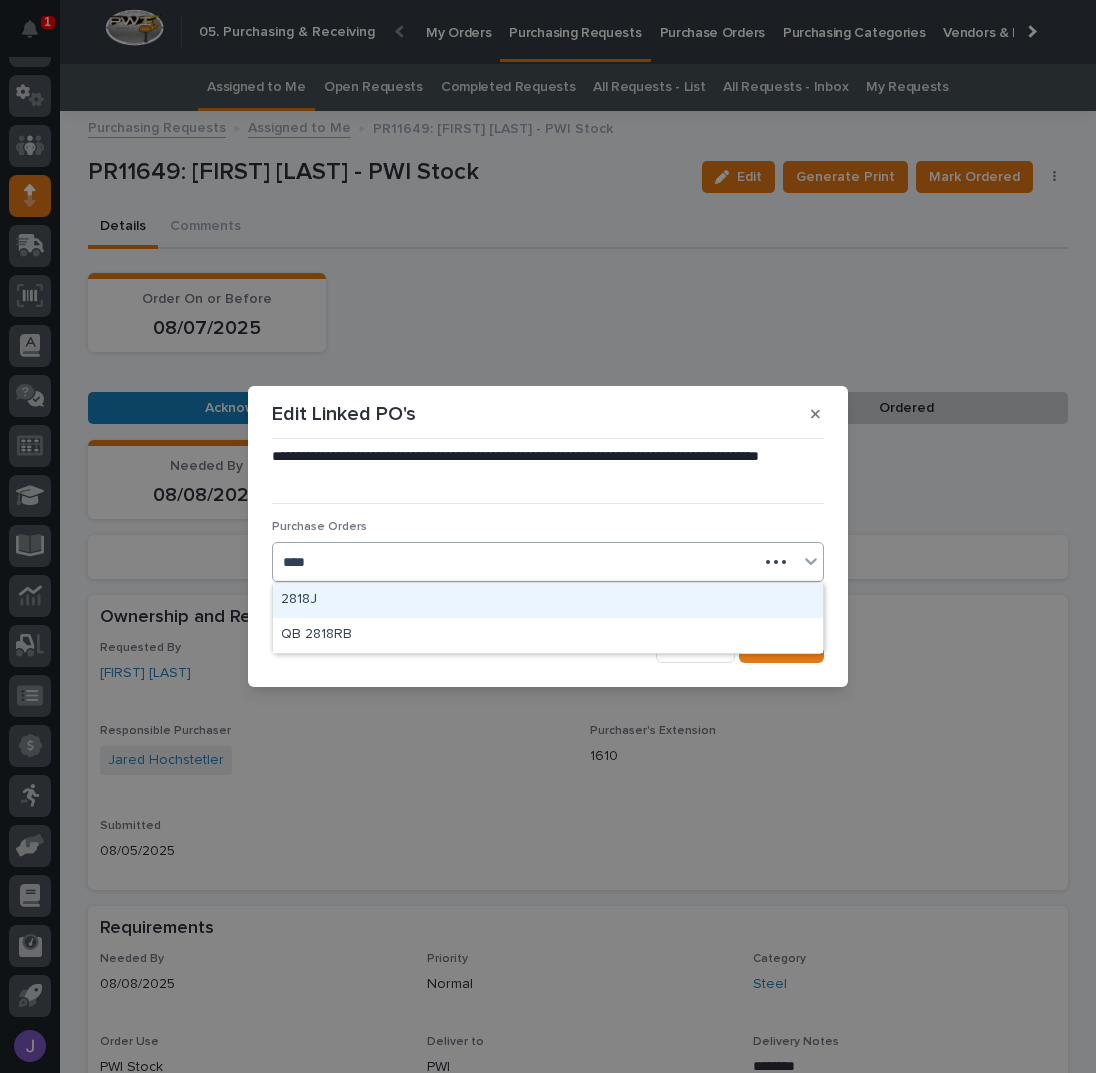 type 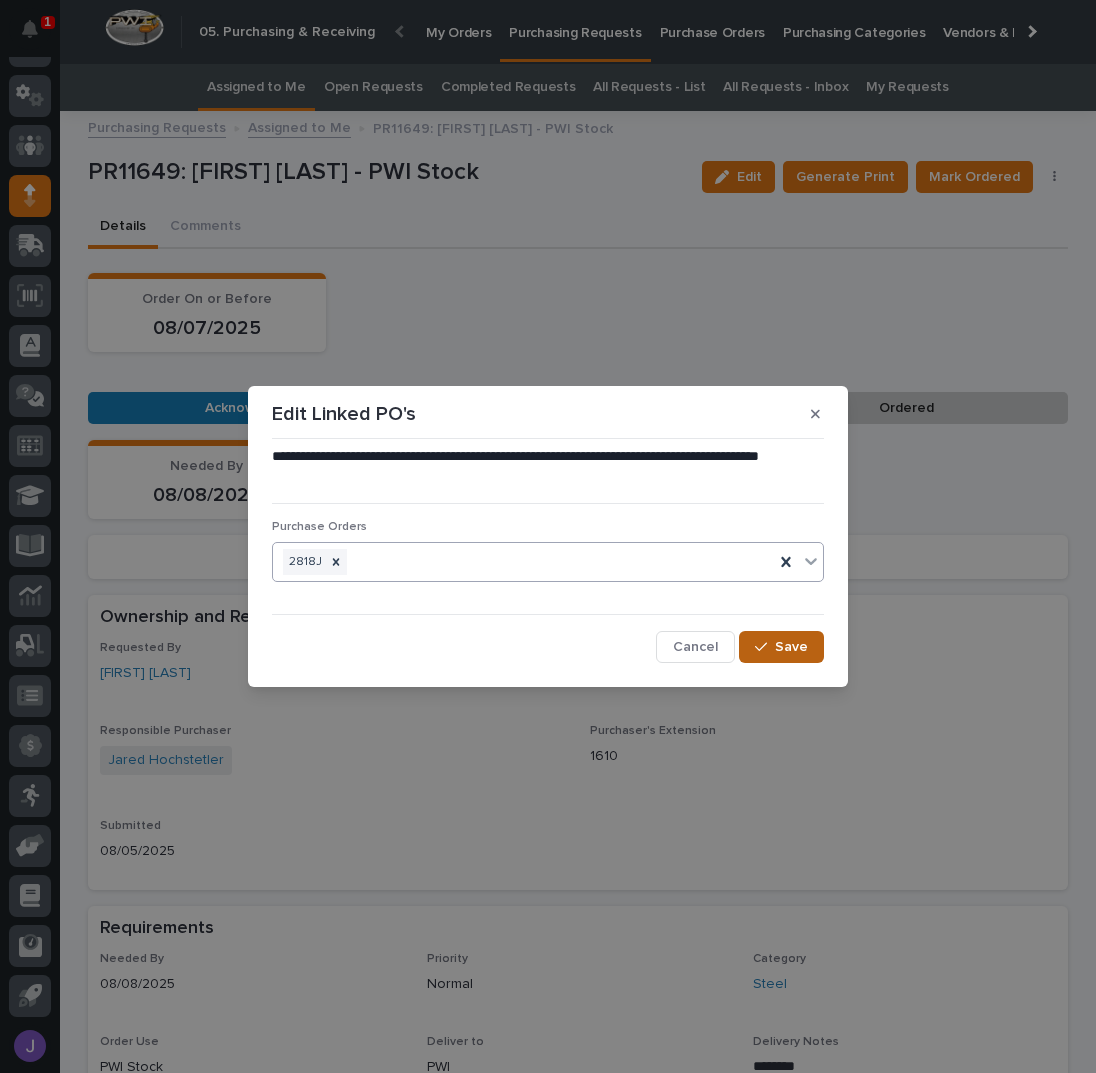 click on "Save" at bounding box center (781, 647) 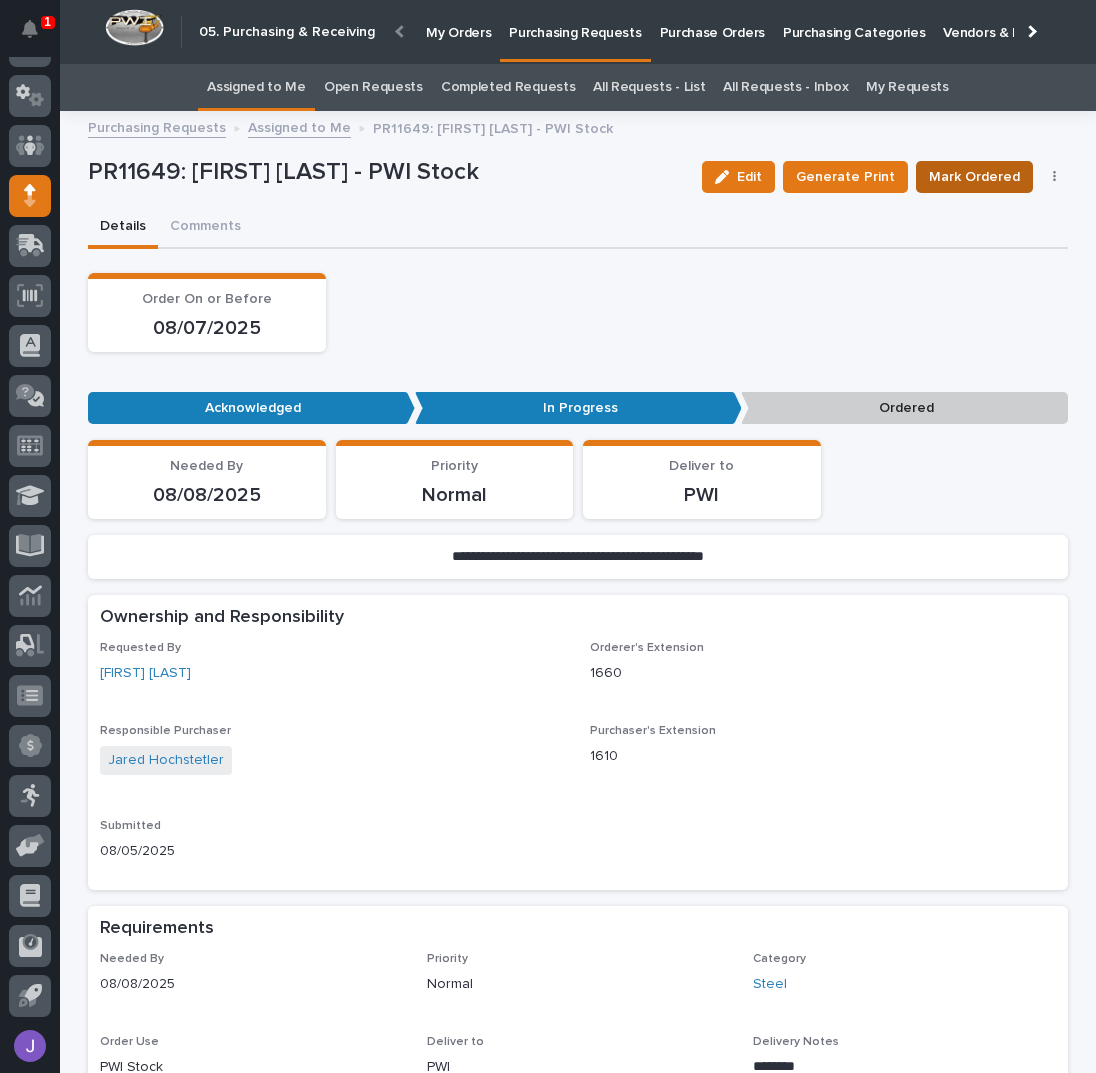 click on "Mark Ordered" at bounding box center [974, 177] 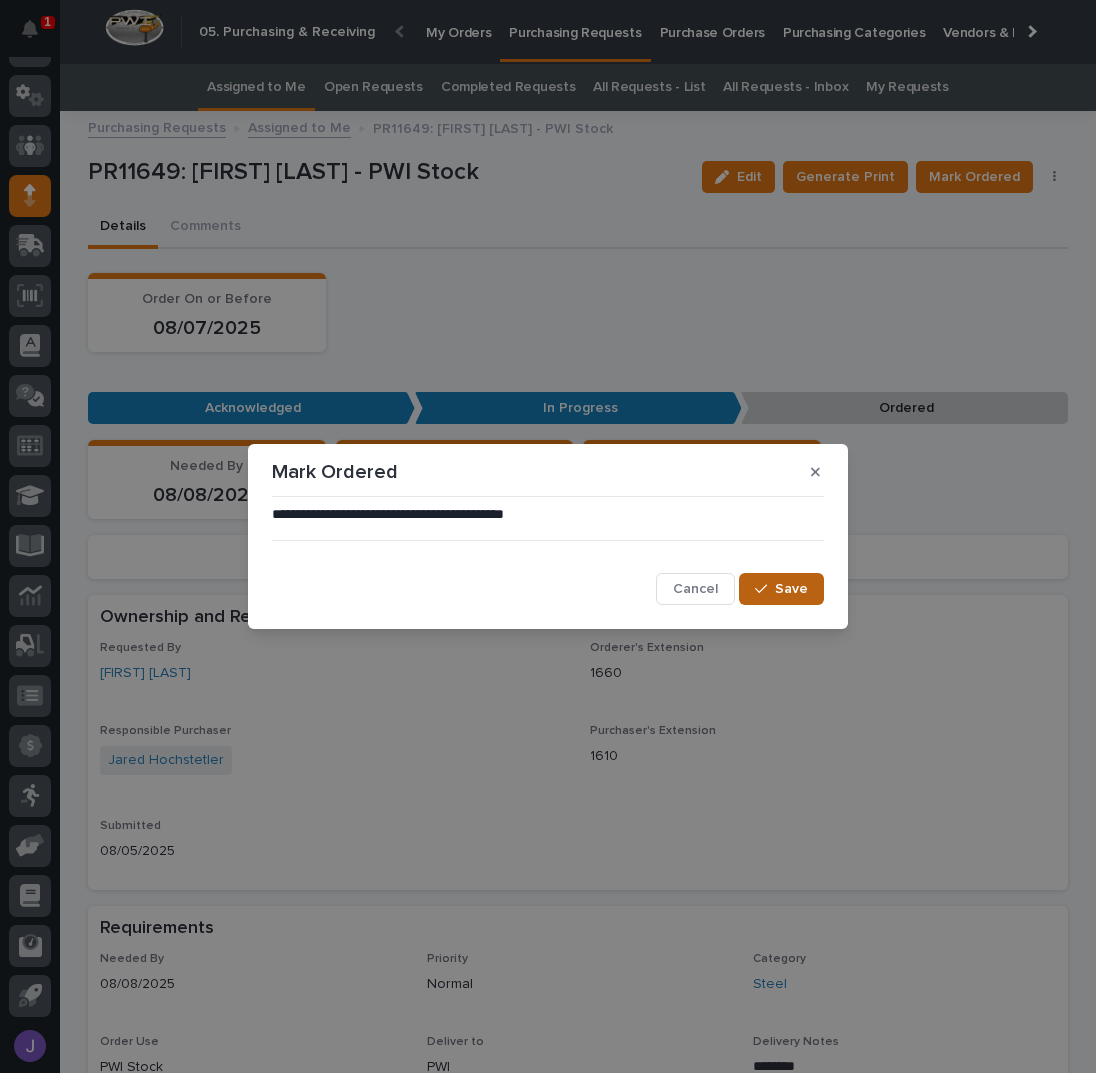 click at bounding box center [765, 589] 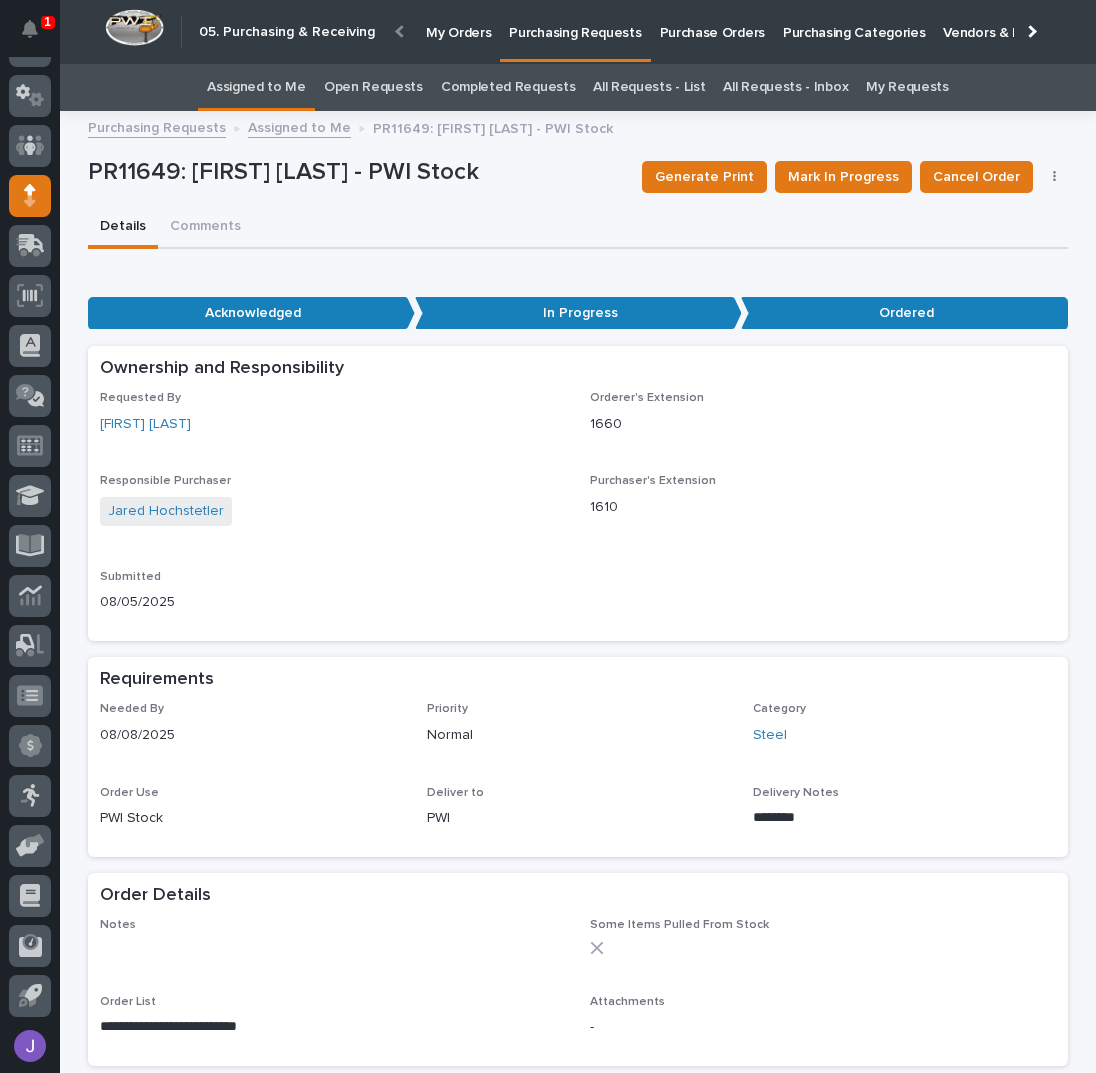 click on "Assigned to Me" at bounding box center [256, 87] 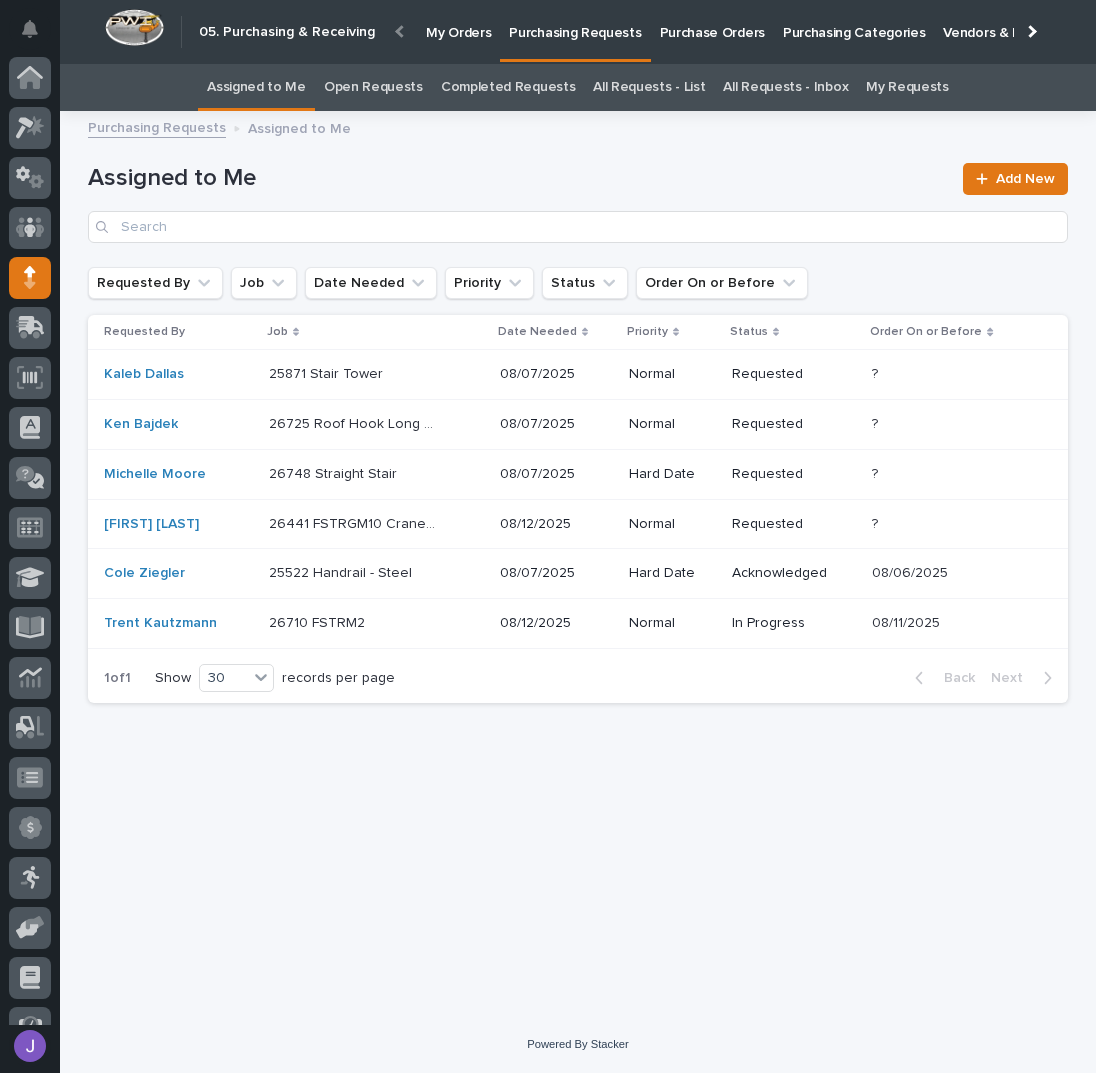 scroll, scrollTop: 82, scrollLeft: 0, axis: vertical 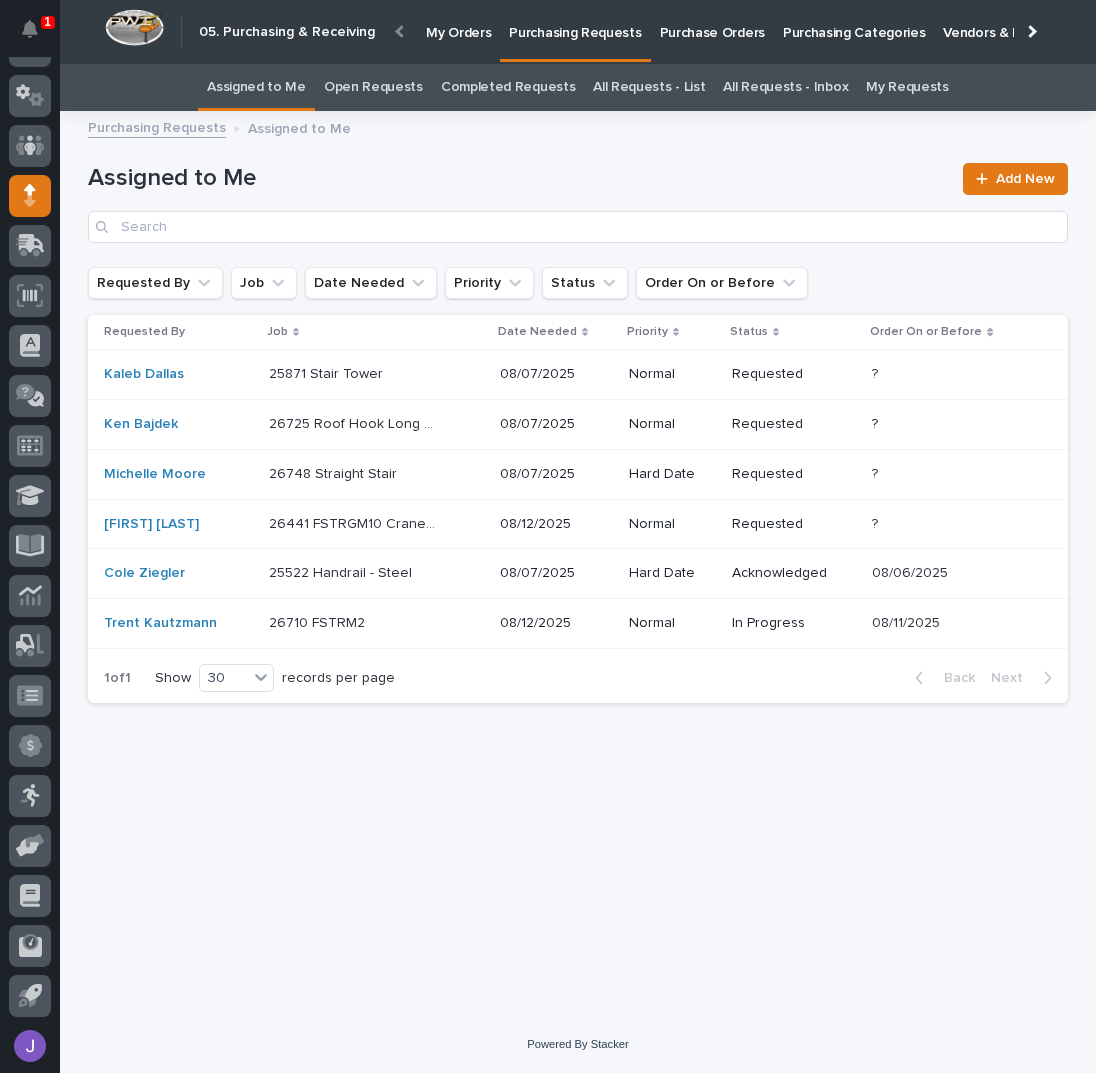 click on "26441 FSTRGM10 Crane System 26441 FSTRGM10 Crane System" at bounding box center [376, 524] 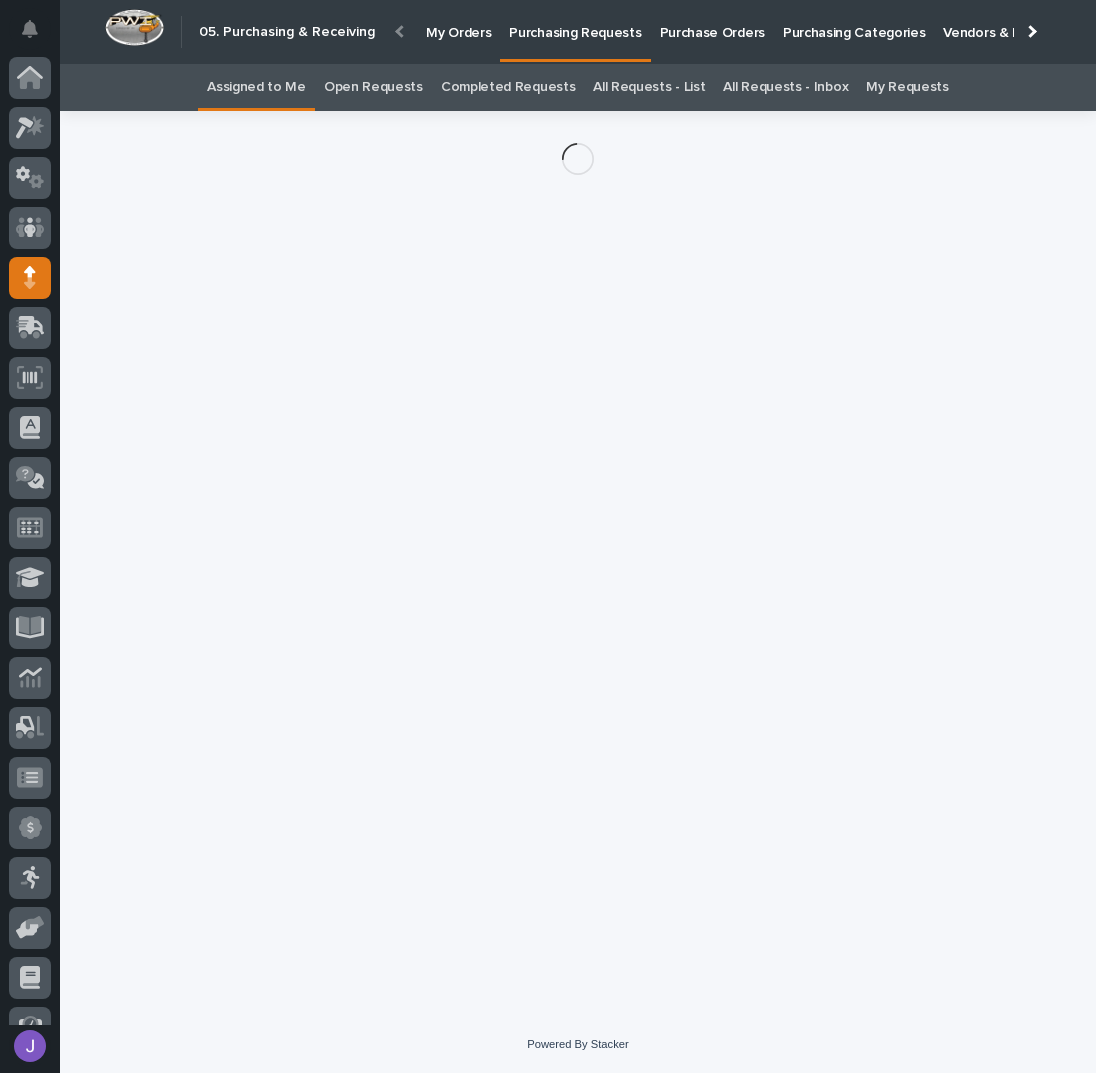 scroll, scrollTop: 82, scrollLeft: 0, axis: vertical 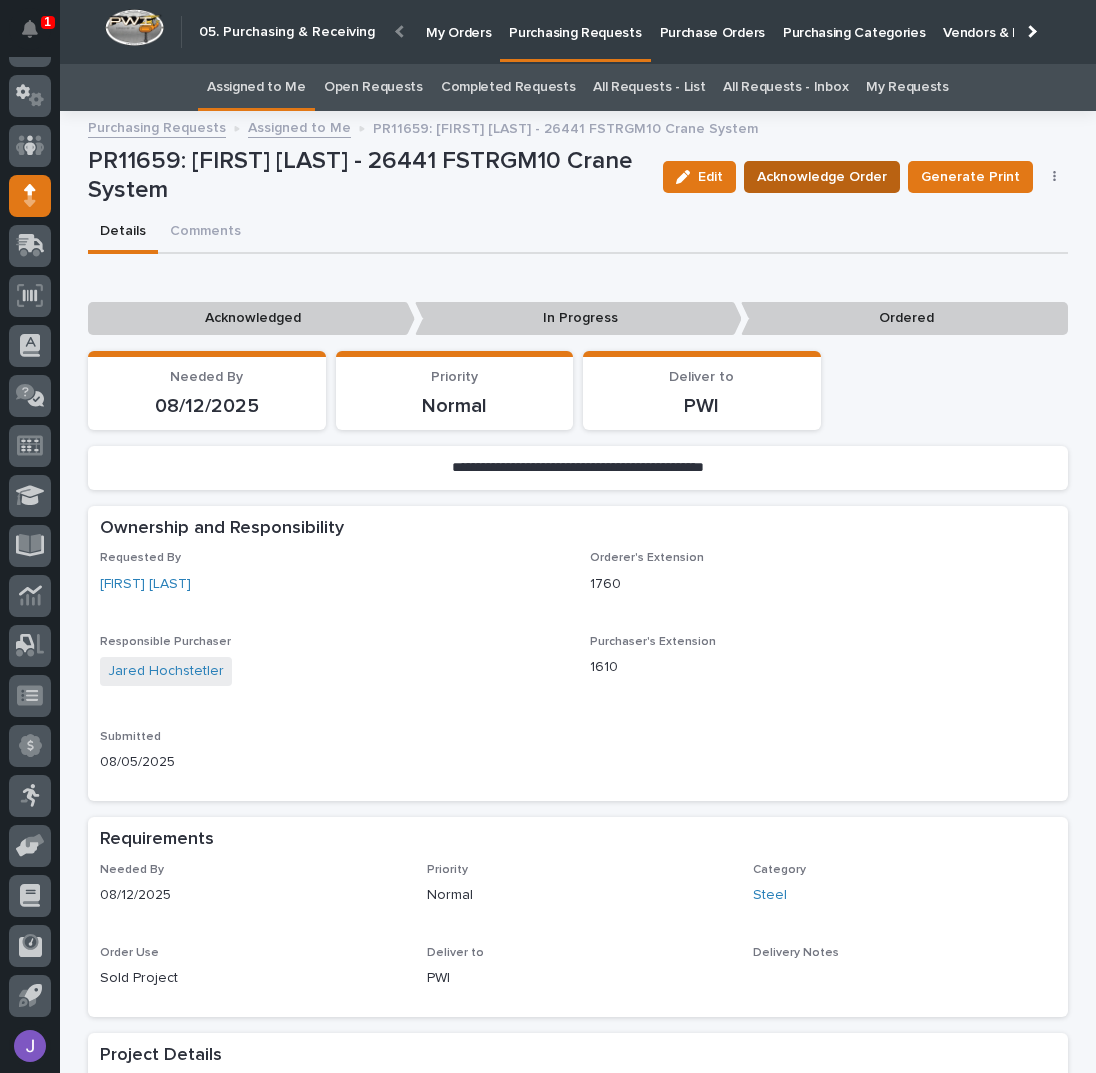 click on "Acknowledge Order" at bounding box center (822, 177) 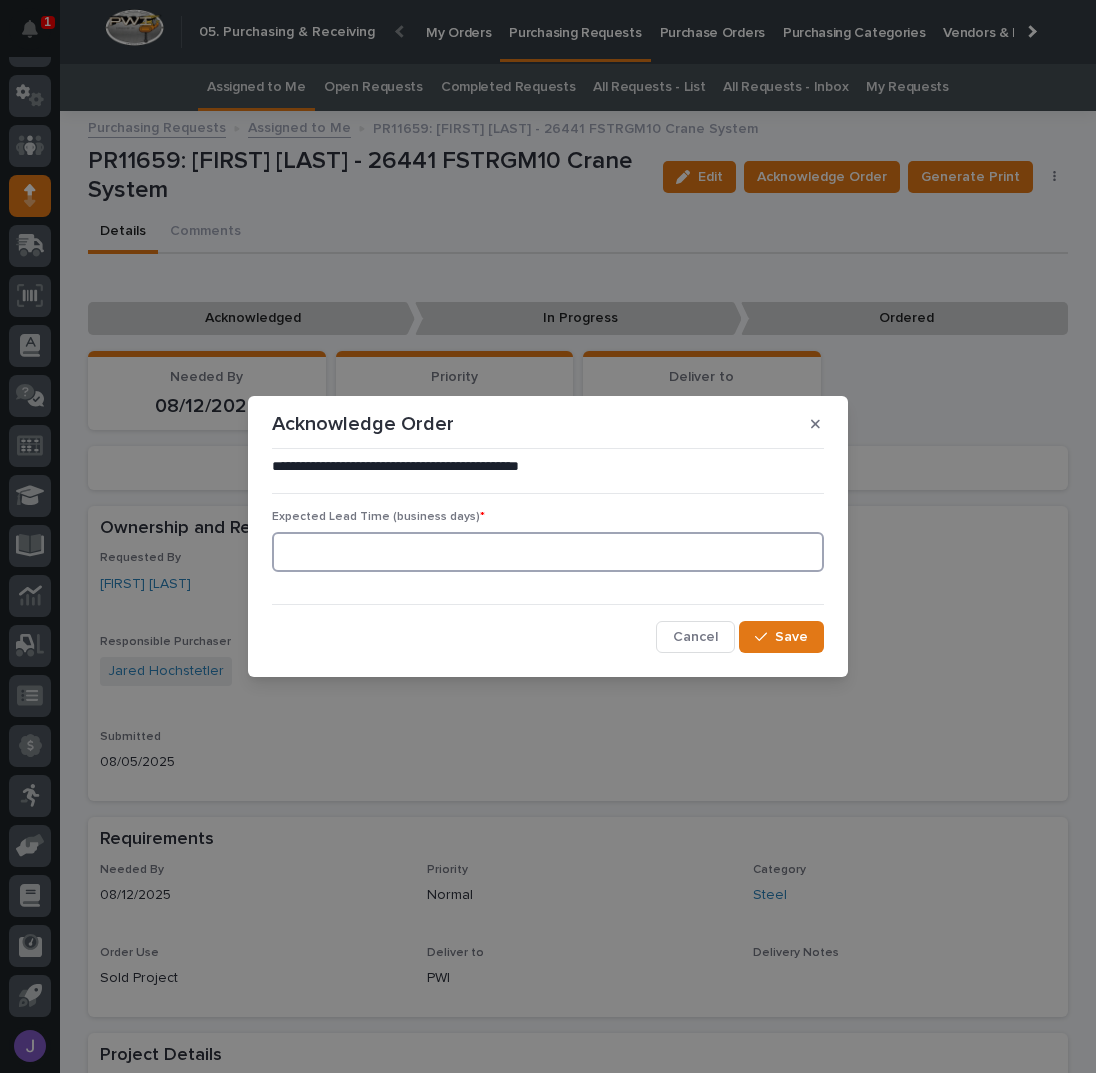 click at bounding box center (548, 552) 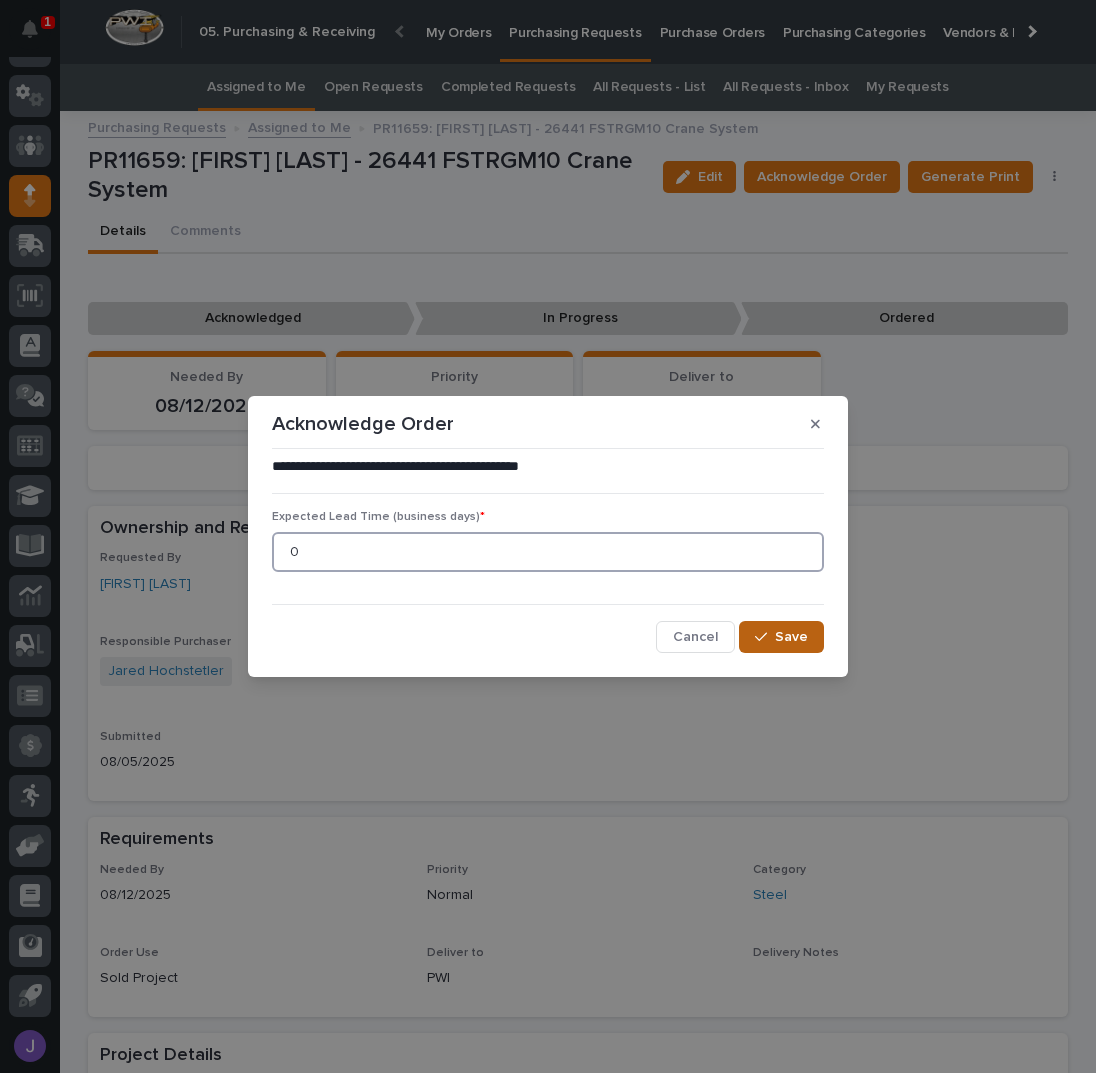 type on "0" 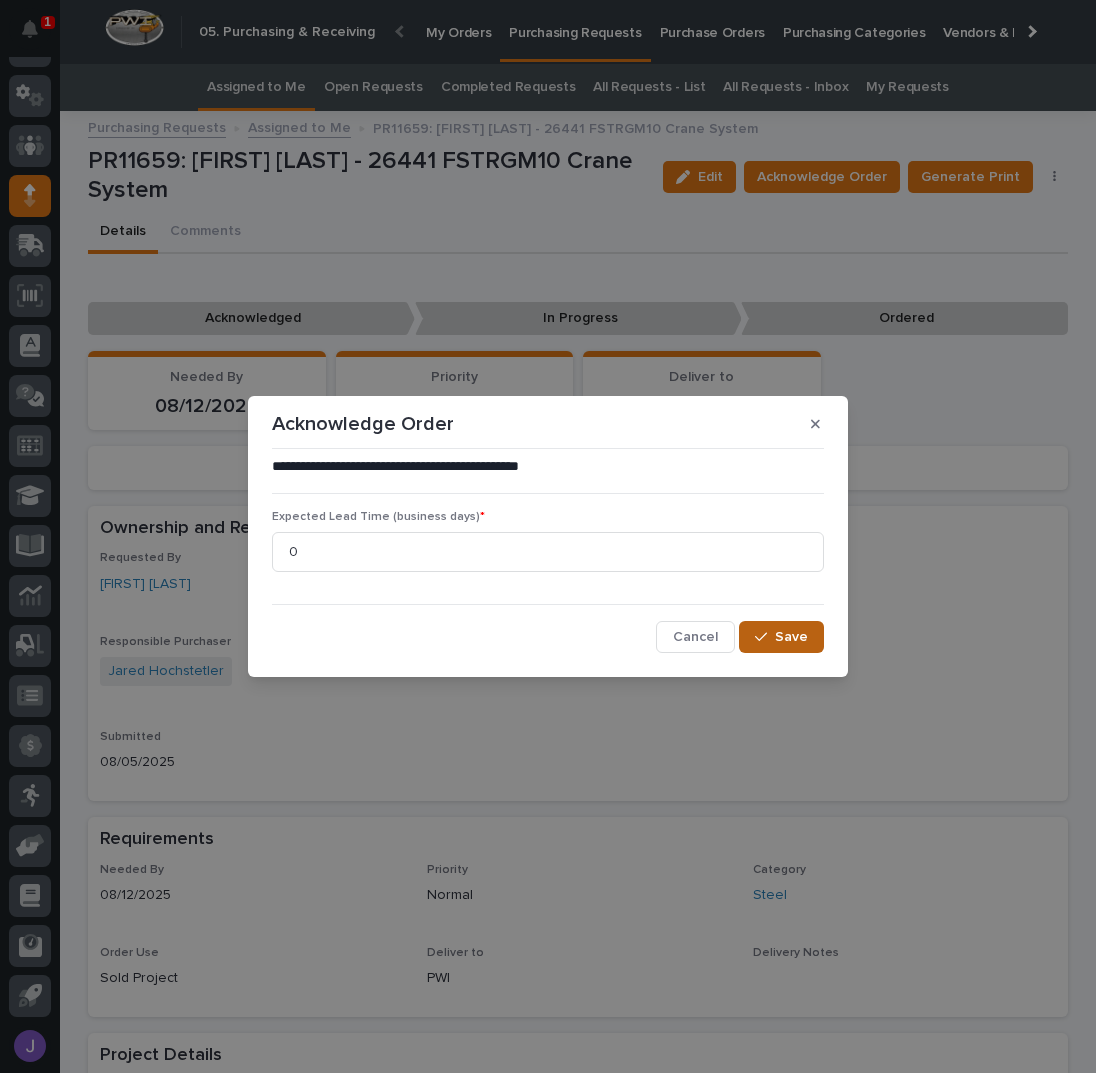 click on "Save" at bounding box center [791, 637] 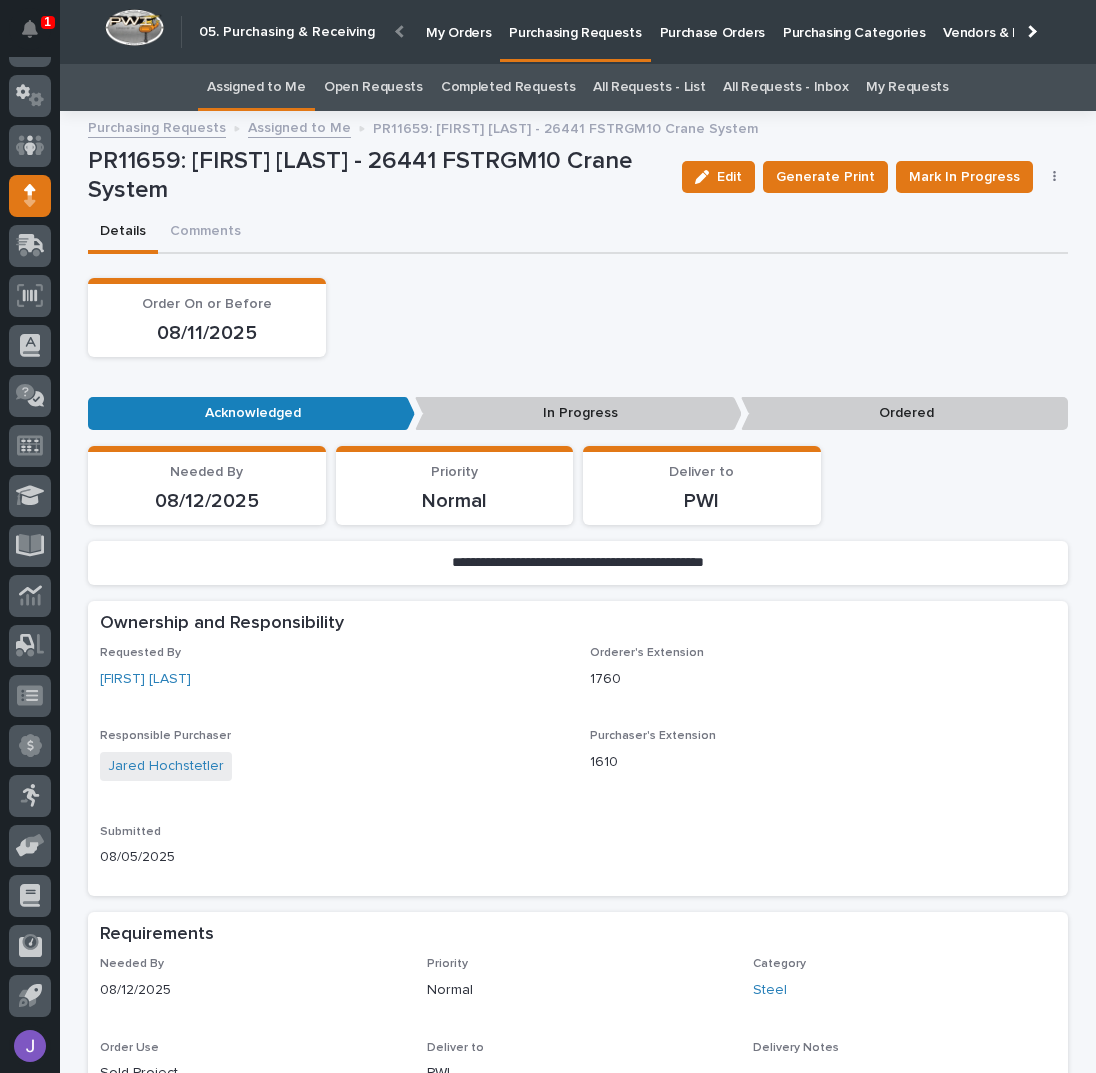 click on "Assigned to Me" at bounding box center (256, 87) 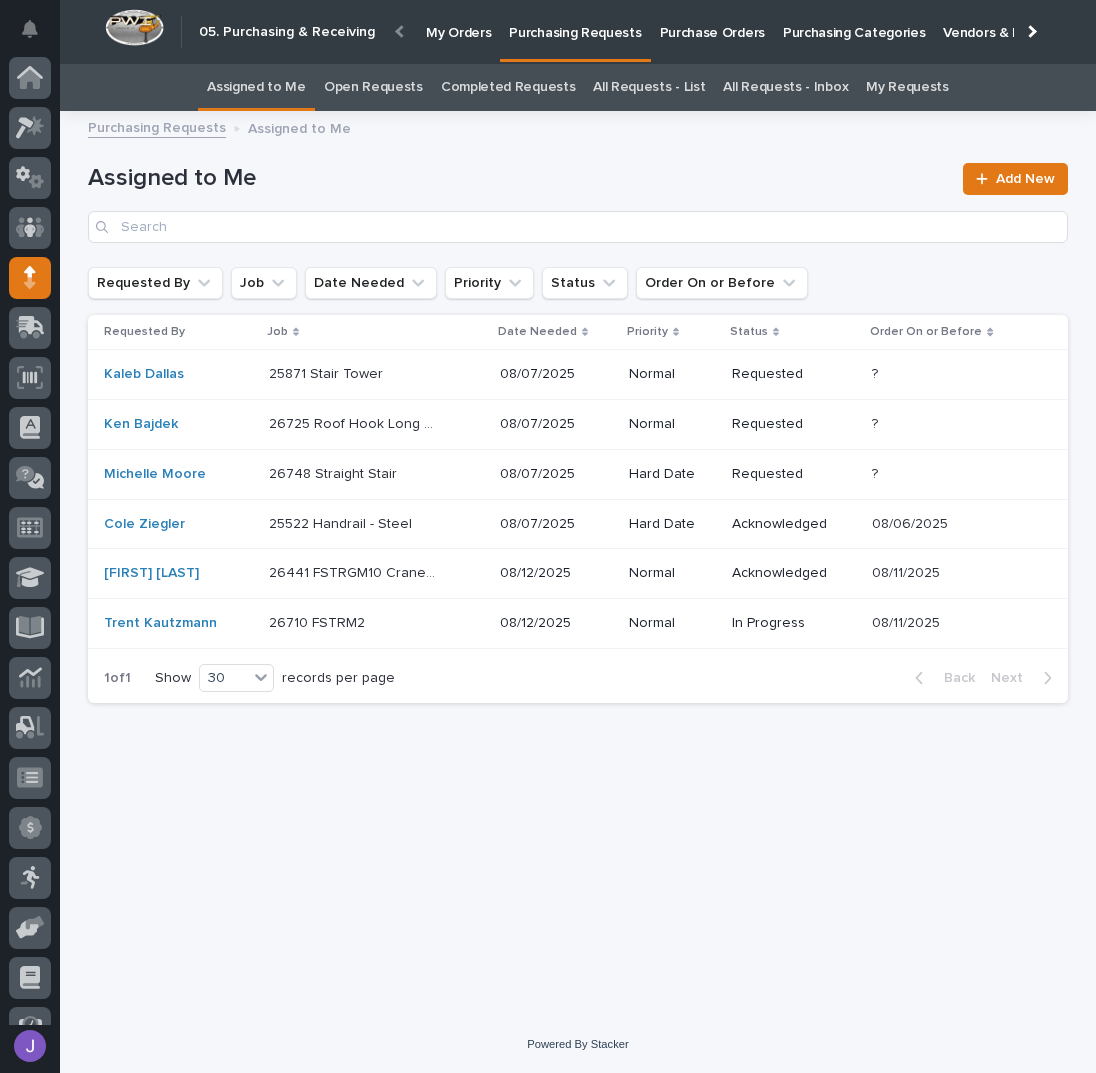 scroll, scrollTop: 82, scrollLeft: 0, axis: vertical 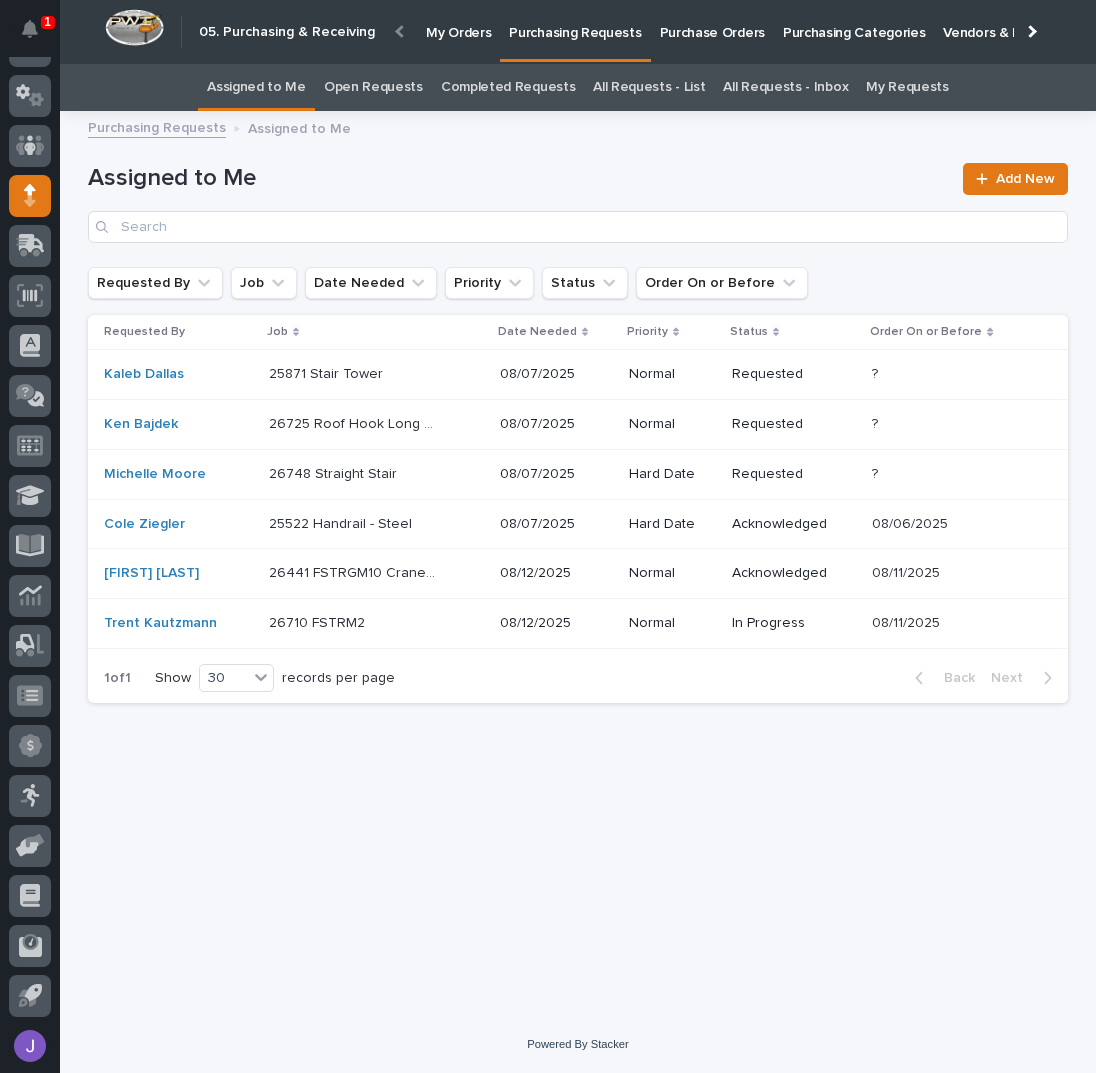 click on "26748 Straight Stair  26748 Straight Stair" at bounding box center [376, 474] 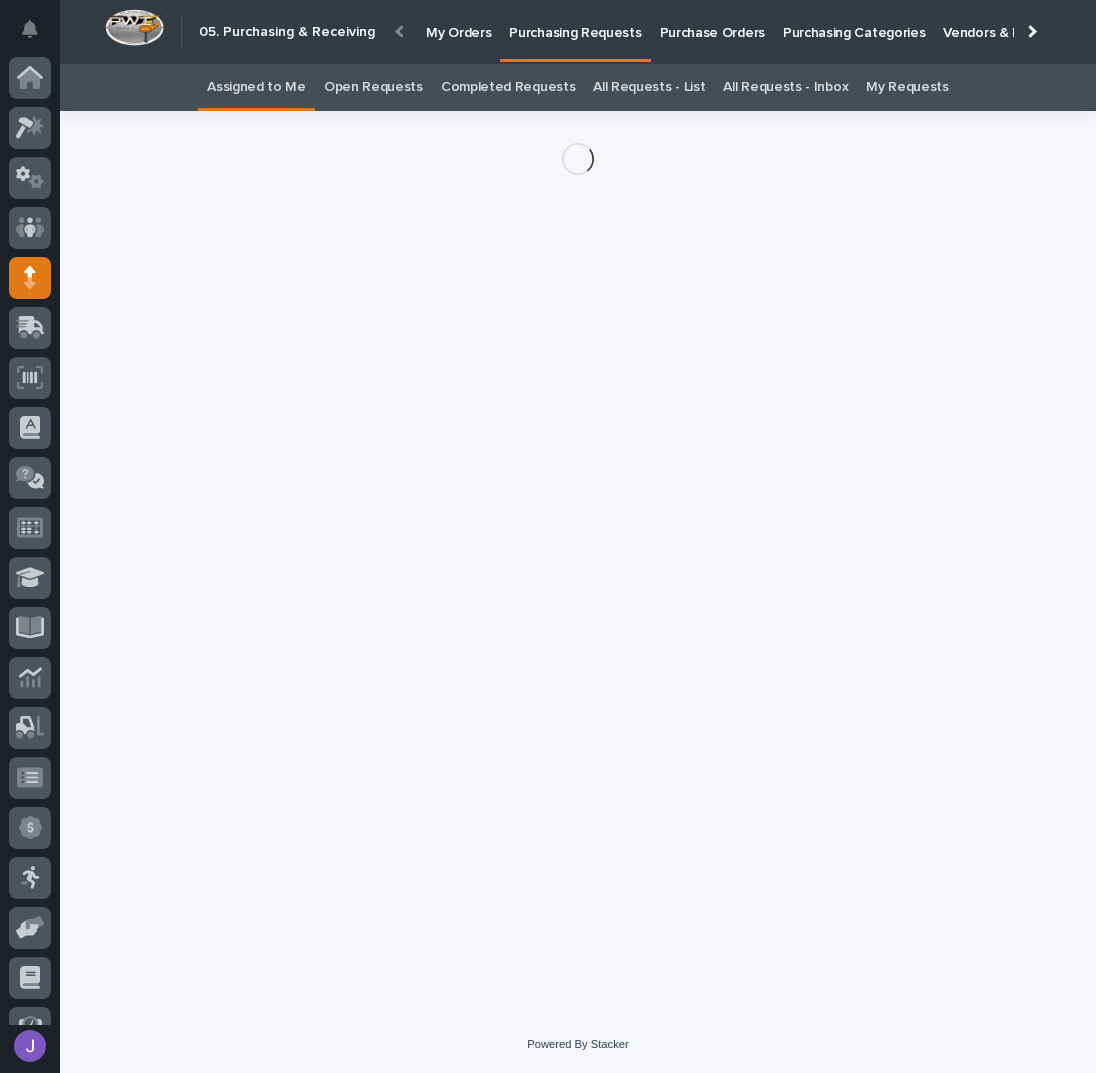 scroll, scrollTop: 82, scrollLeft: 0, axis: vertical 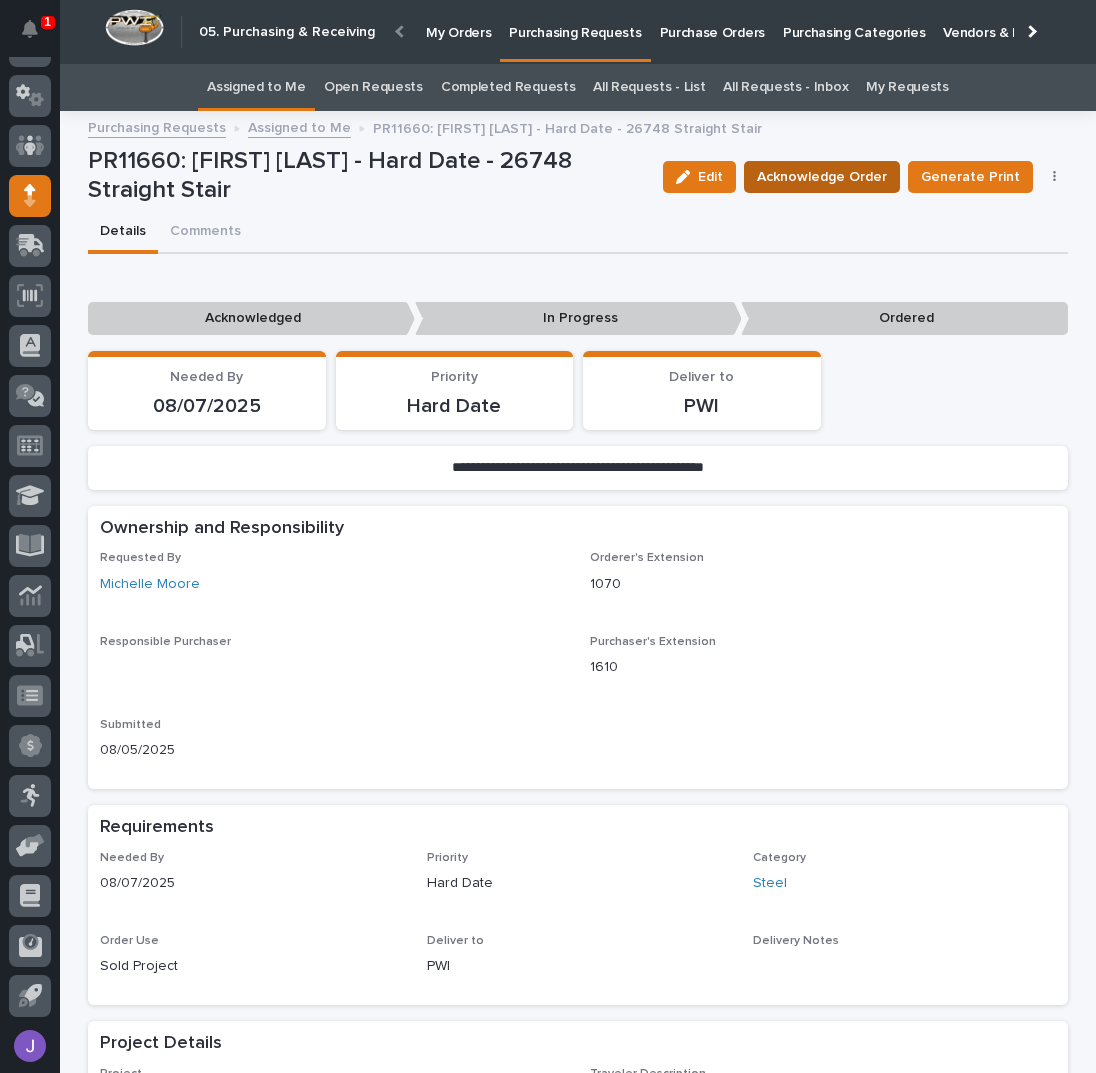 click on "Acknowledge Order" at bounding box center [822, 177] 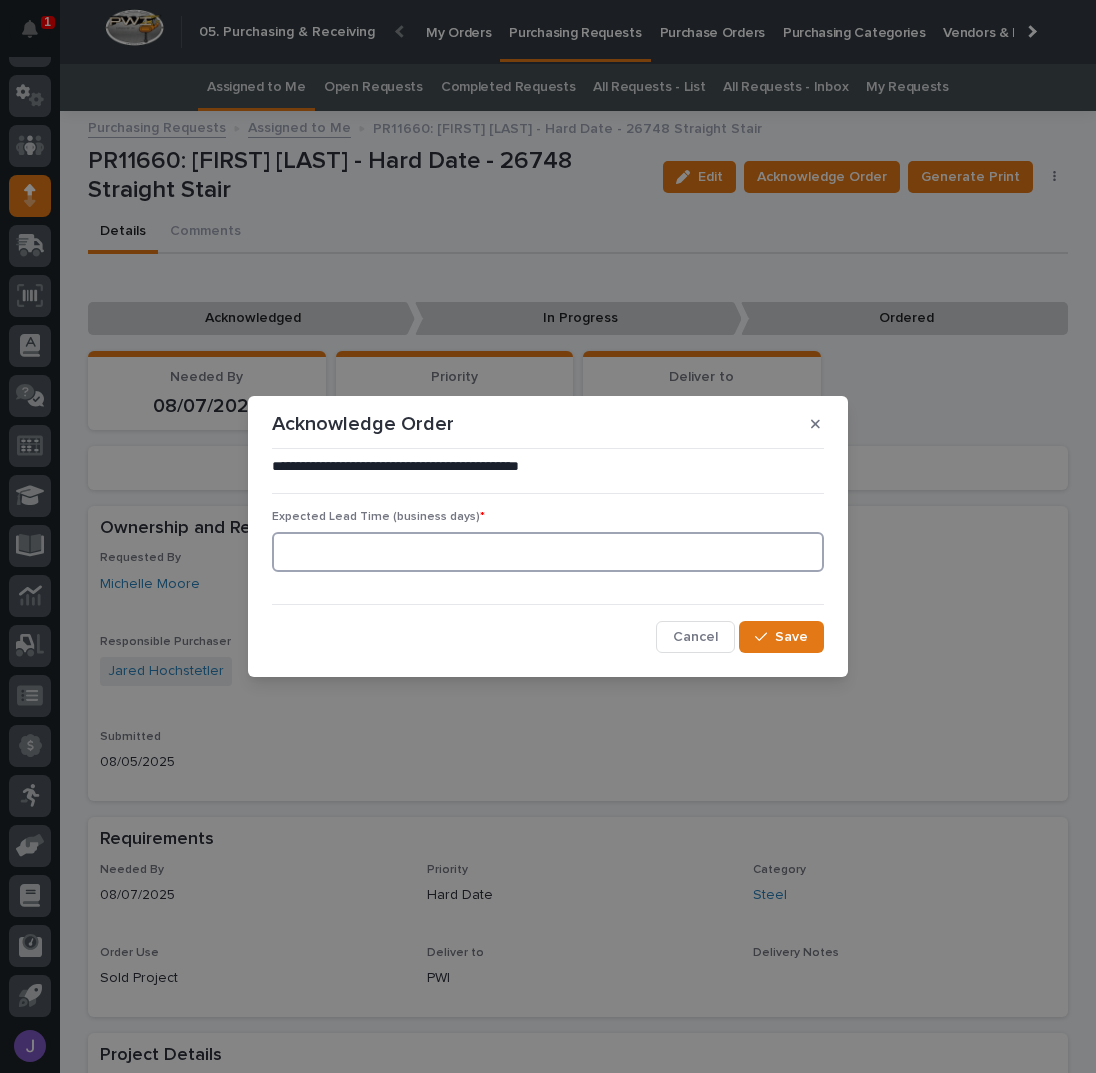 click at bounding box center (548, 552) 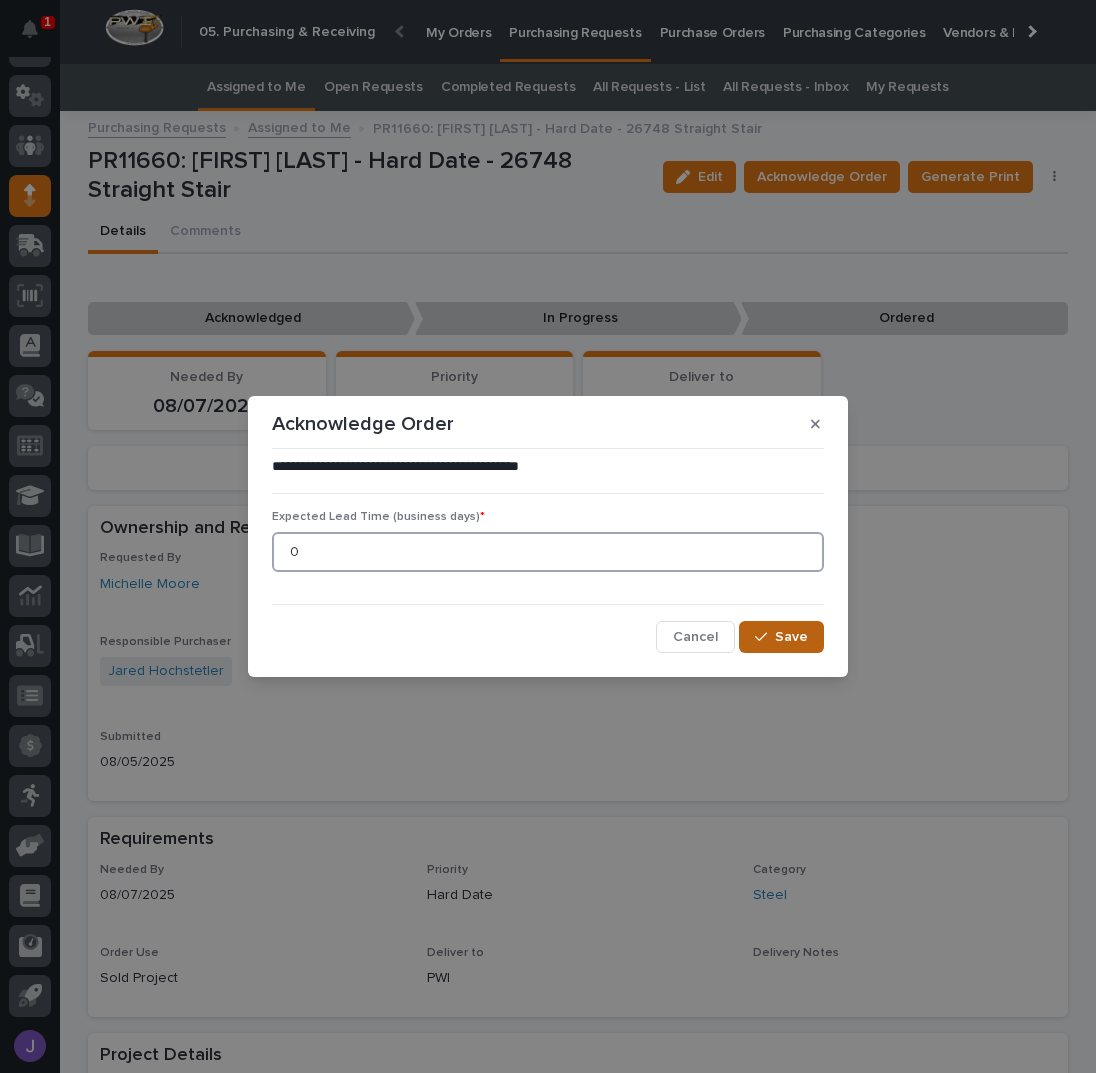 type on "0" 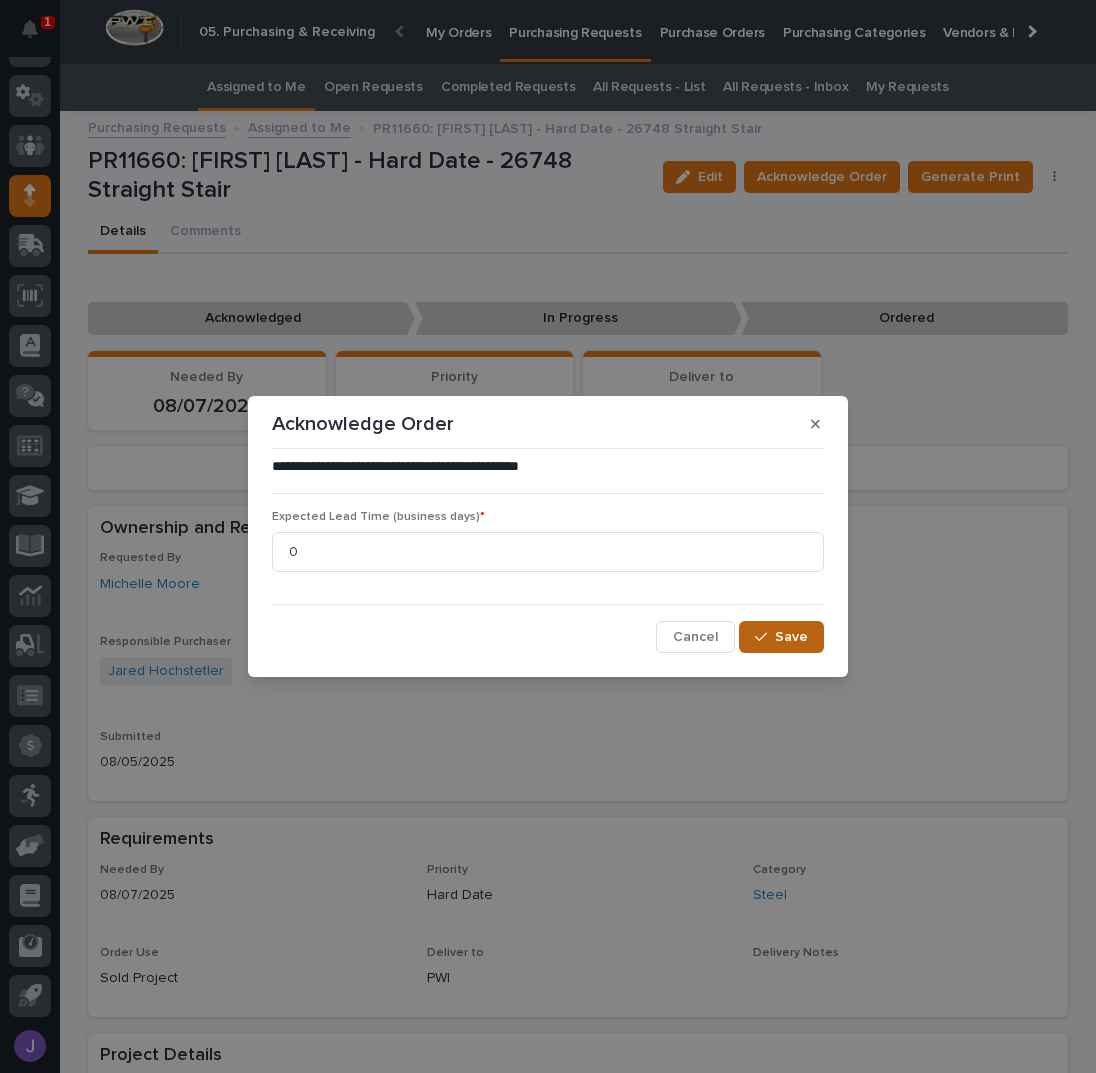 click at bounding box center (765, 637) 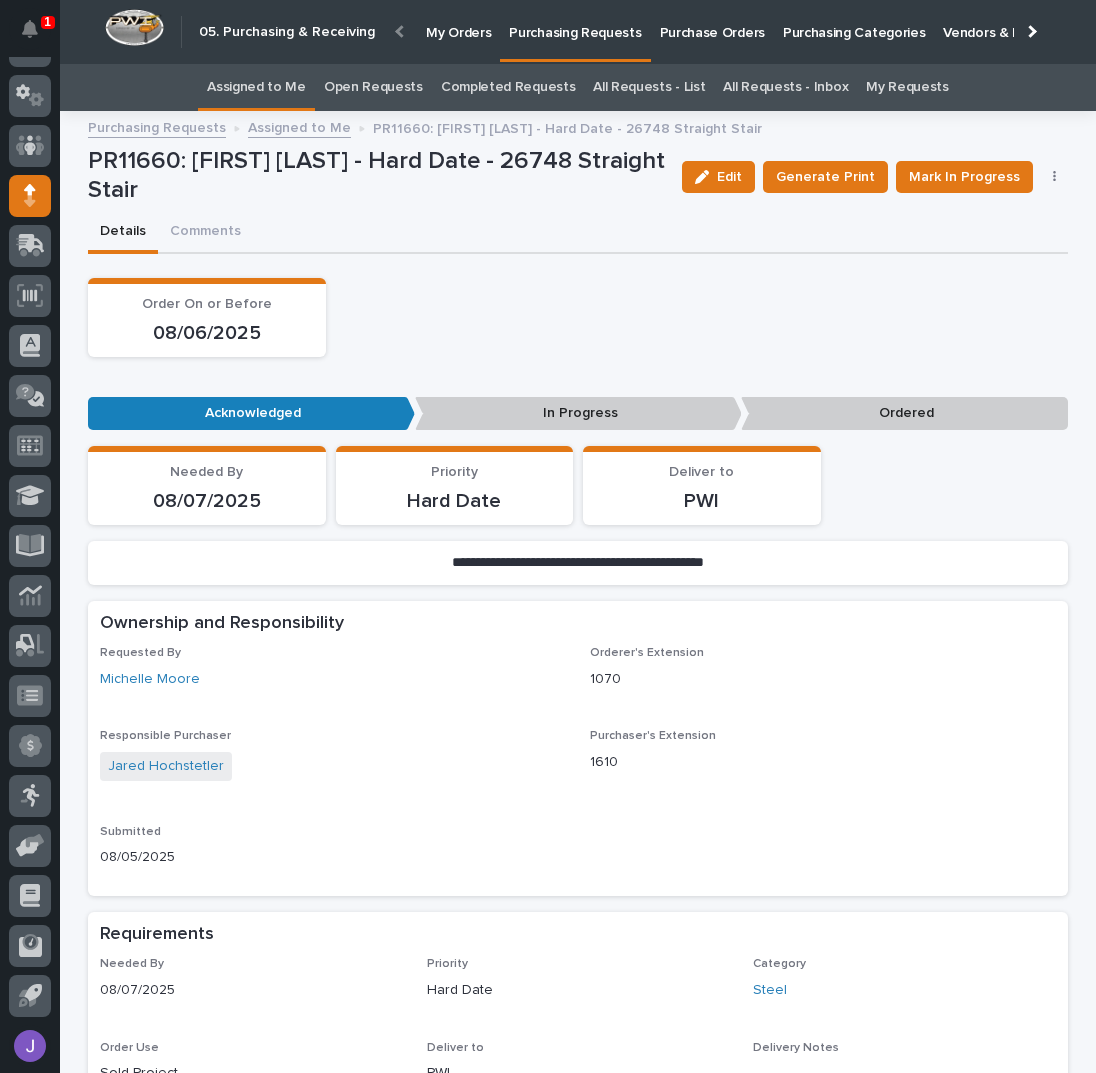 click on "Assigned to Me" at bounding box center (256, 87) 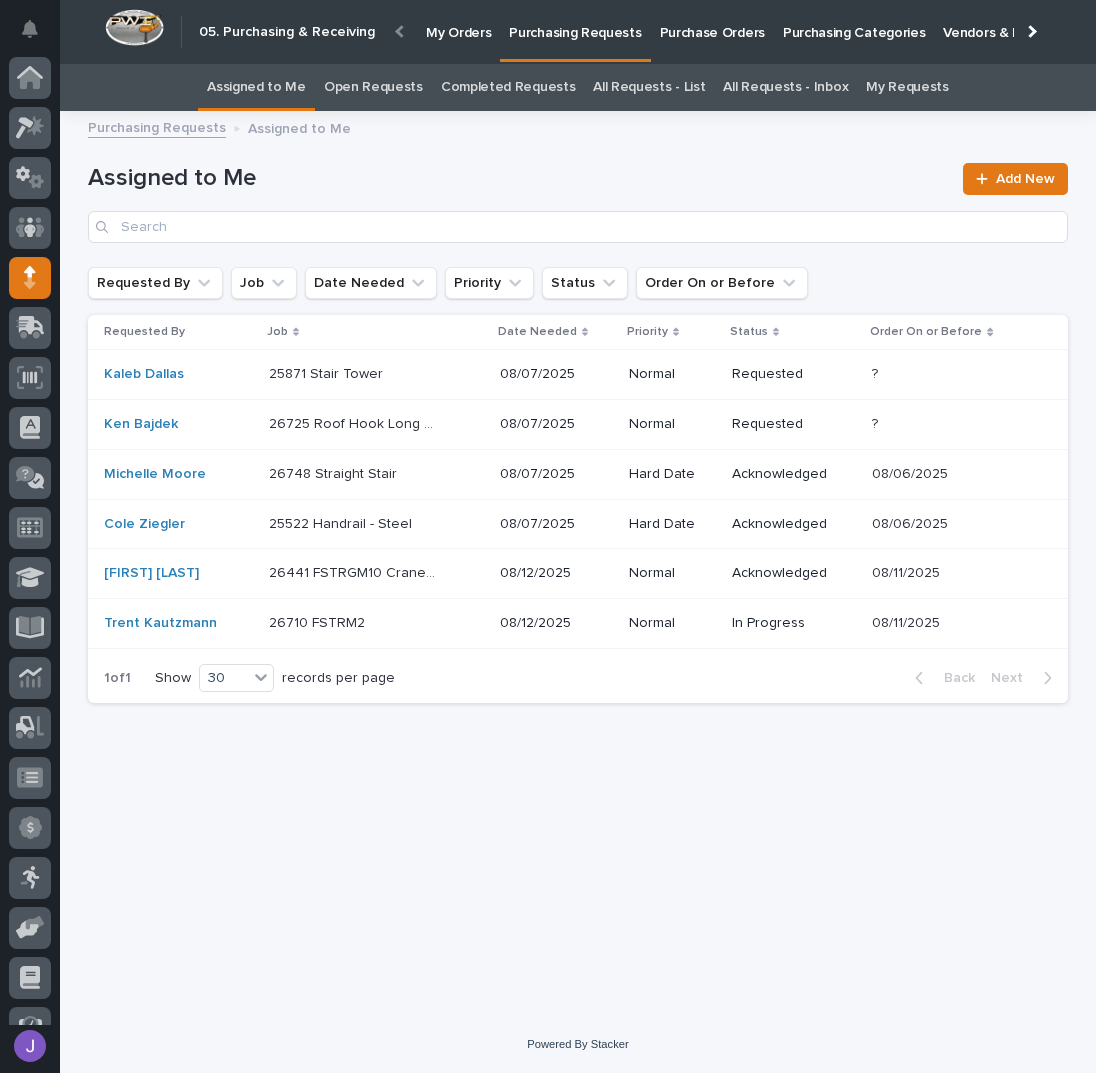 scroll, scrollTop: 82, scrollLeft: 0, axis: vertical 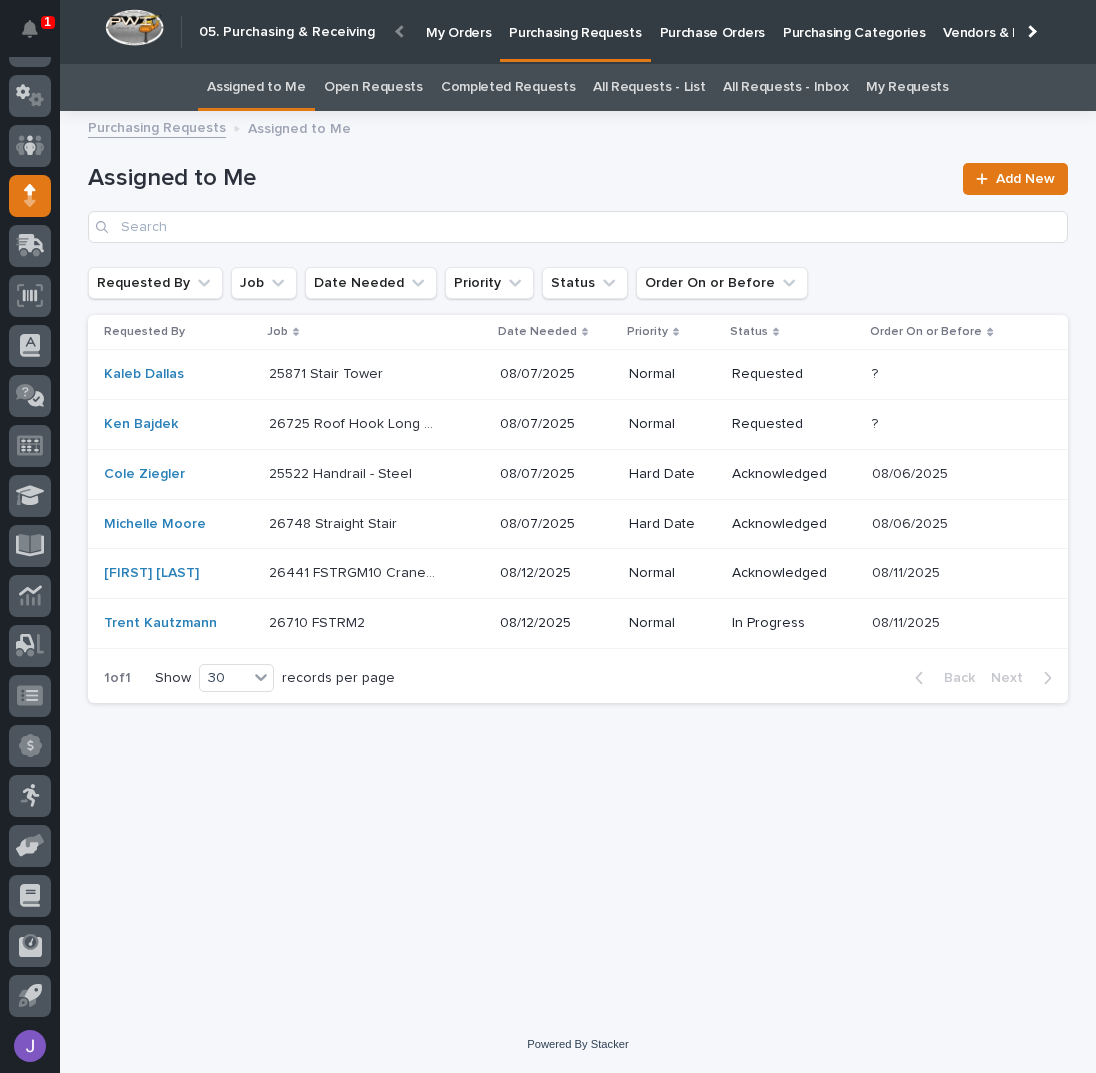 click on "26725 Roof Hook Long Double - Steel  26725 Roof Hook Long Double - Steel" at bounding box center [376, 424] 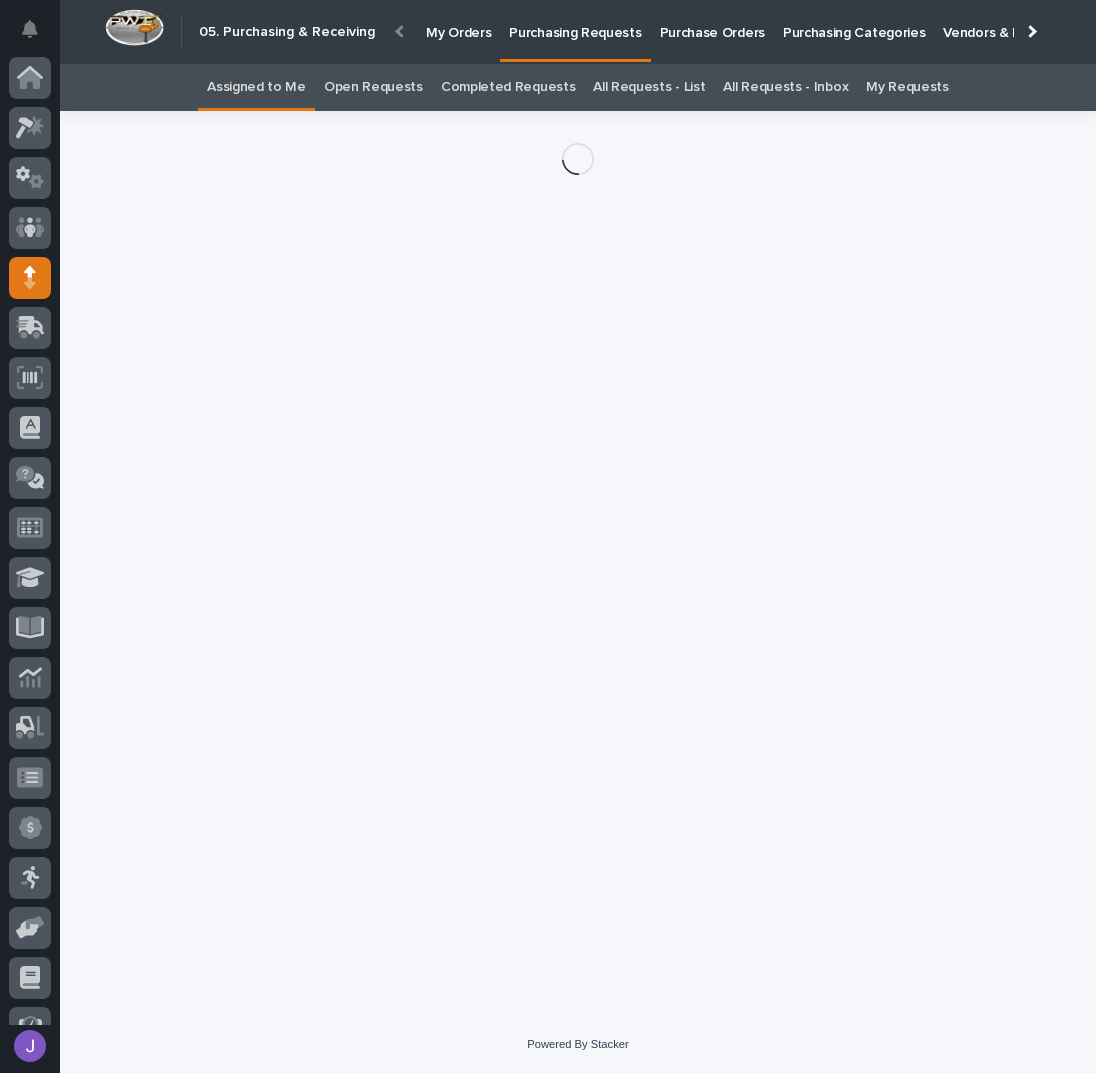 scroll, scrollTop: 82, scrollLeft: 0, axis: vertical 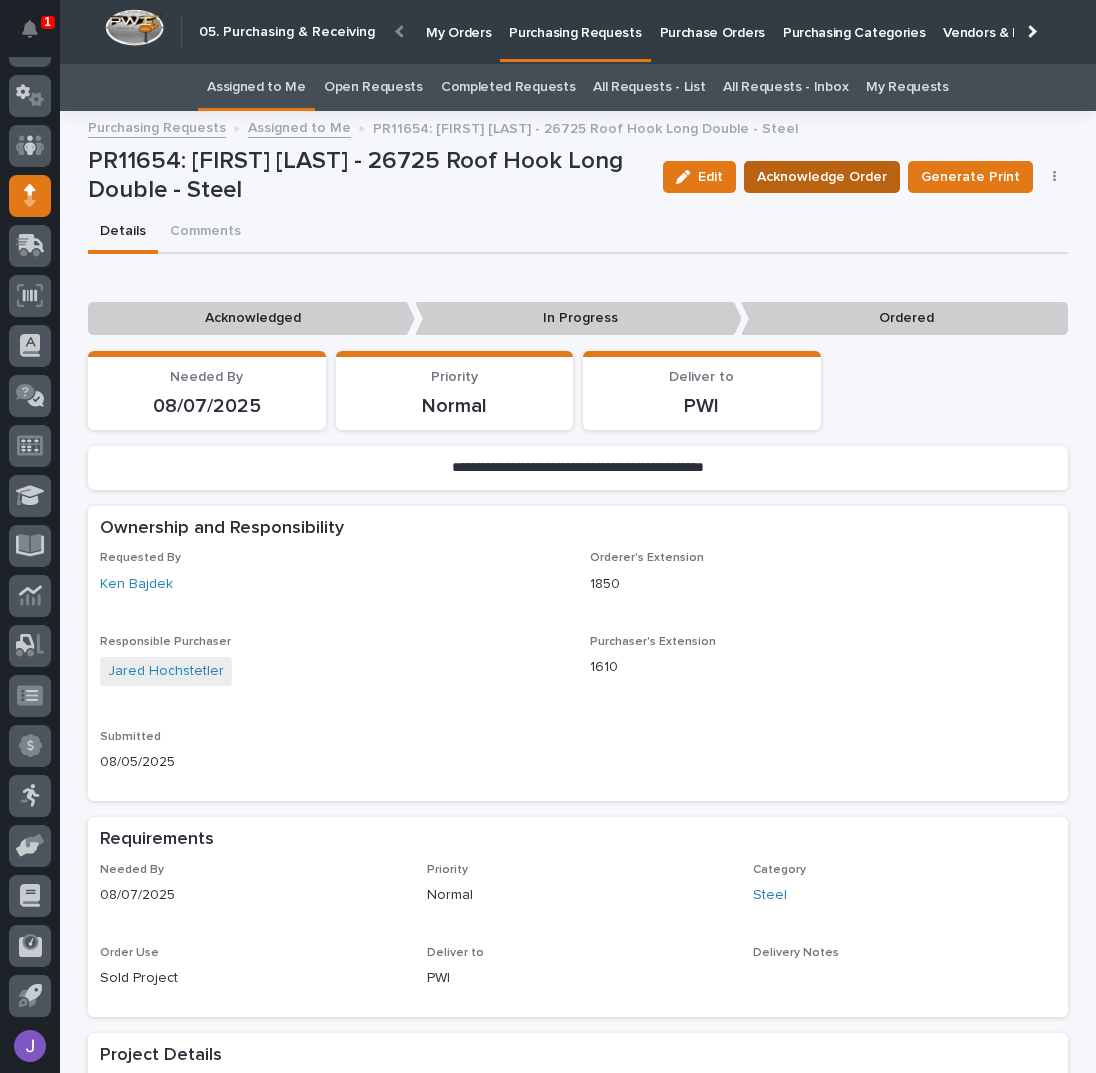 click on "Acknowledge Order" at bounding box center [822, 177] 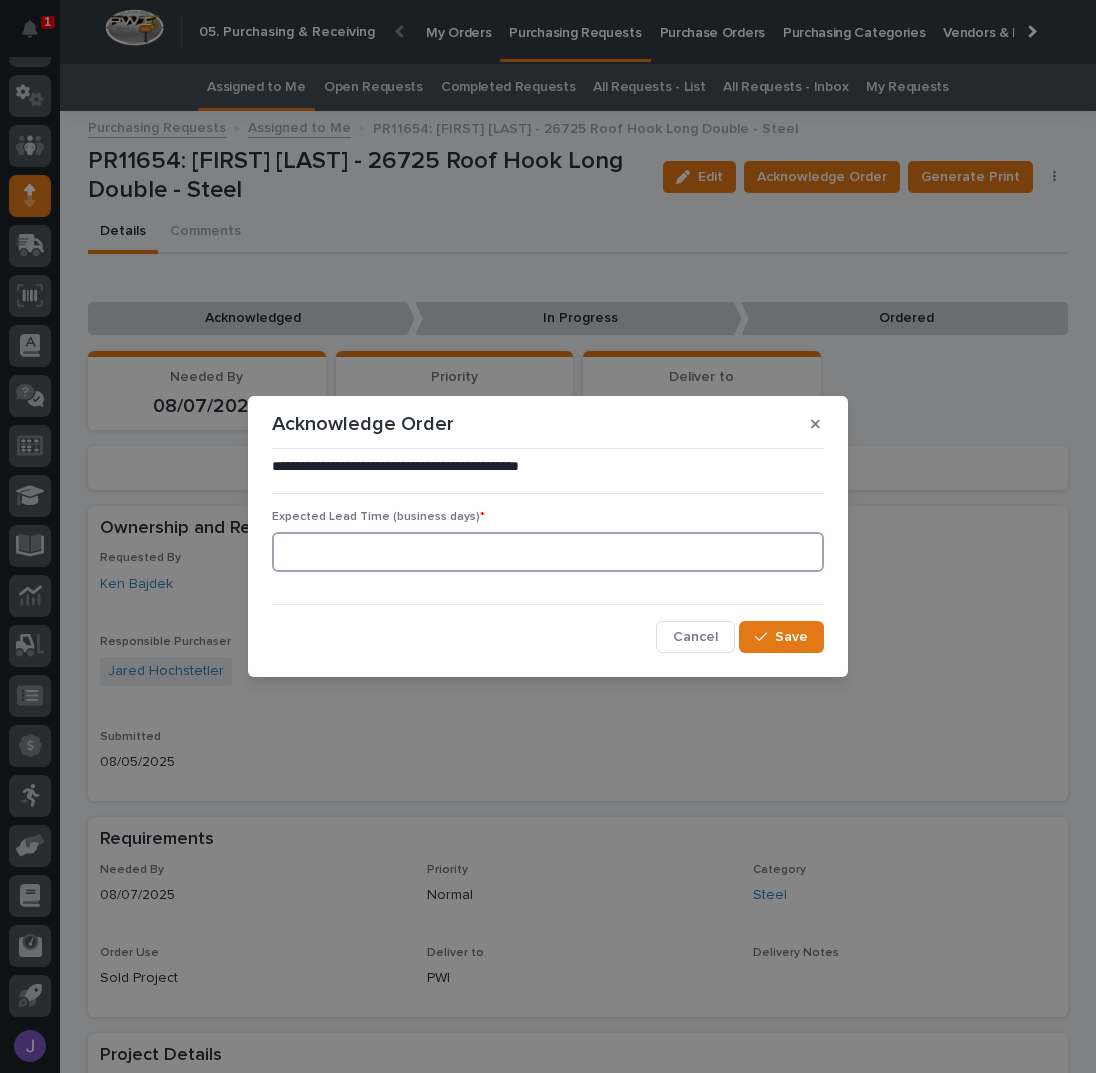 click at bounding box center [548, 552] 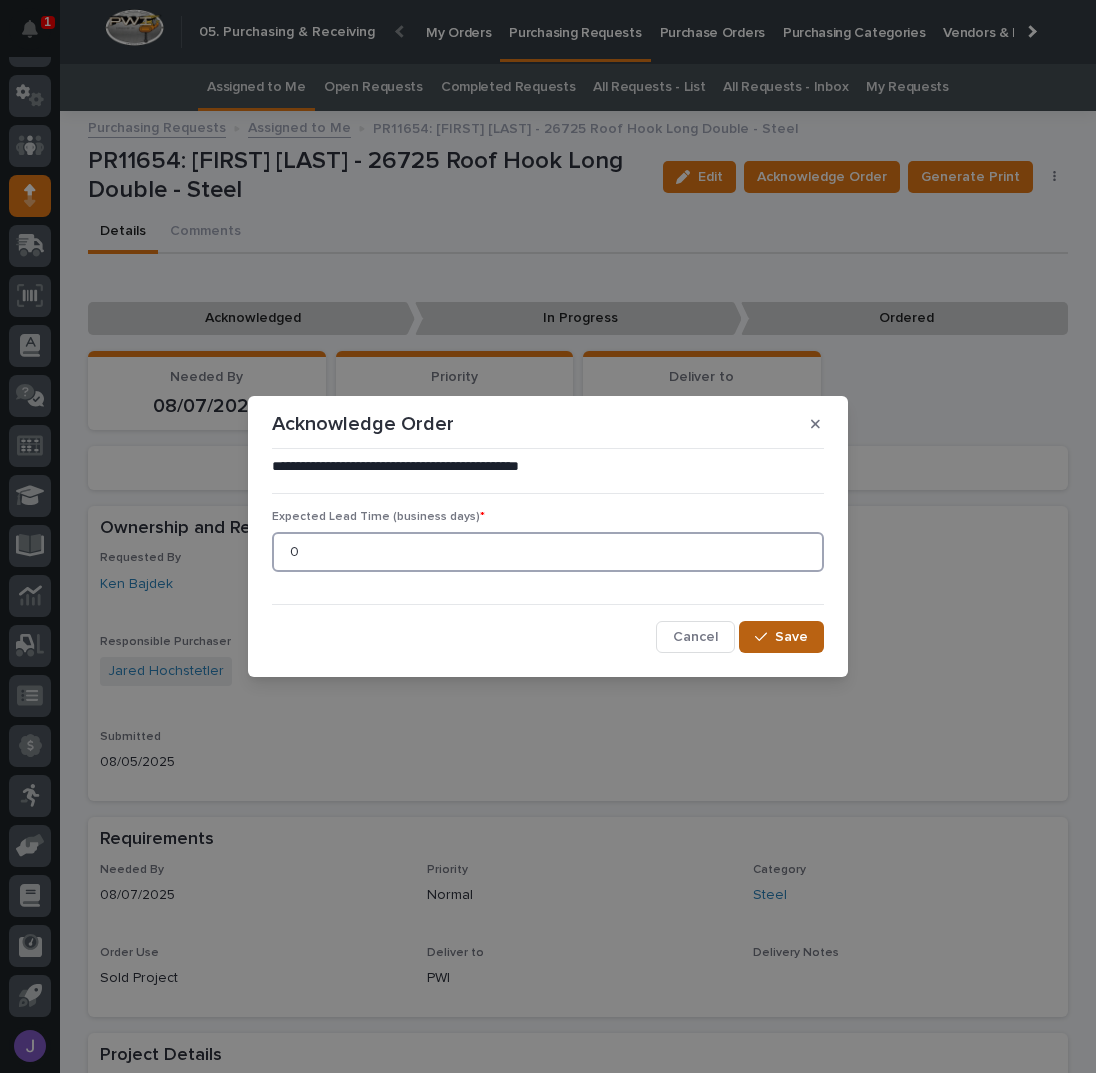 type on "0" 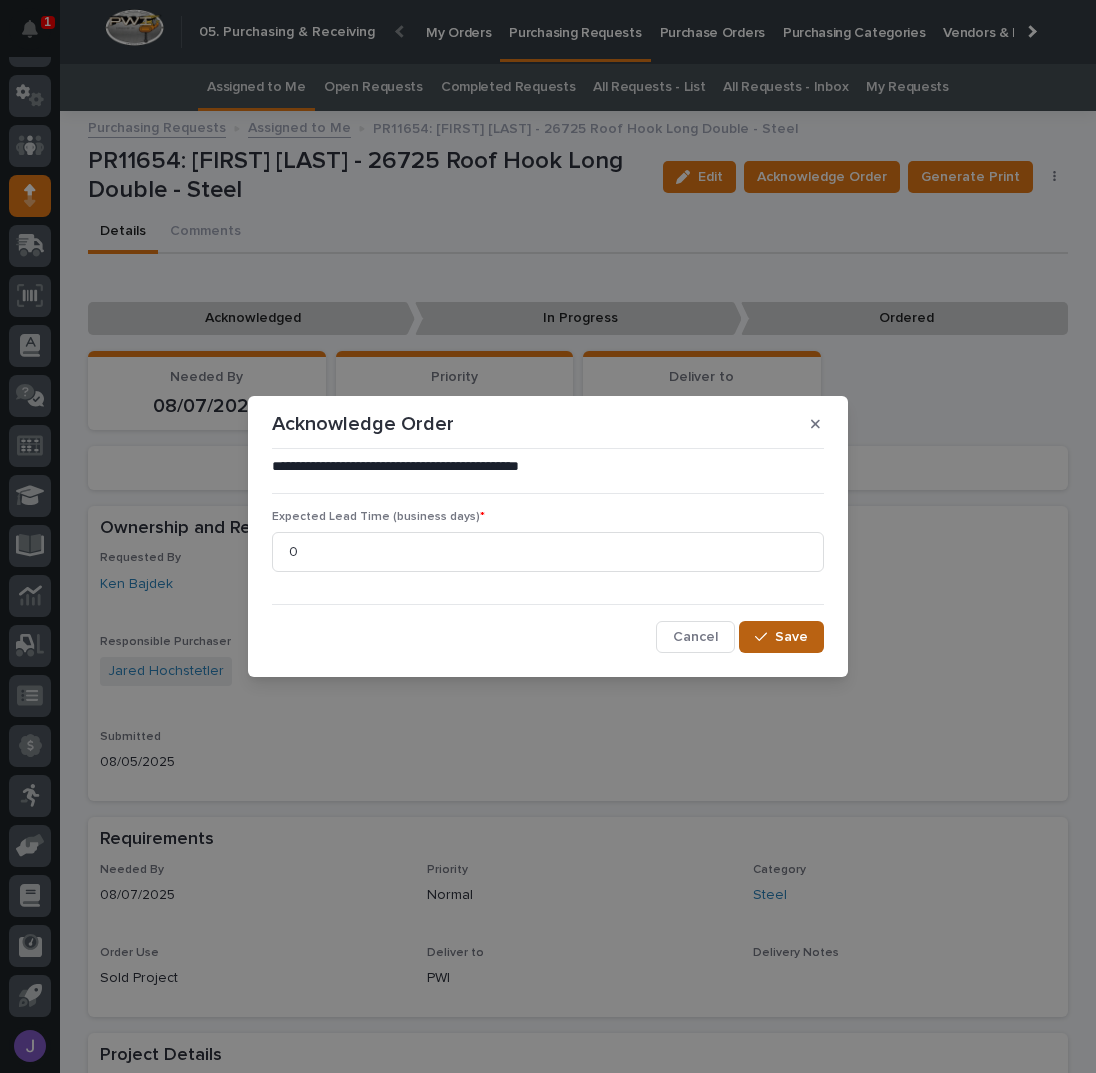 click on "Save" at bounding box center [791, 637] 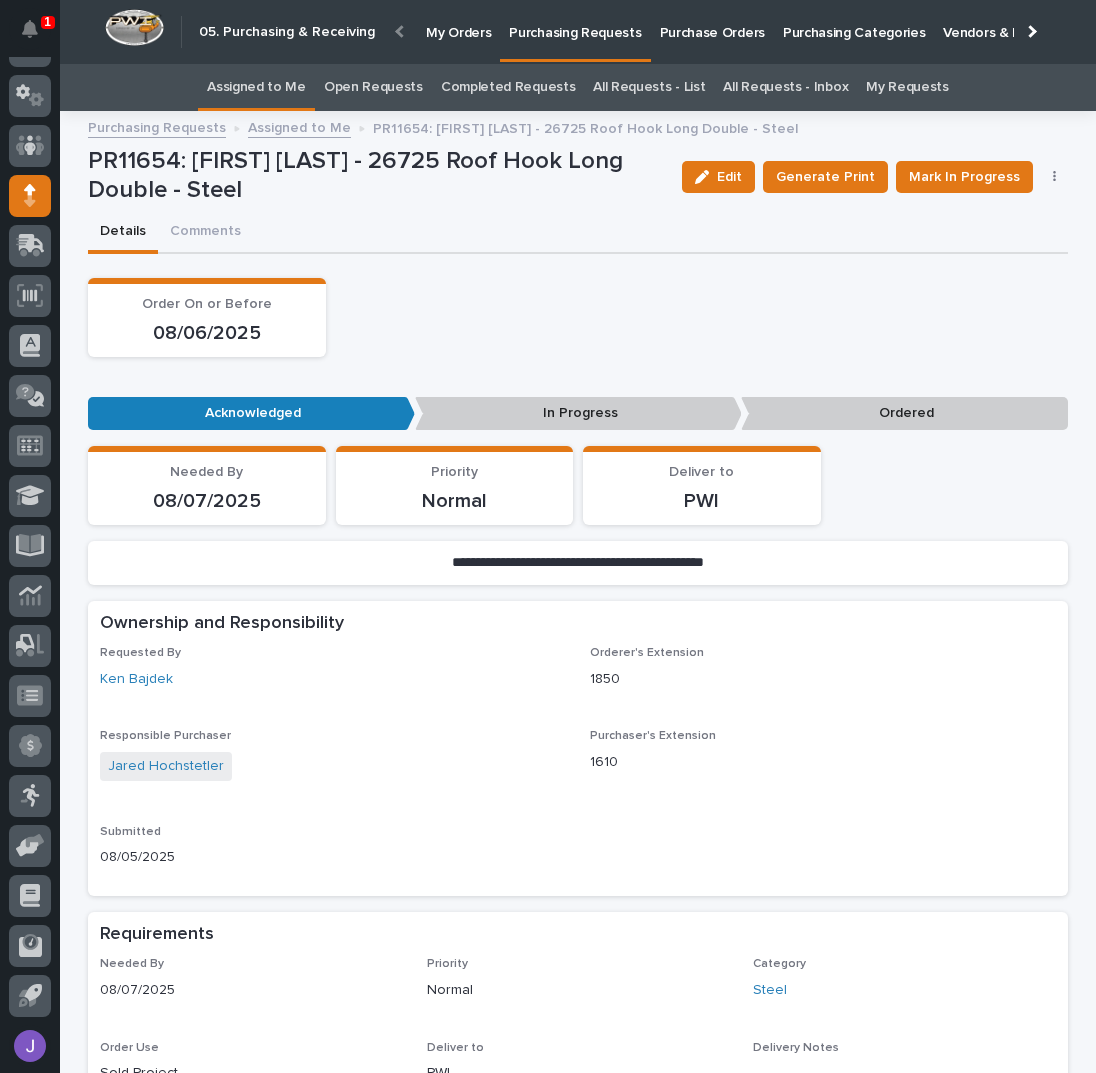 click on "Assigned to Me" at bounding box center (256, 87) 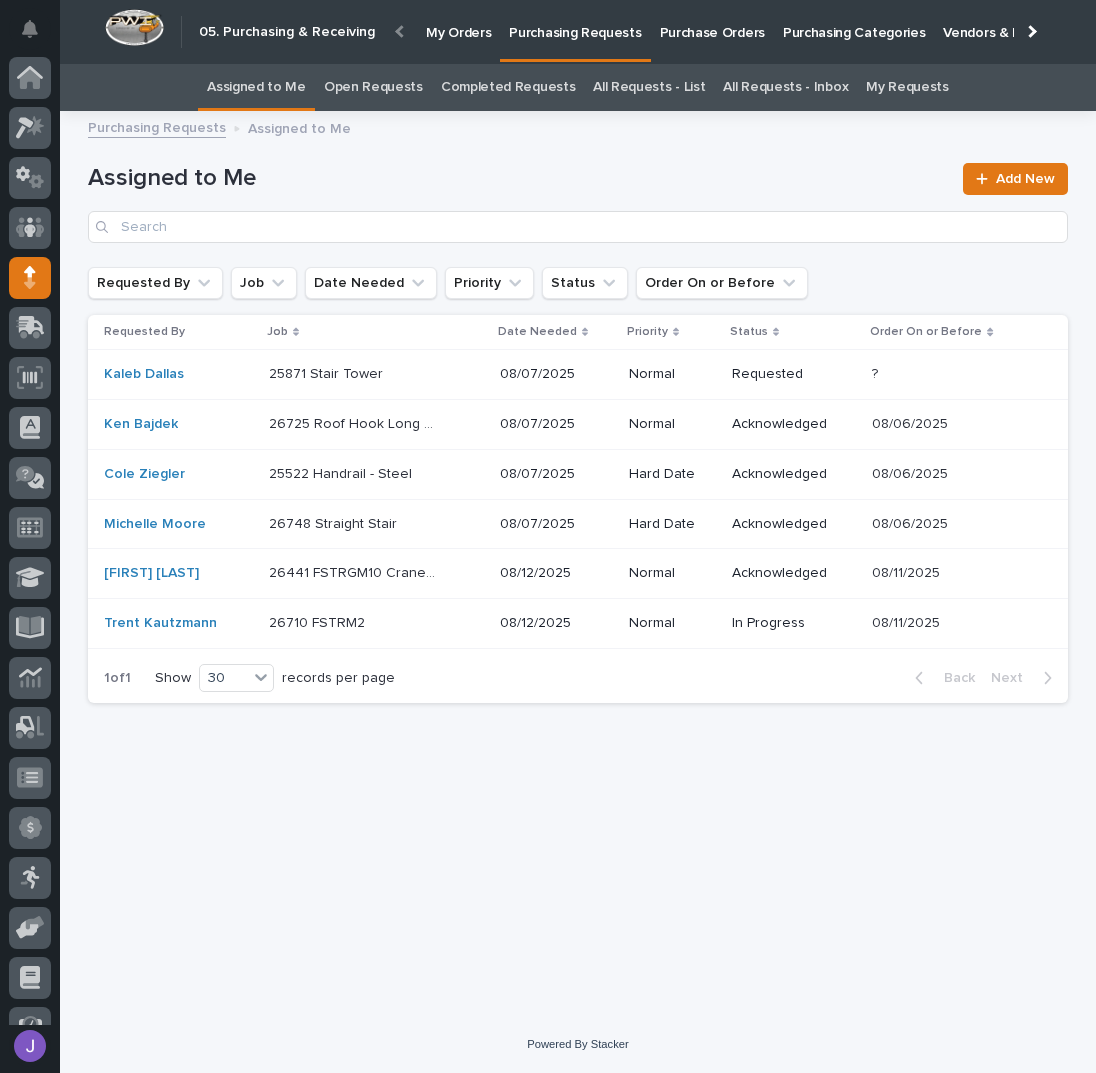 scroll, scrollTop: 82, scrollLeft: 0, axis: vertical 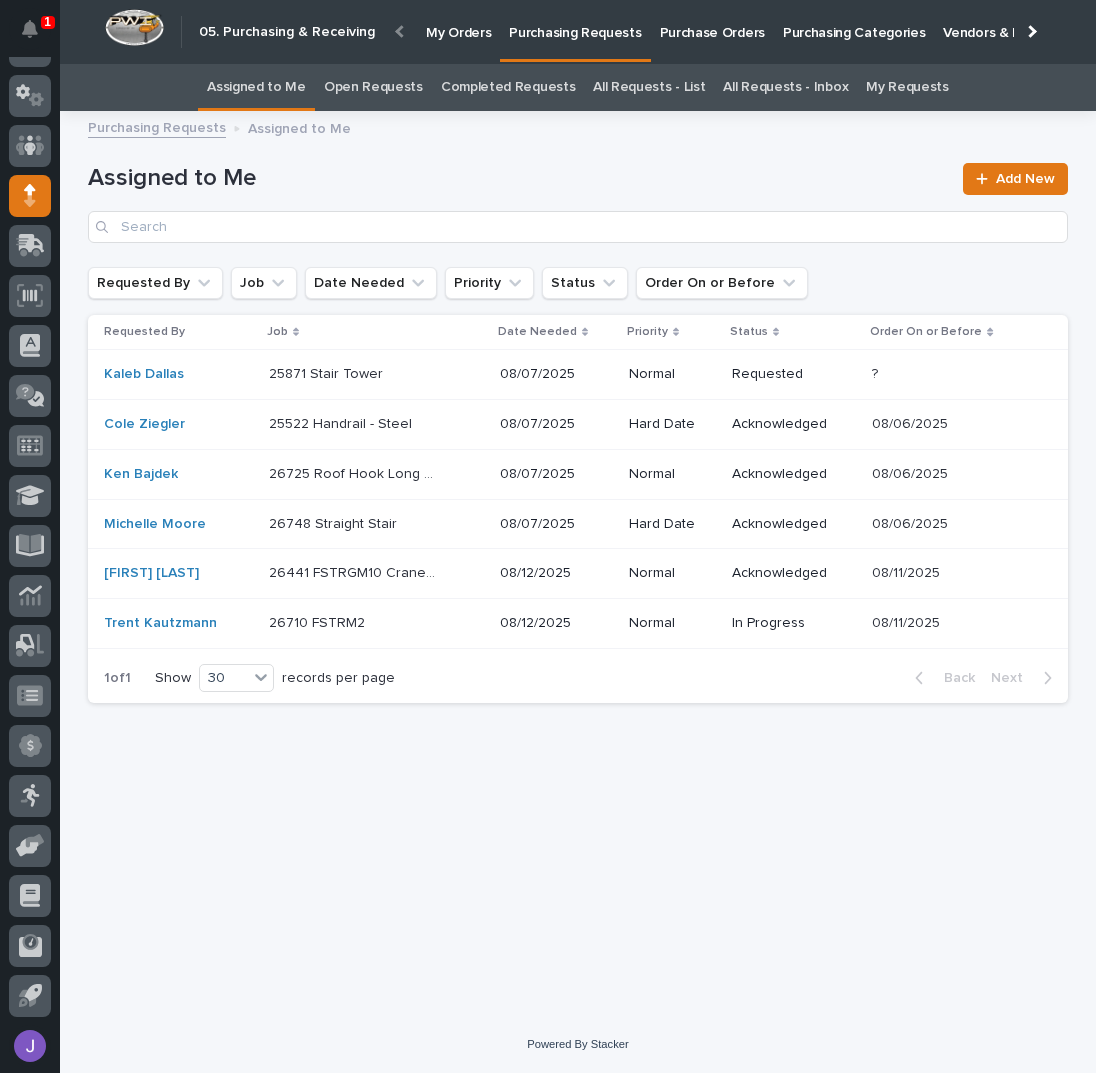 click on "25871 Stair Tower  25871 Stair Tower" at bounding box center (376, 374) 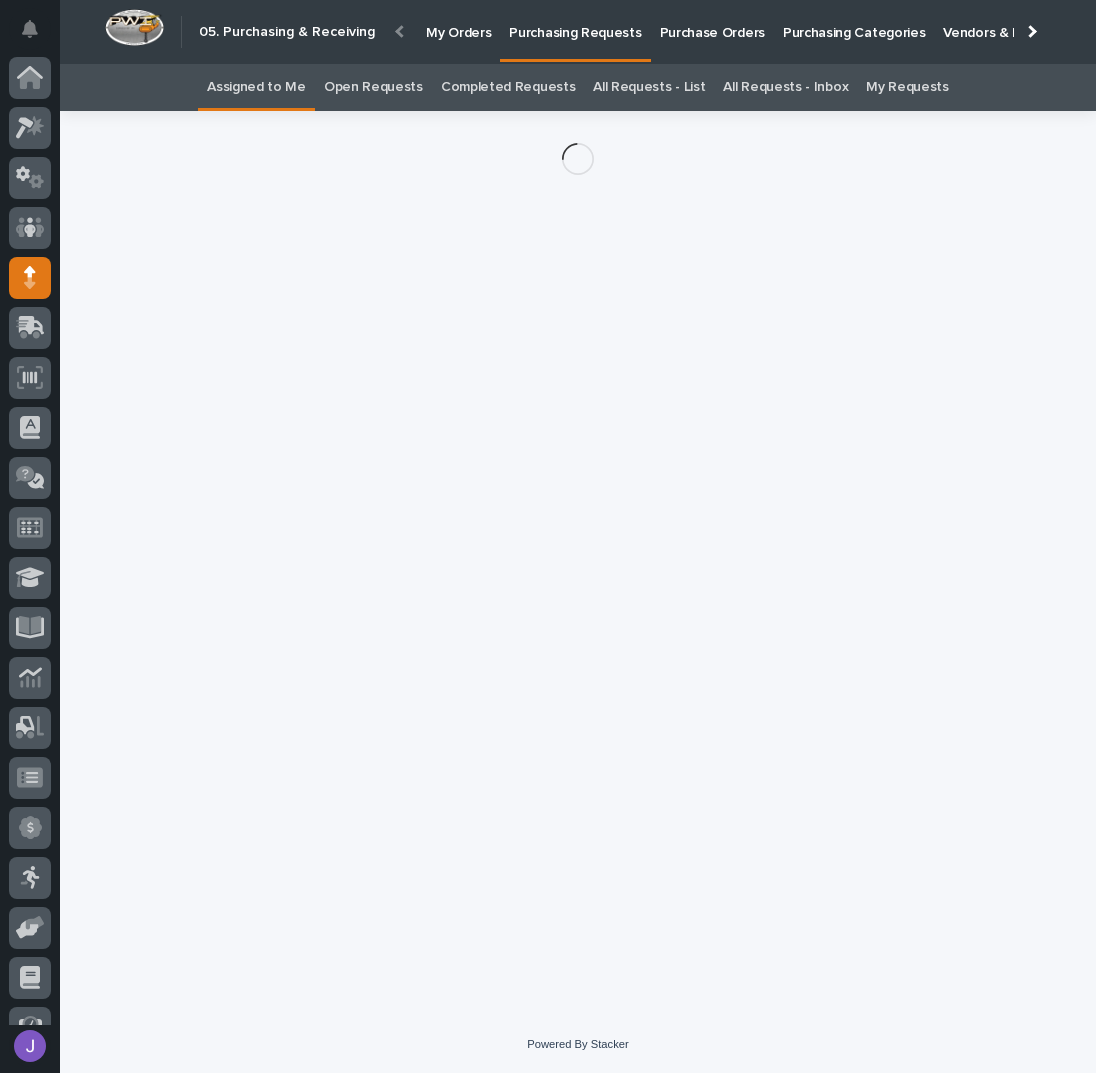 scroll, scrollTop: 82, scrollLeft: 0, axis: vertical 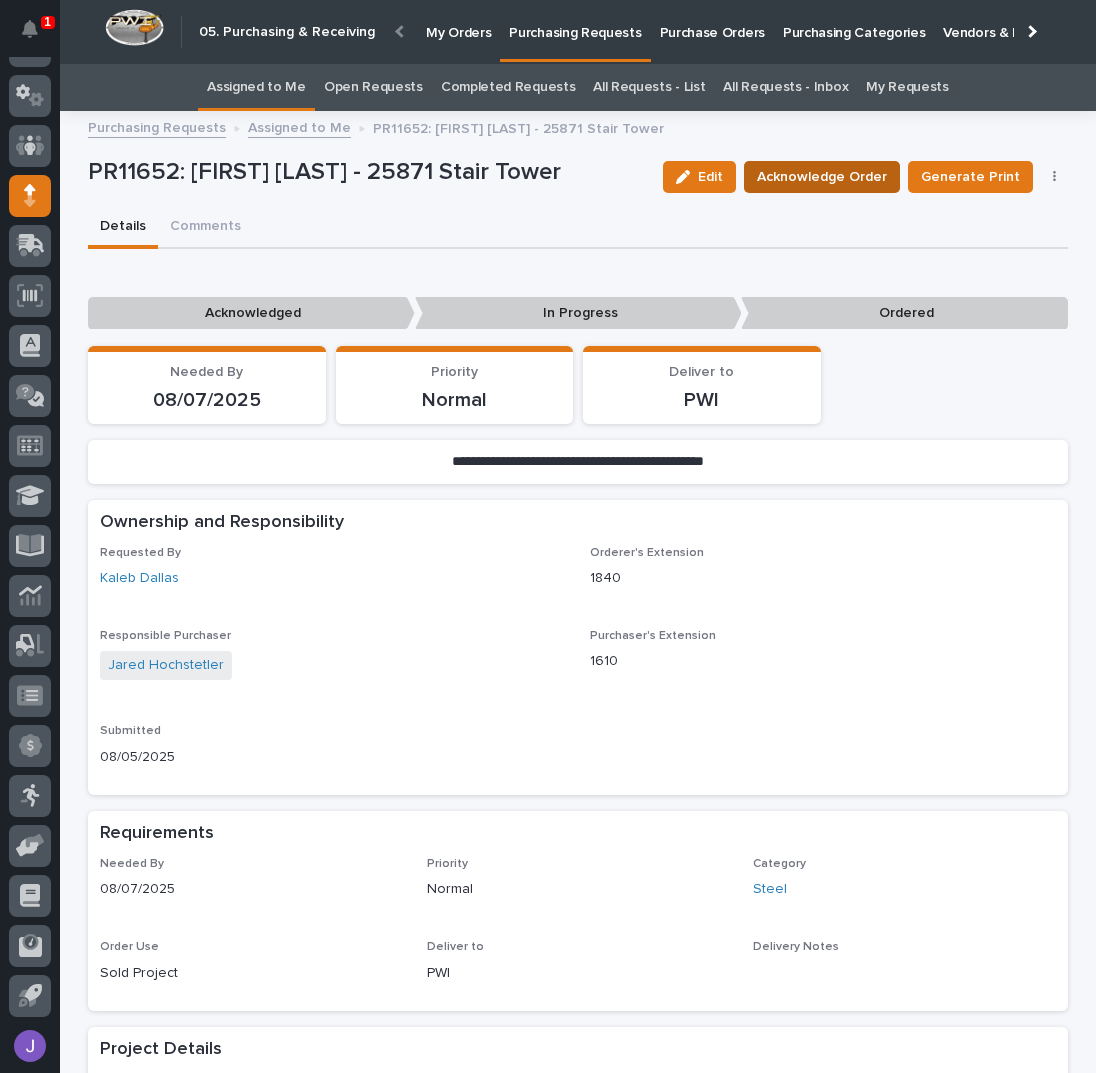 click on "Acknowledge Order" at bounding box center [822, 177] 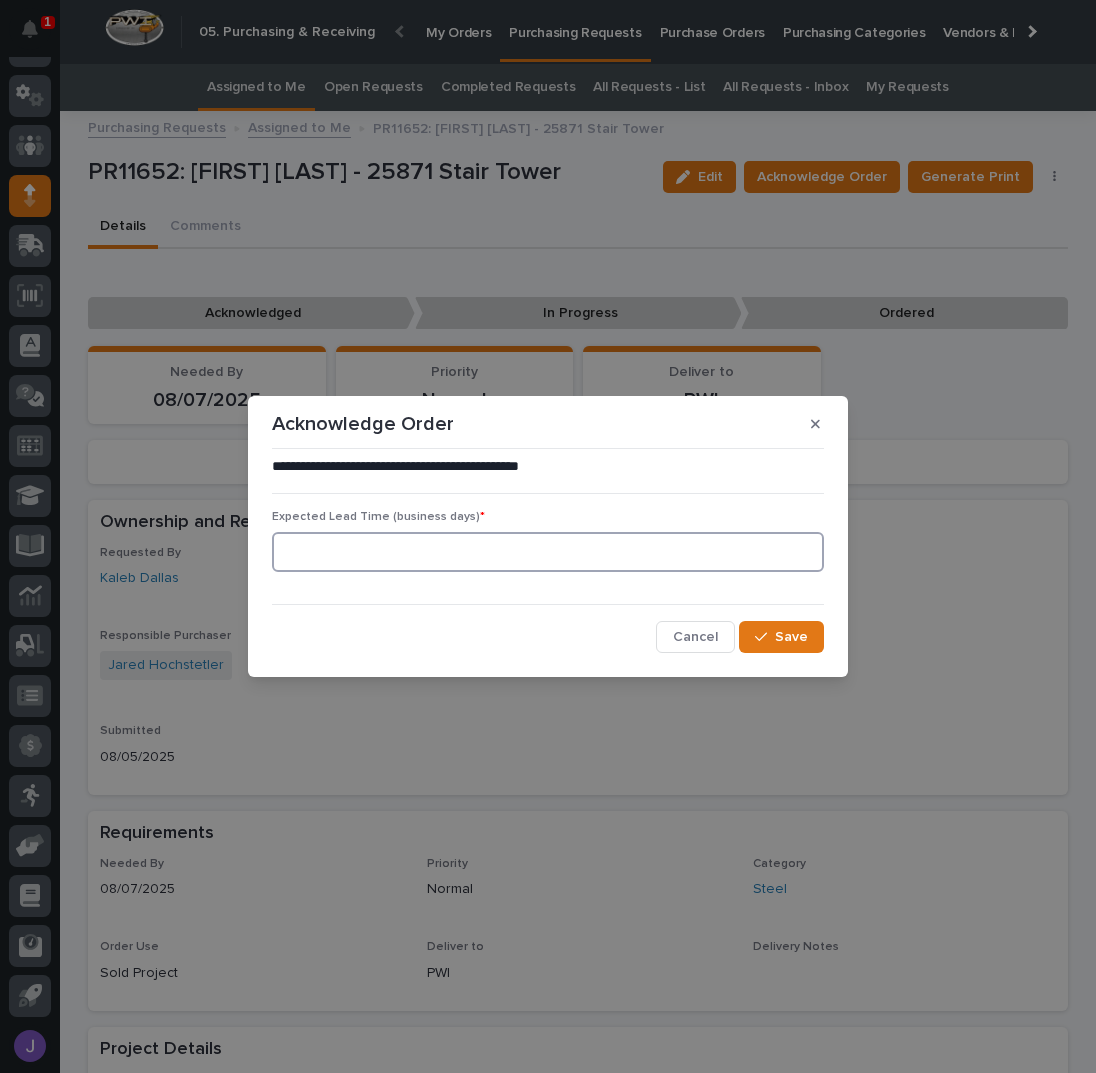 click at bounding box center [548, 552] 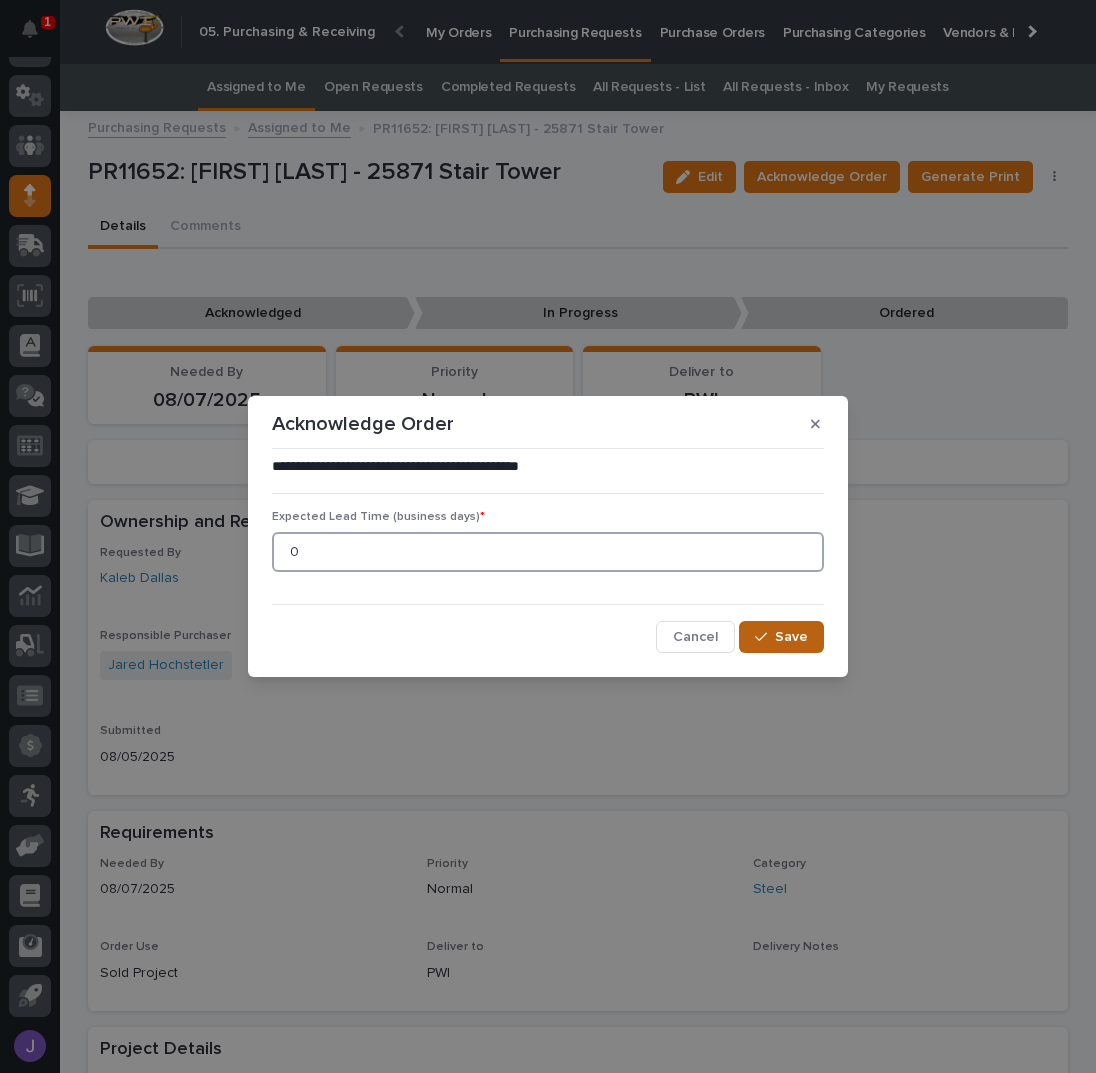 type on "0" 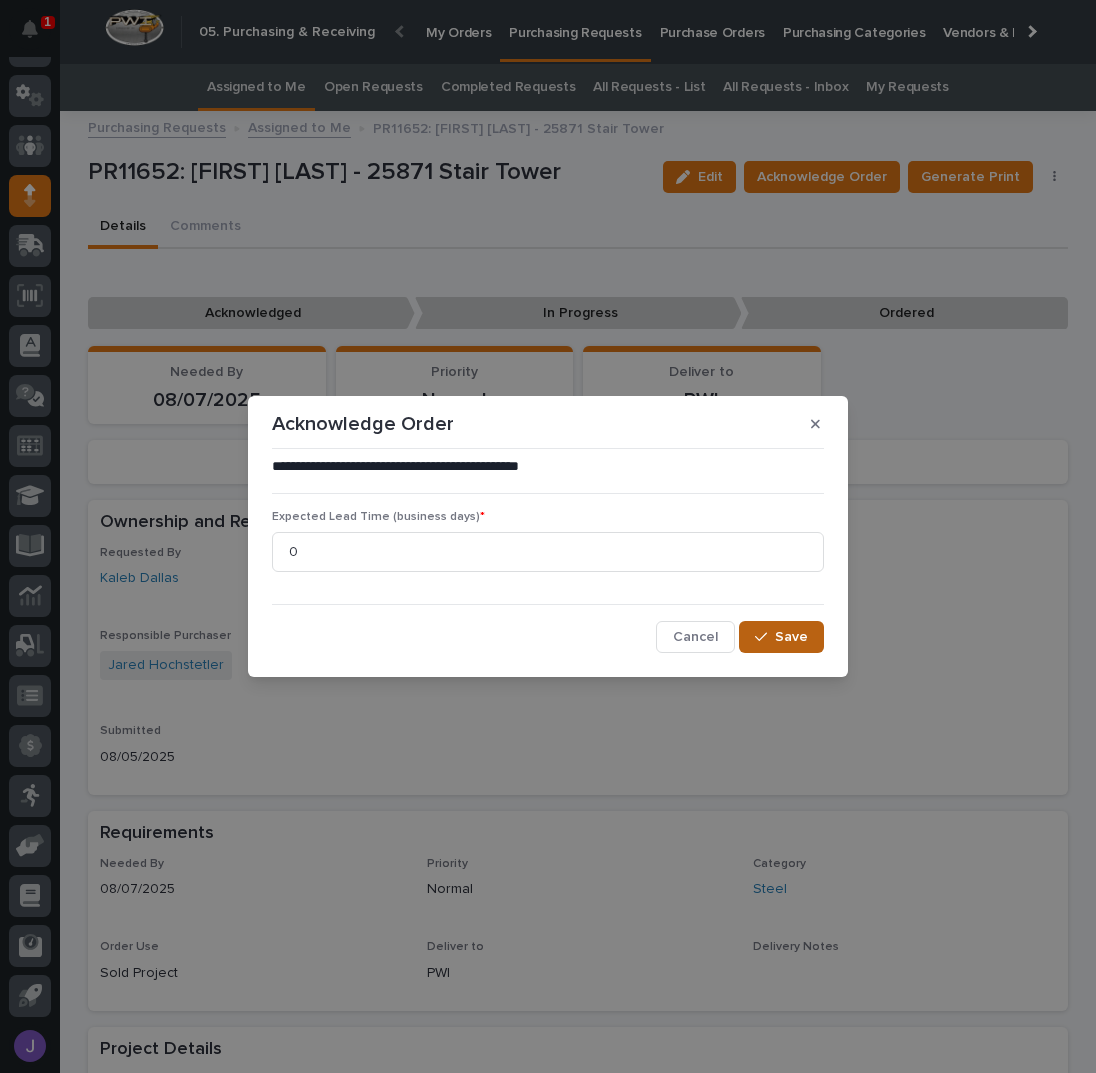 click on "Save" at bounding box center [791, 637] 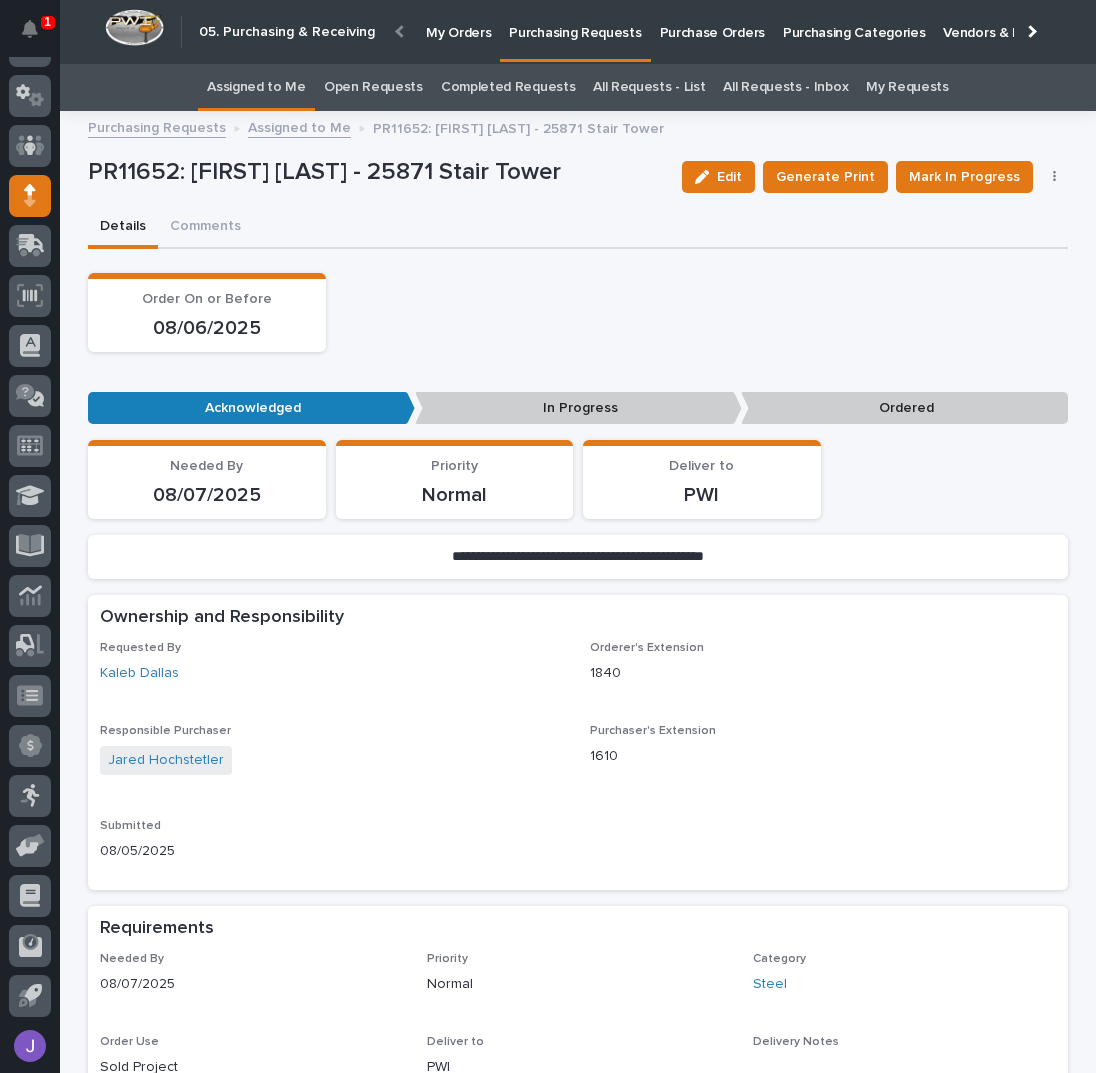click on "Order On or Before 08/06/[YEAR]" at bounding box center [578, 312] 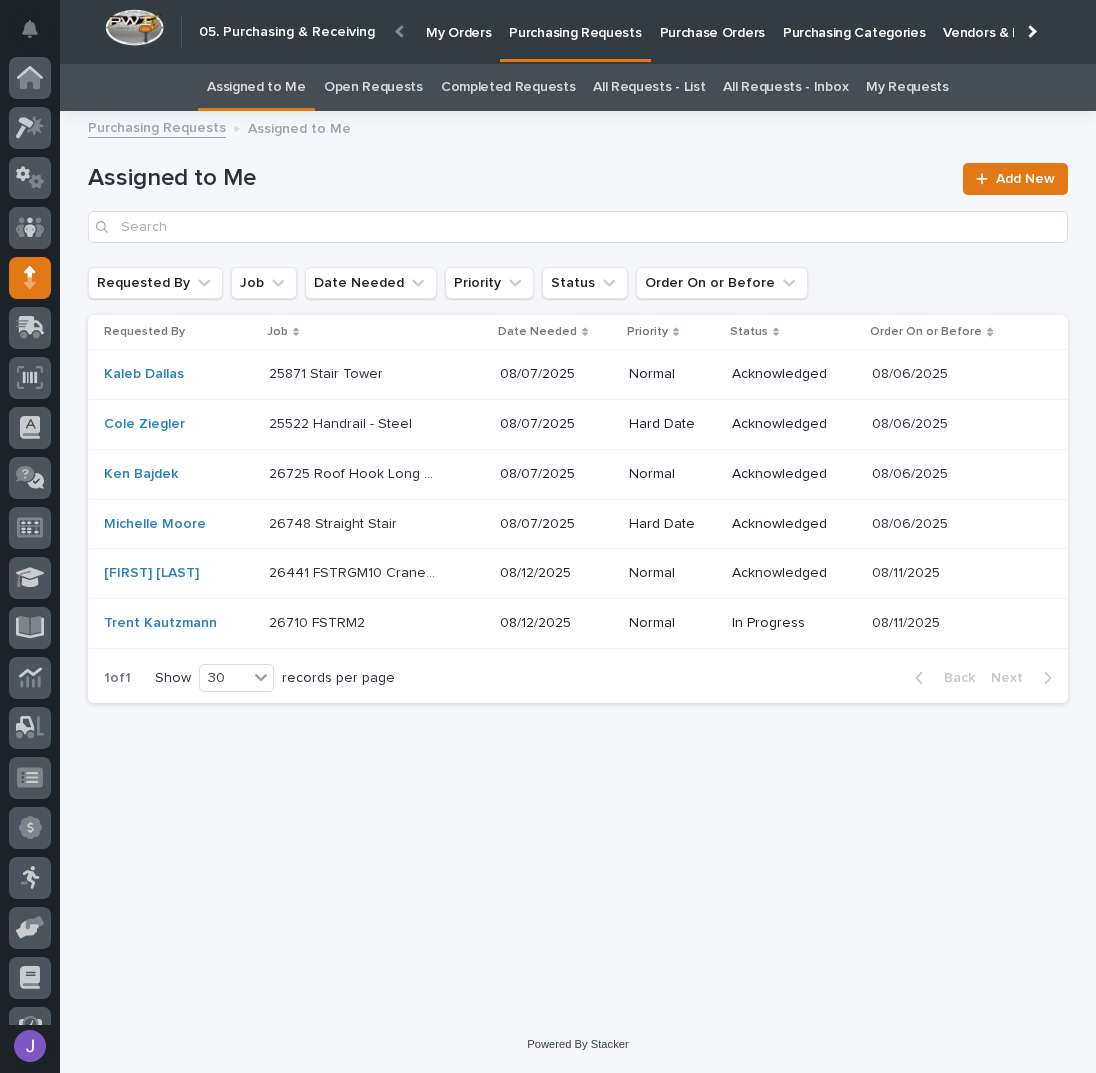 scroll, scrollTop: 82, scrollLeft: 0, axis: vertical 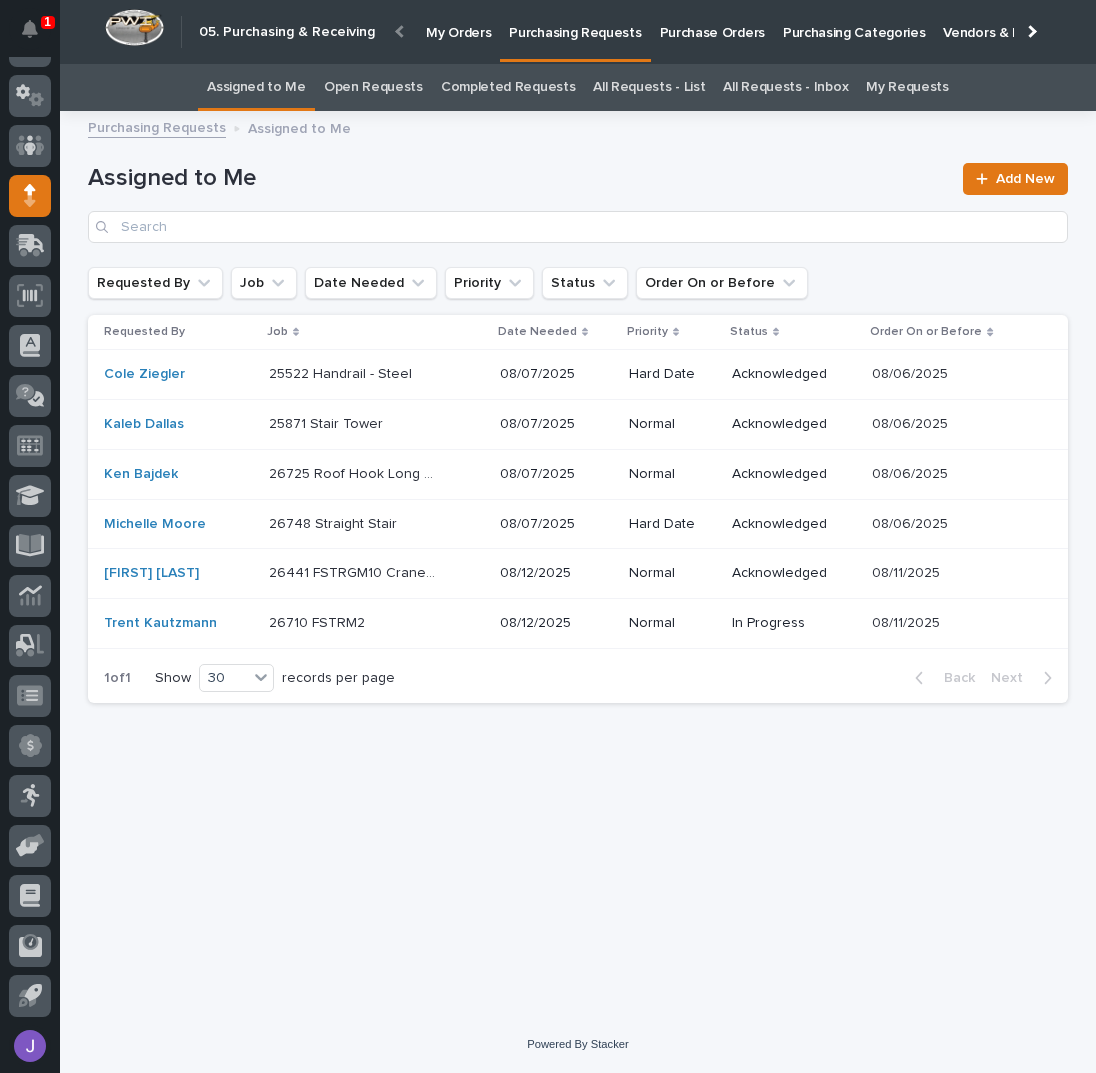 click on "Assigned to Me" at bounding box center [519, 178] 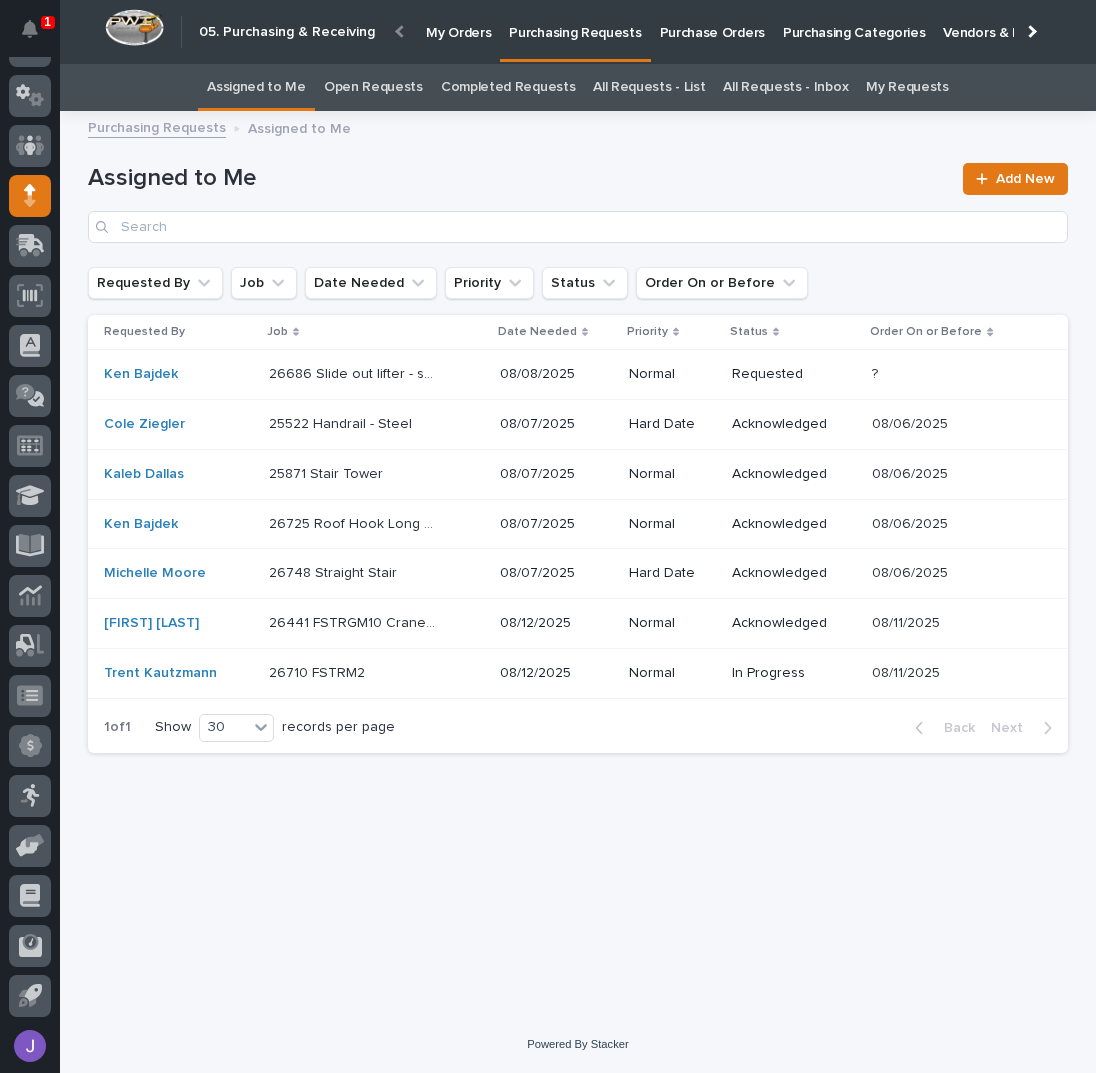 click on "26686 Slide out lifter - steel  26686 Slide out lifter - steel" at bounding box center (376, 374) 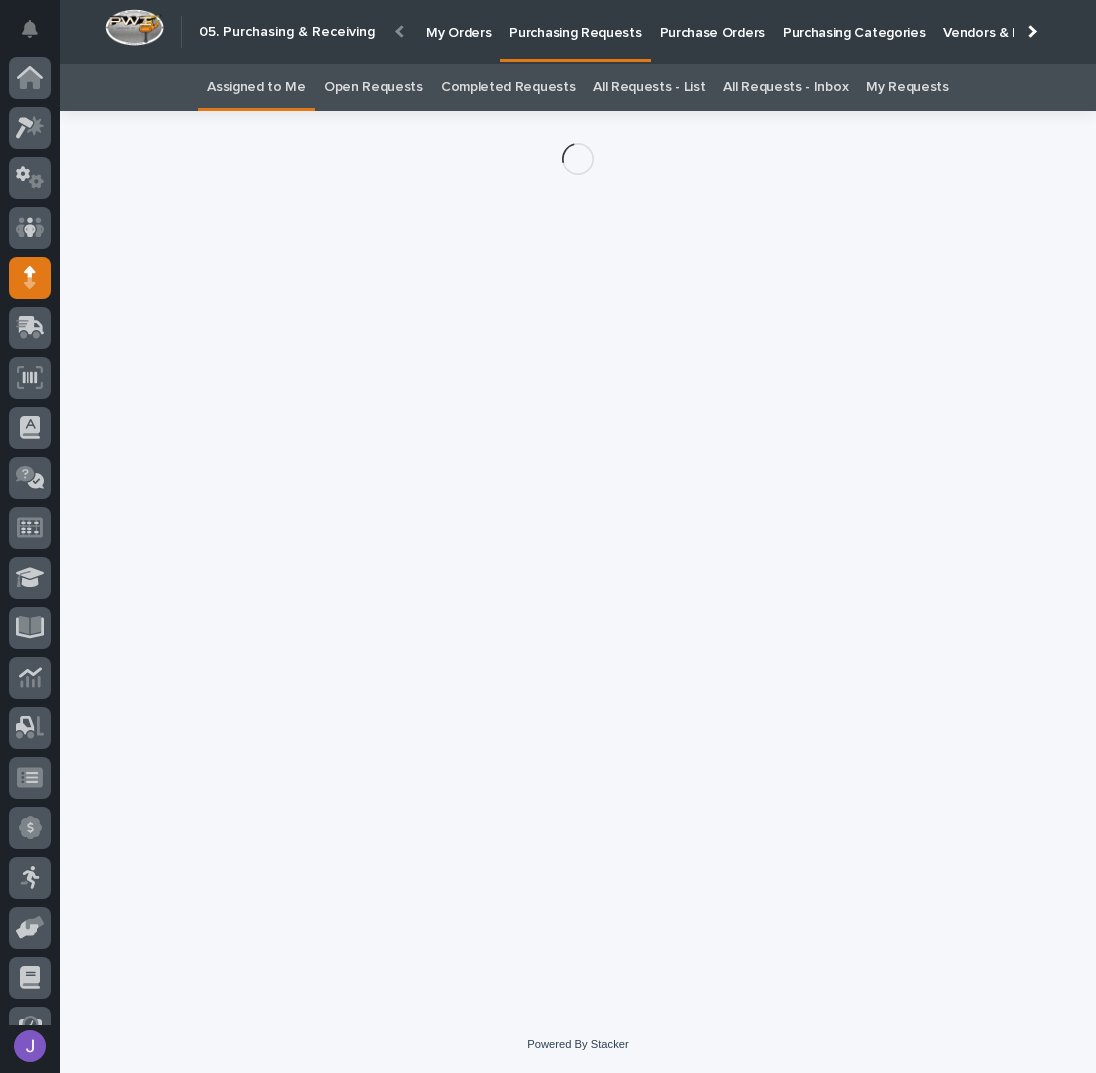 scroll, scrollTop: 82, scrollLeft: 0, axis: vertical 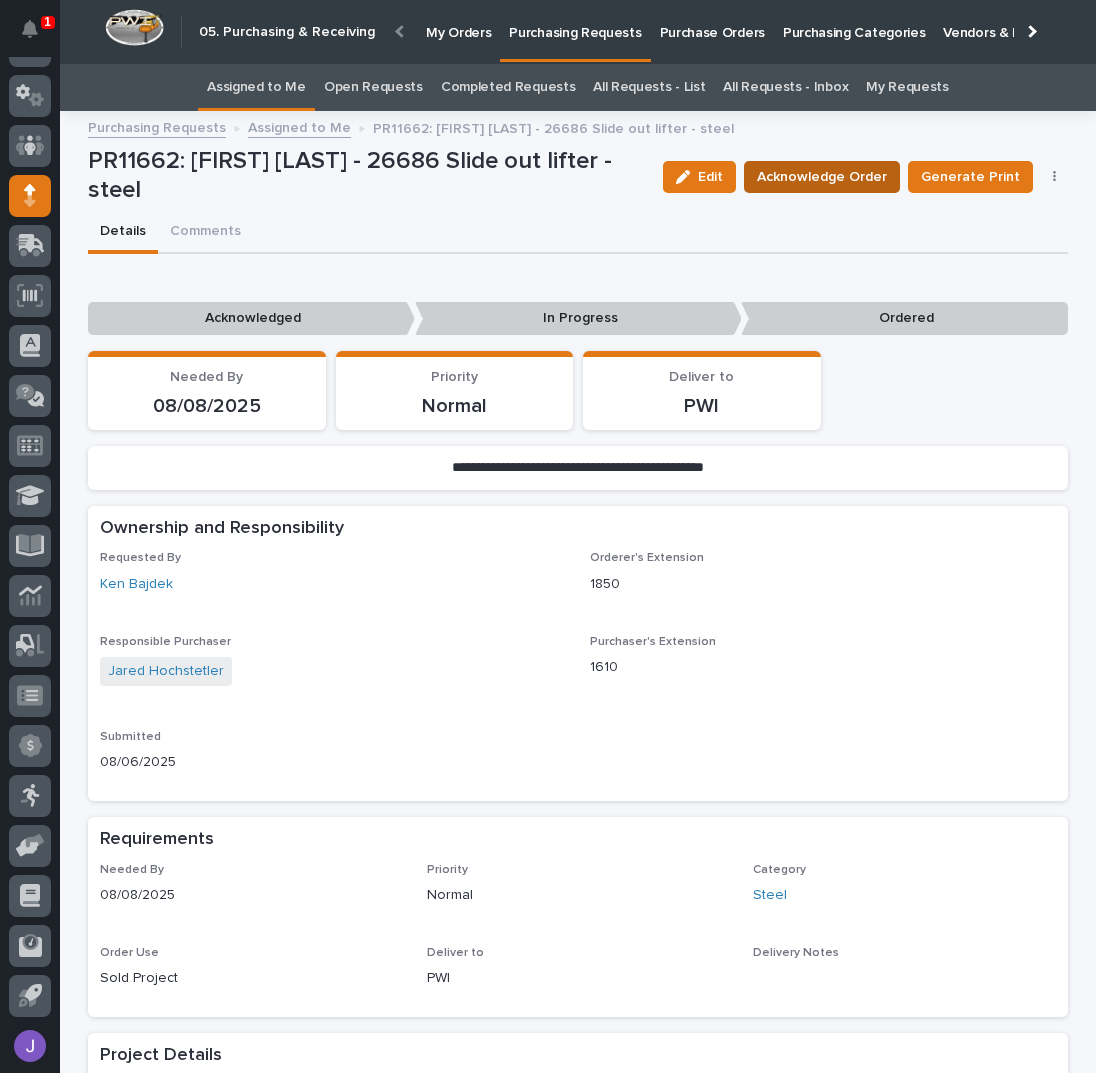 click on "Acknowledge Order" at bounding box center (822, 177) 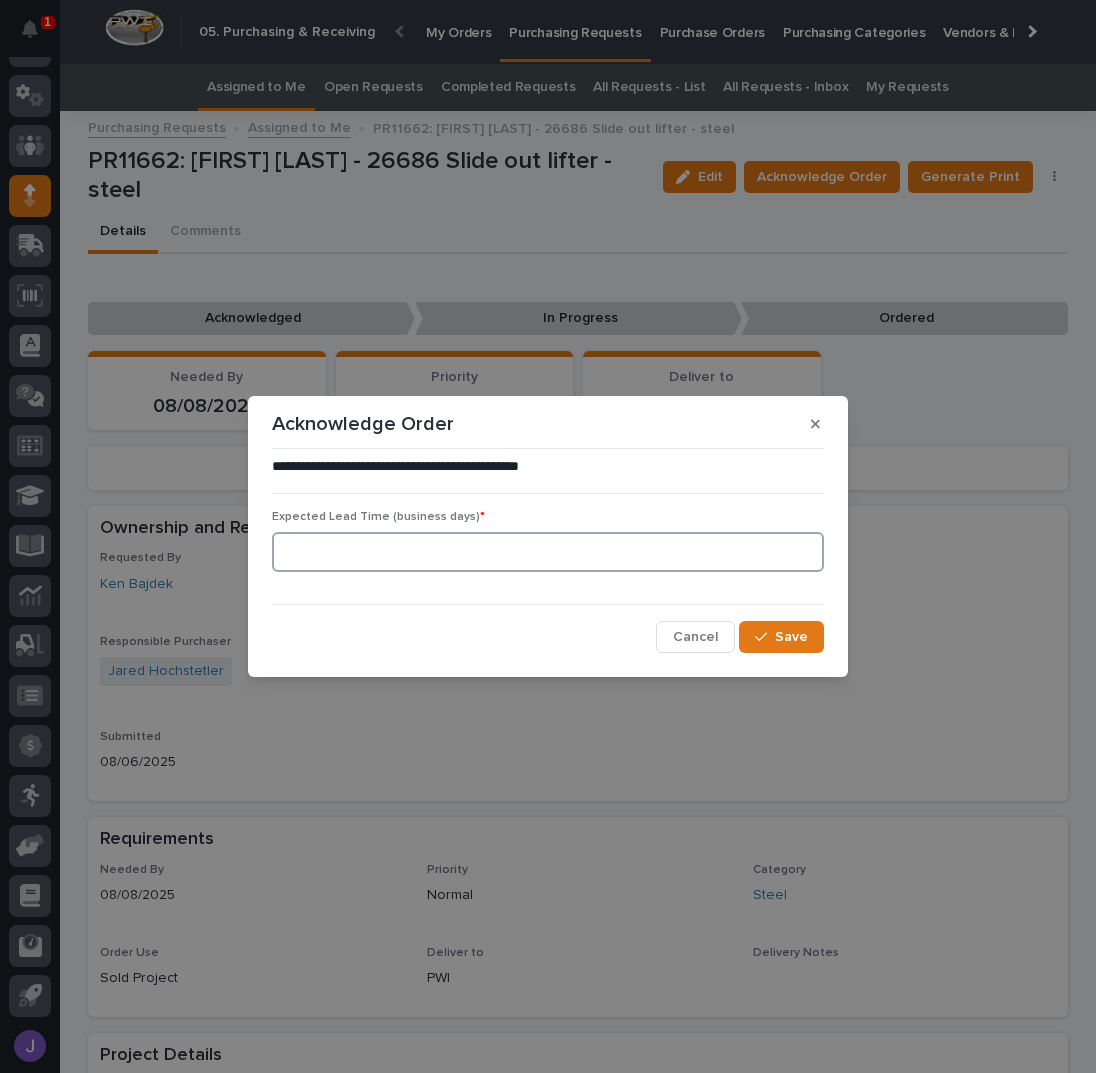 drag, startPoint x: 530, startPoint y: 545, endPoint x: 518, endPoint y: 542, distance: 12.369317 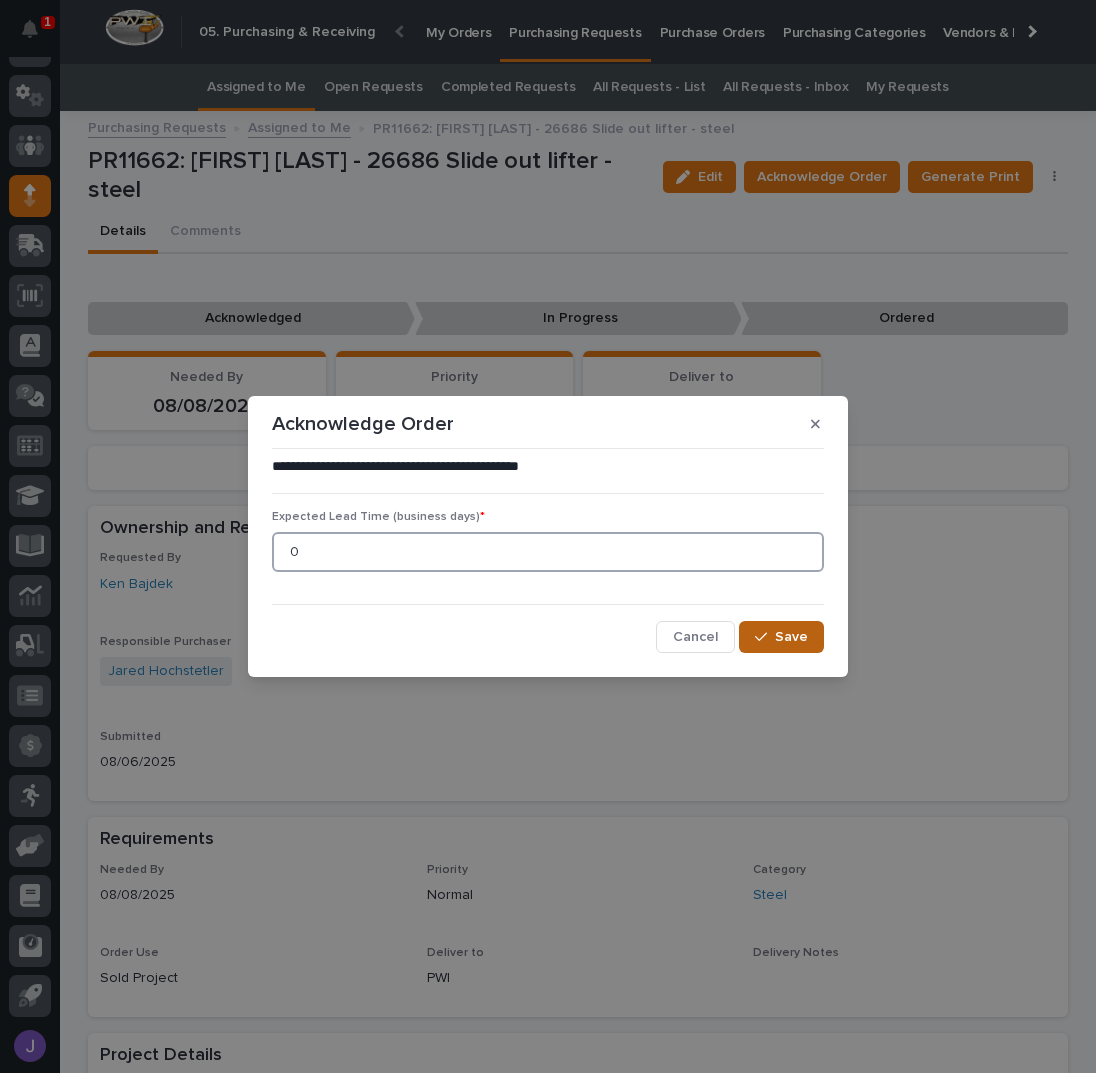 type on "0" 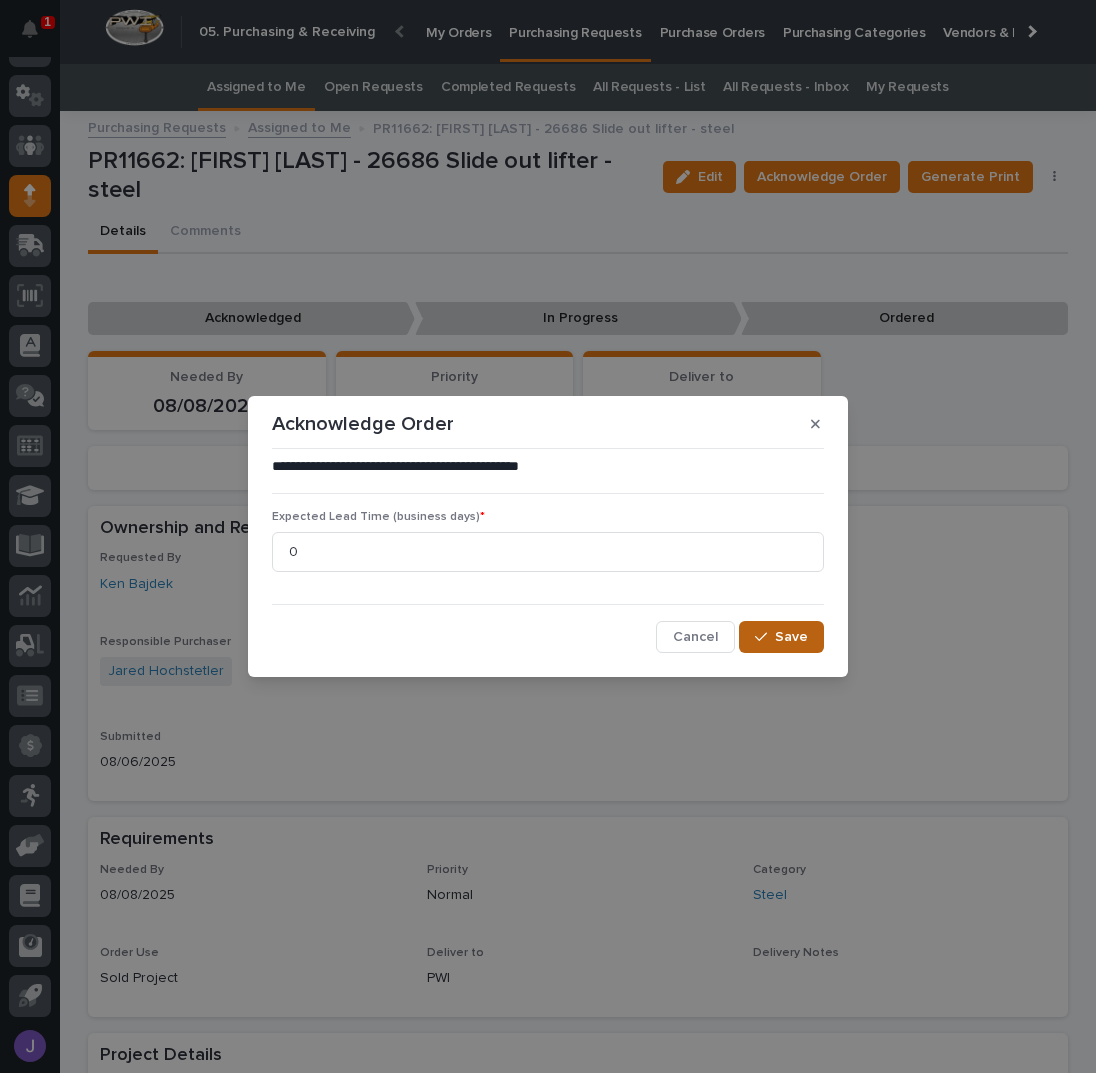 click on "Save" at bounding box center (781, 637) 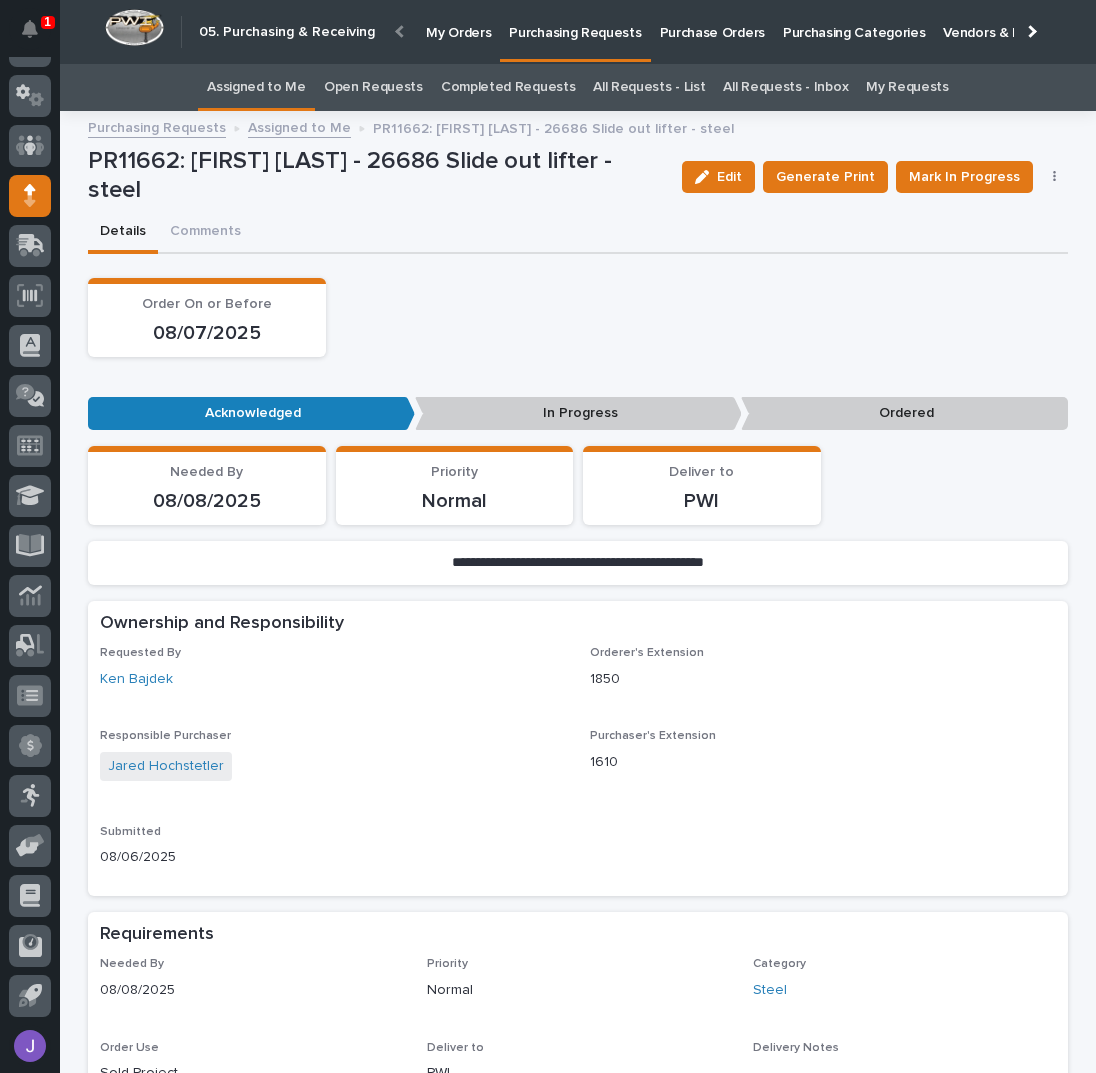 scroll, scrollTop: 533, scrollLeft: 0, axis: vertical 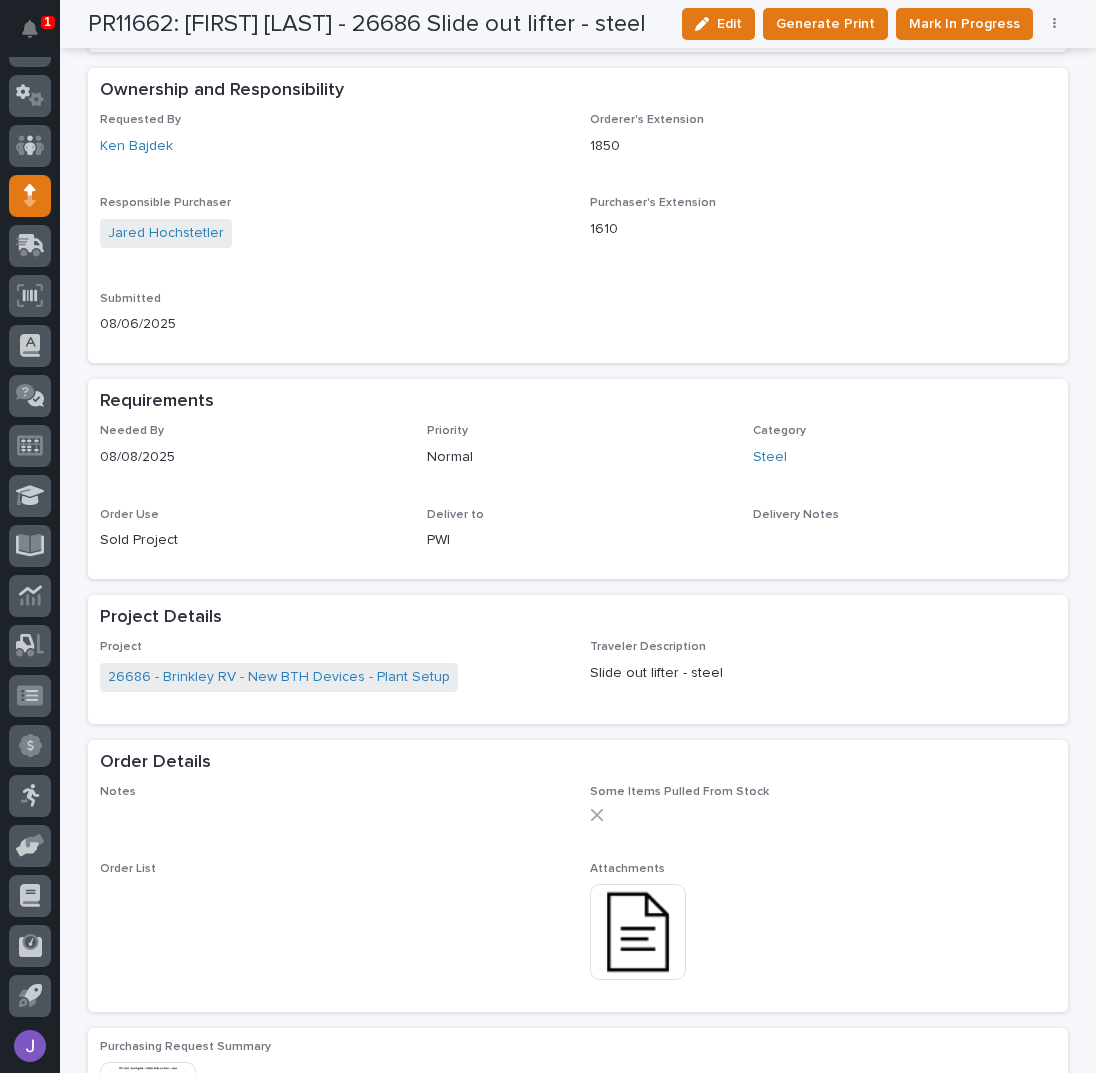 click at bounding box center [638, 932] 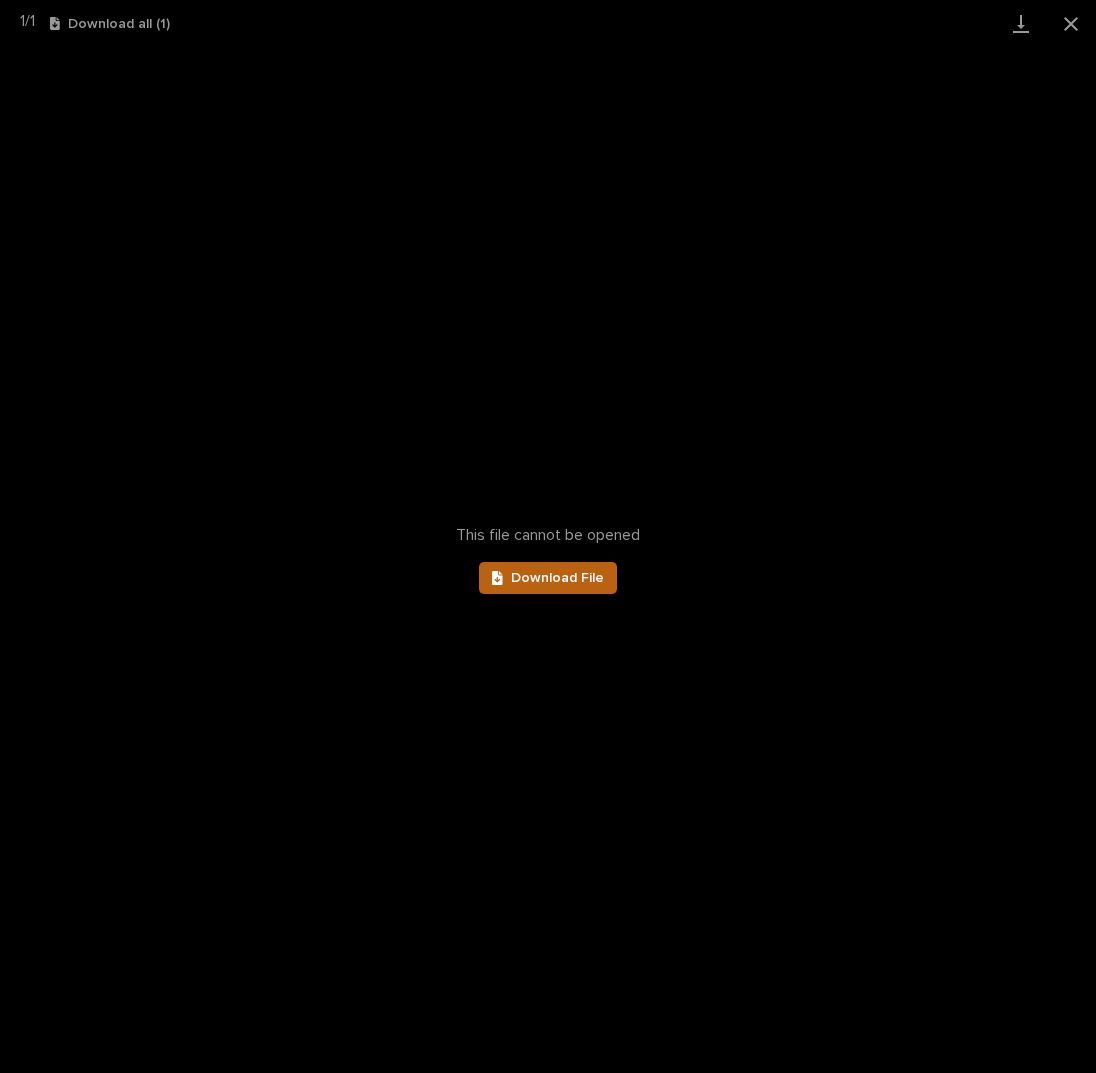 click on "Download File" at bounding box center [557, 578] 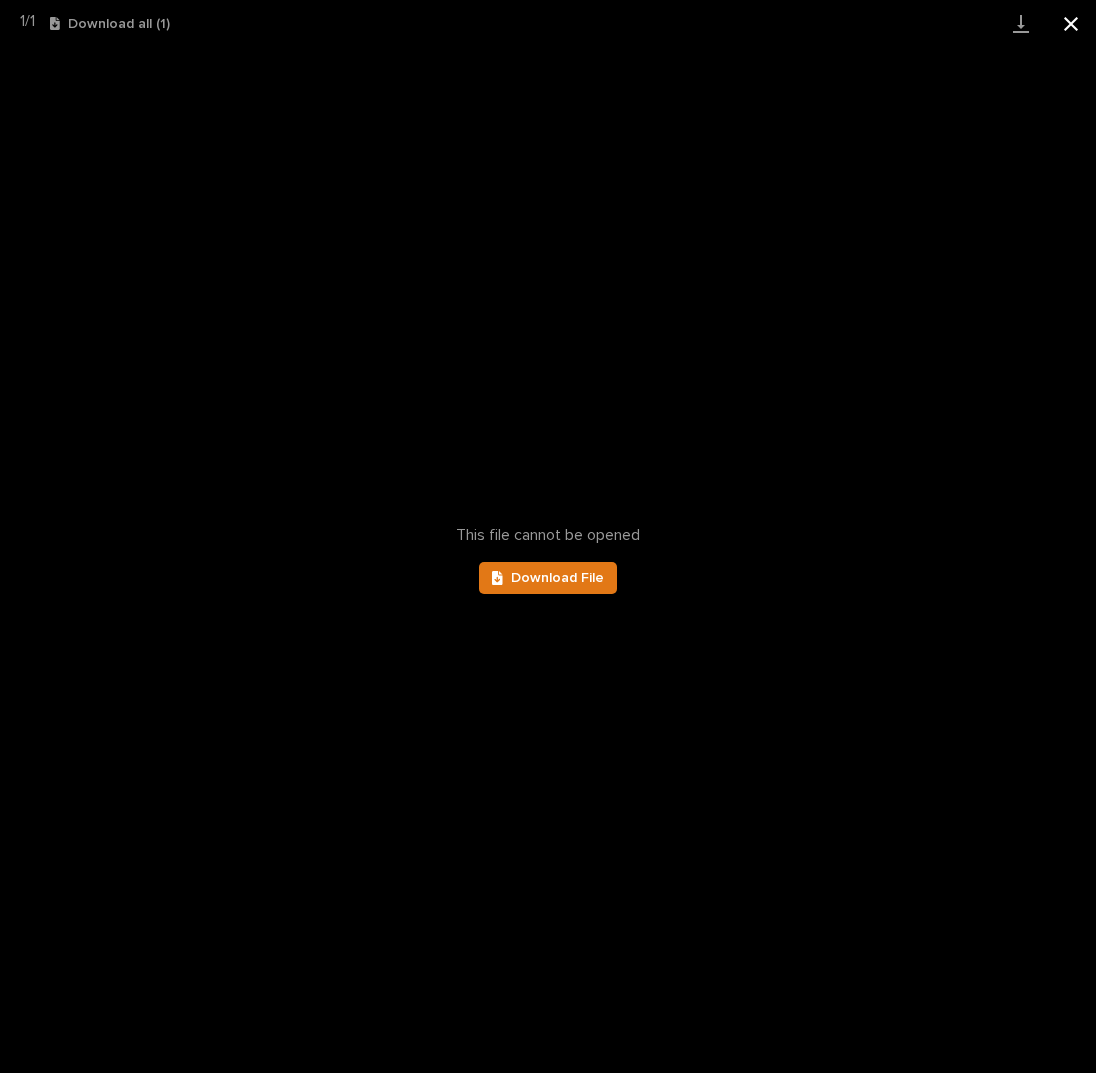 click at bounding box center (1071, 23) 